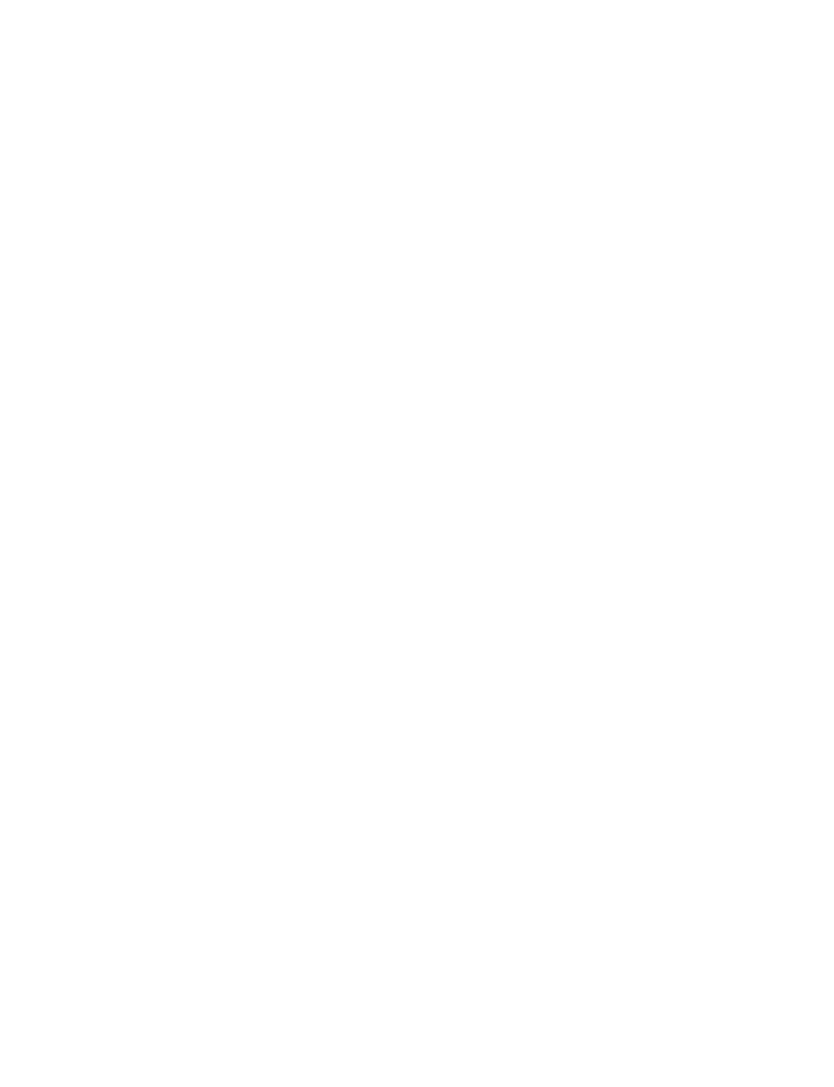 scroll, scrollTop: 0, scrollLeft: 0, axis: both 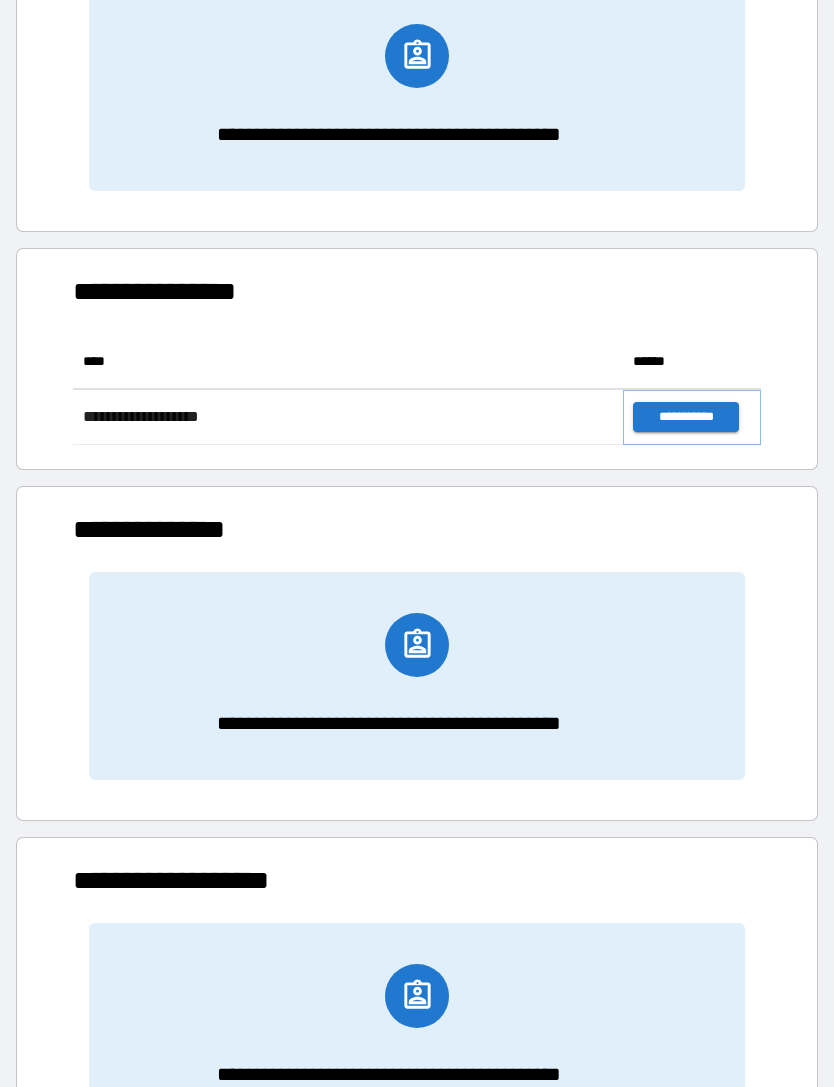 click on "**********" at bounding box center (685, 417) 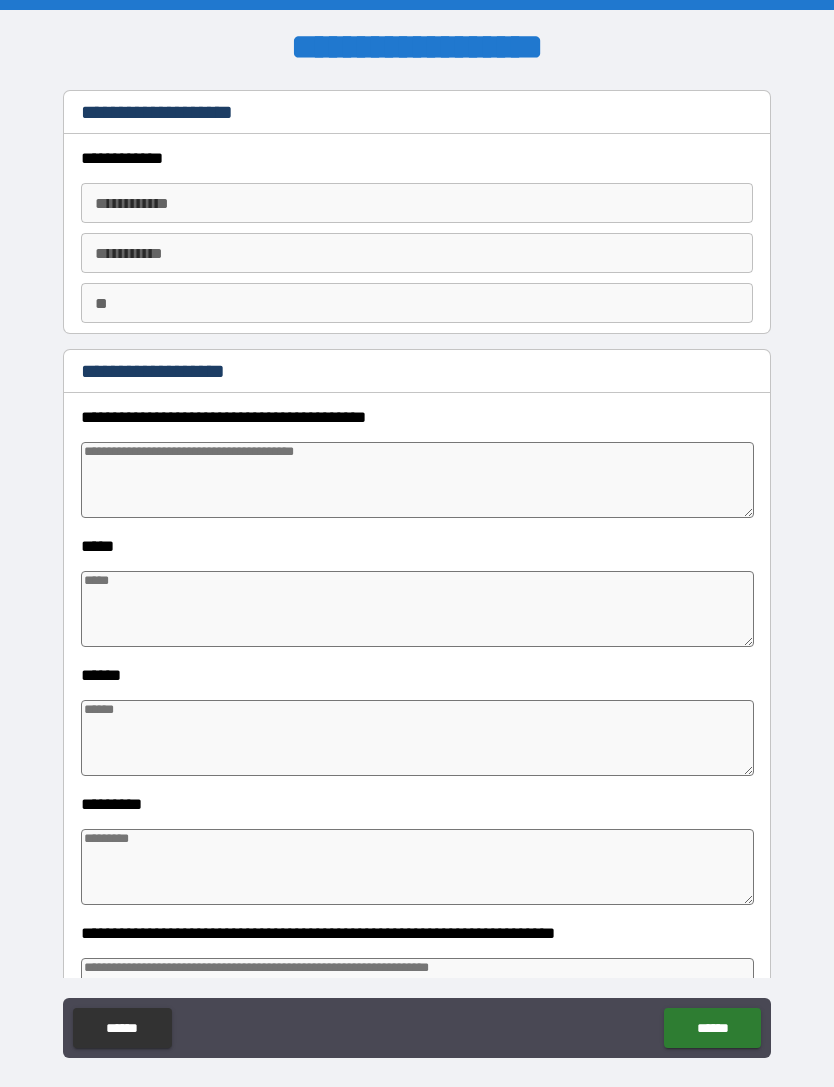 type on "*" 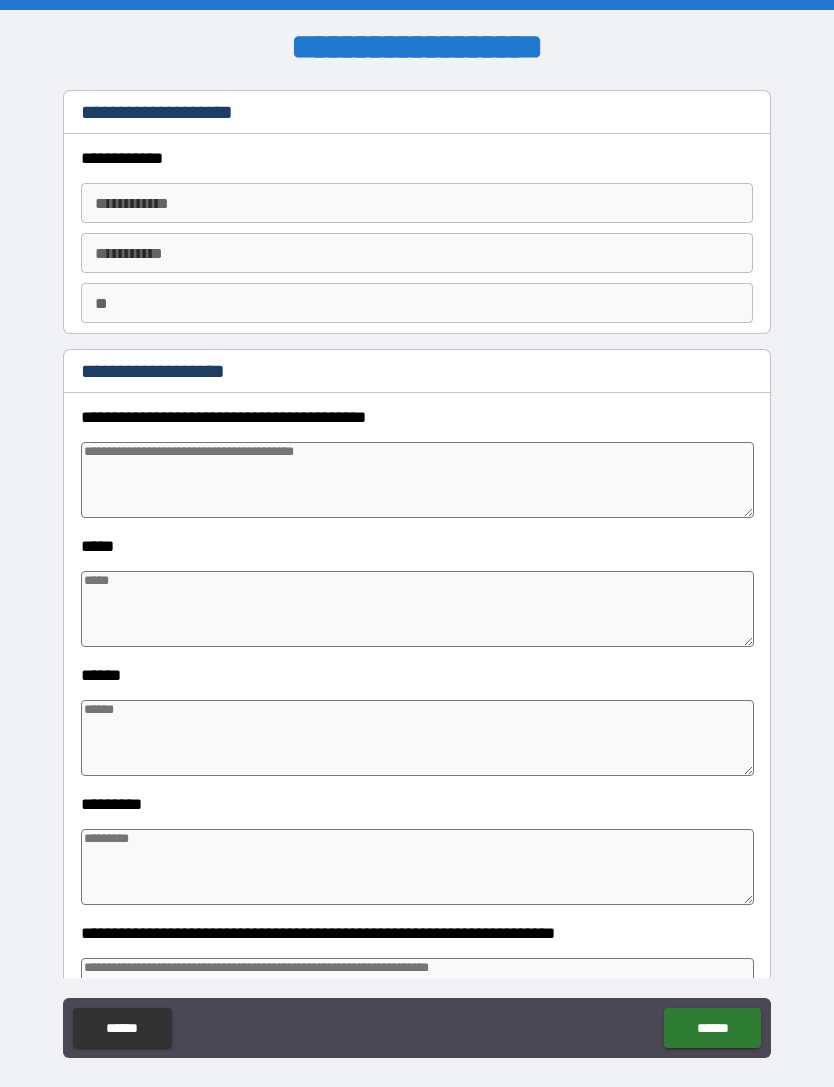 type on "*" 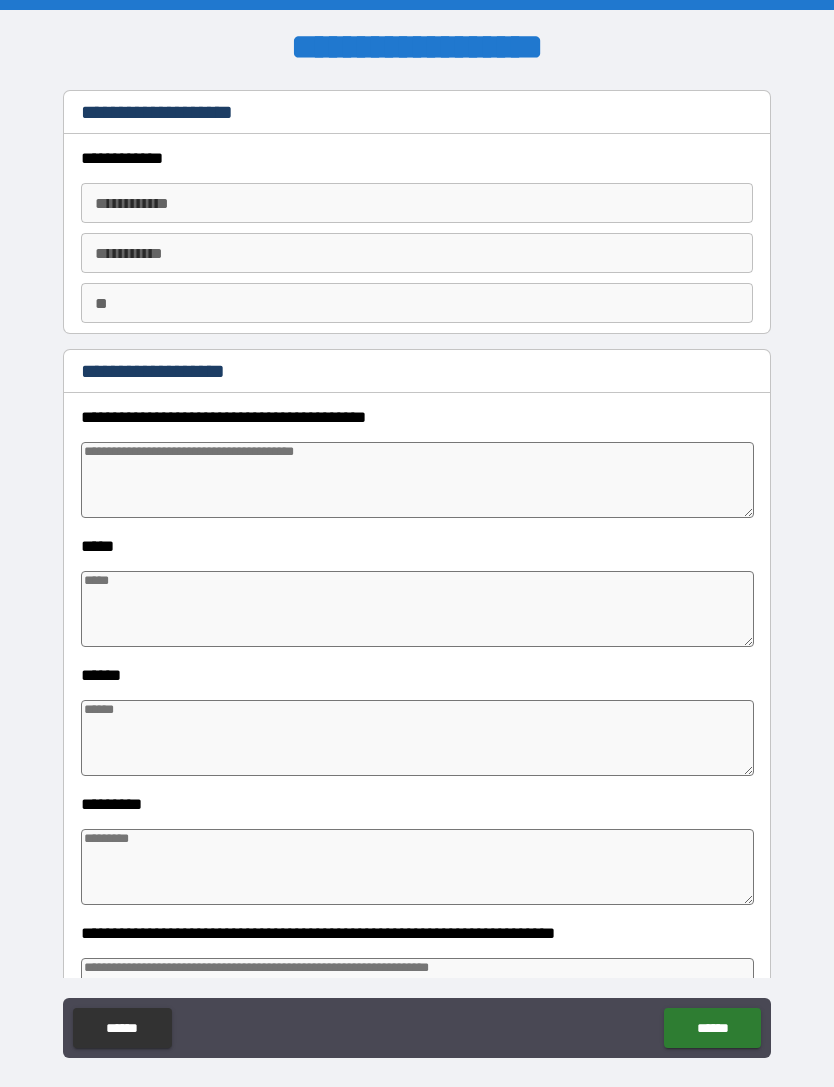 click on "**********" at bounding box center [417, 203] 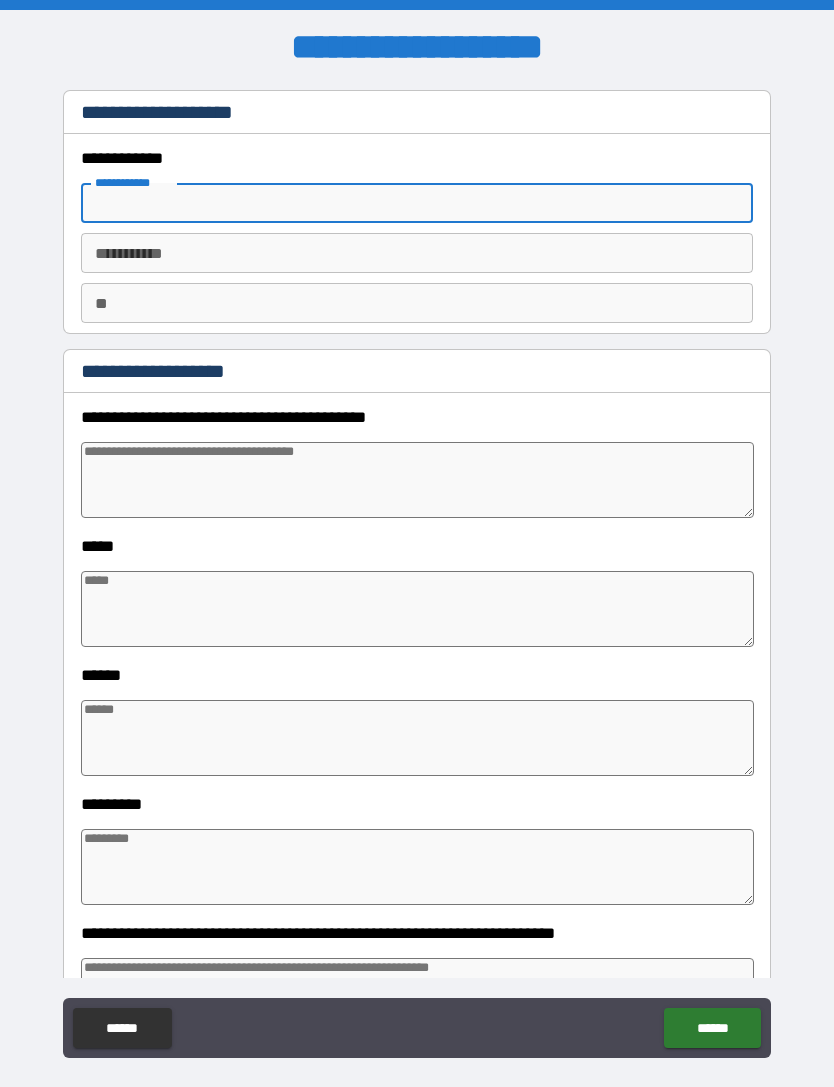 type on "*" 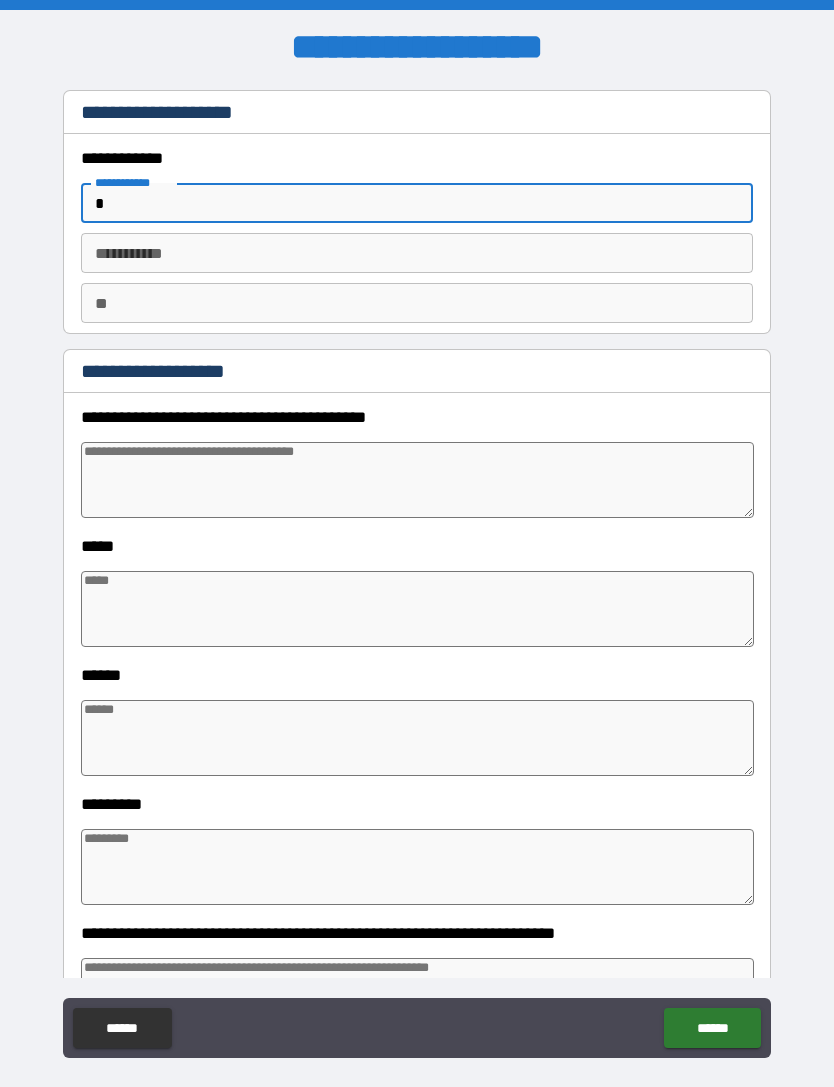 type on "*" 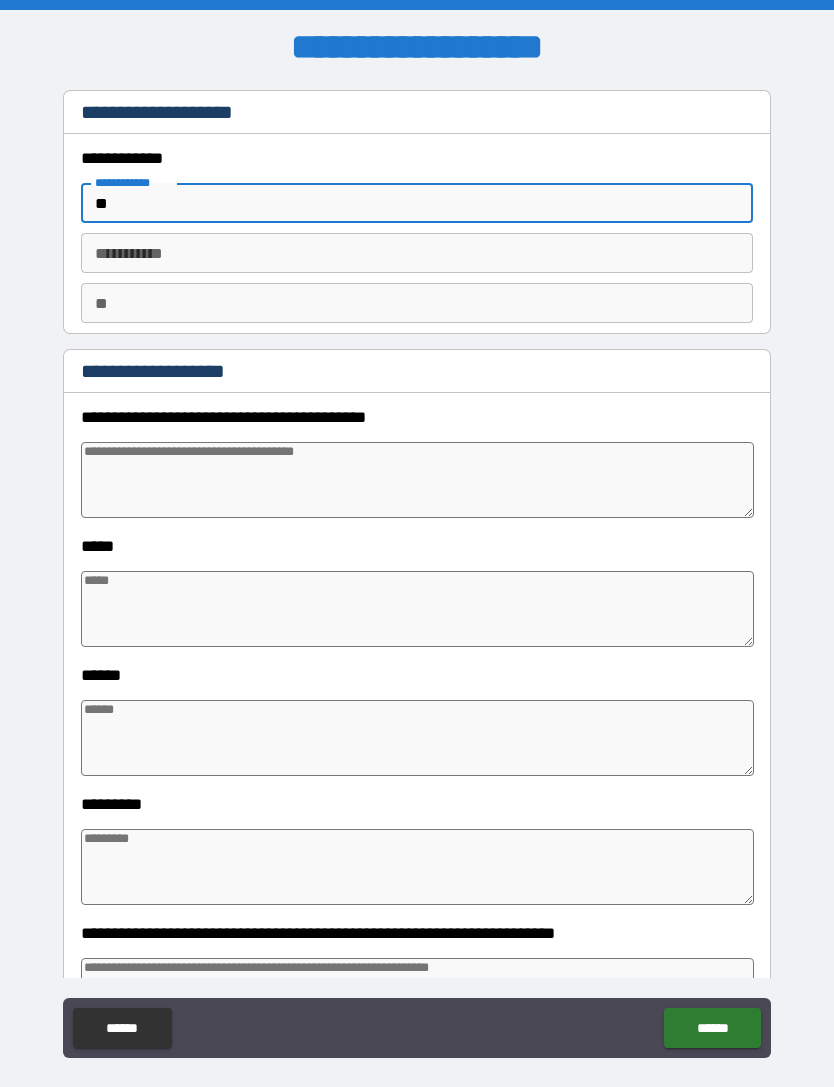 type on "*" 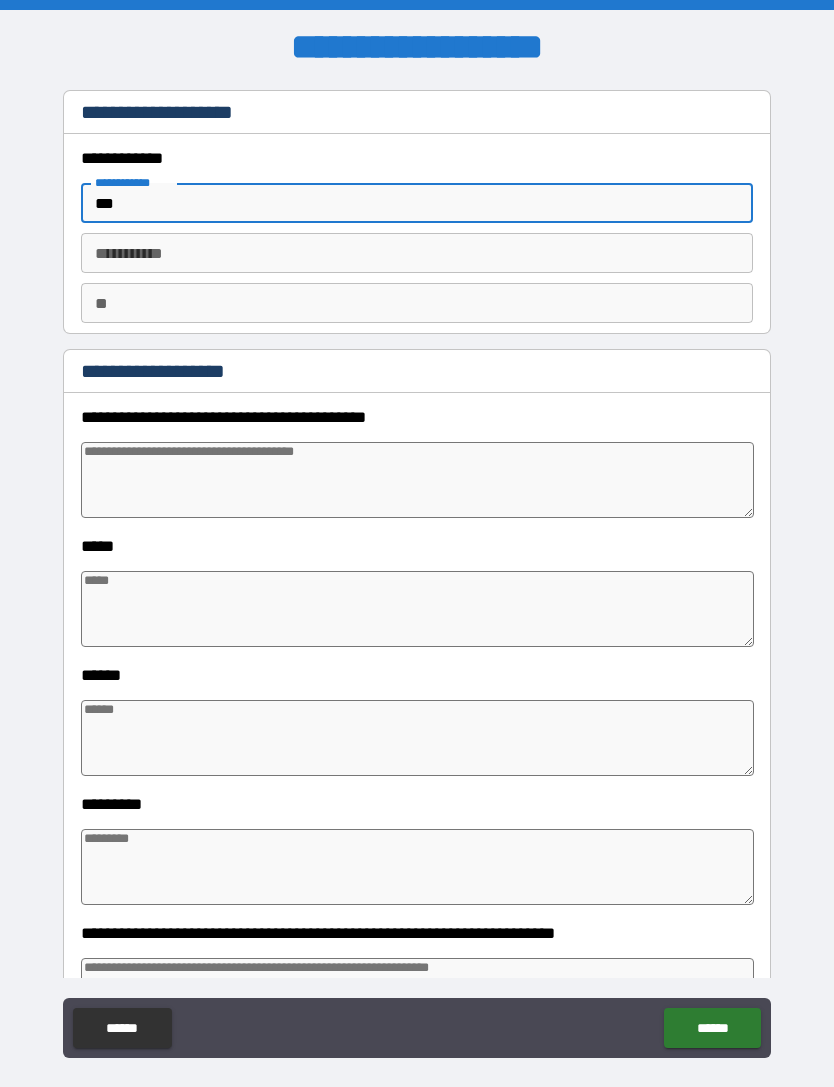 type on "*" 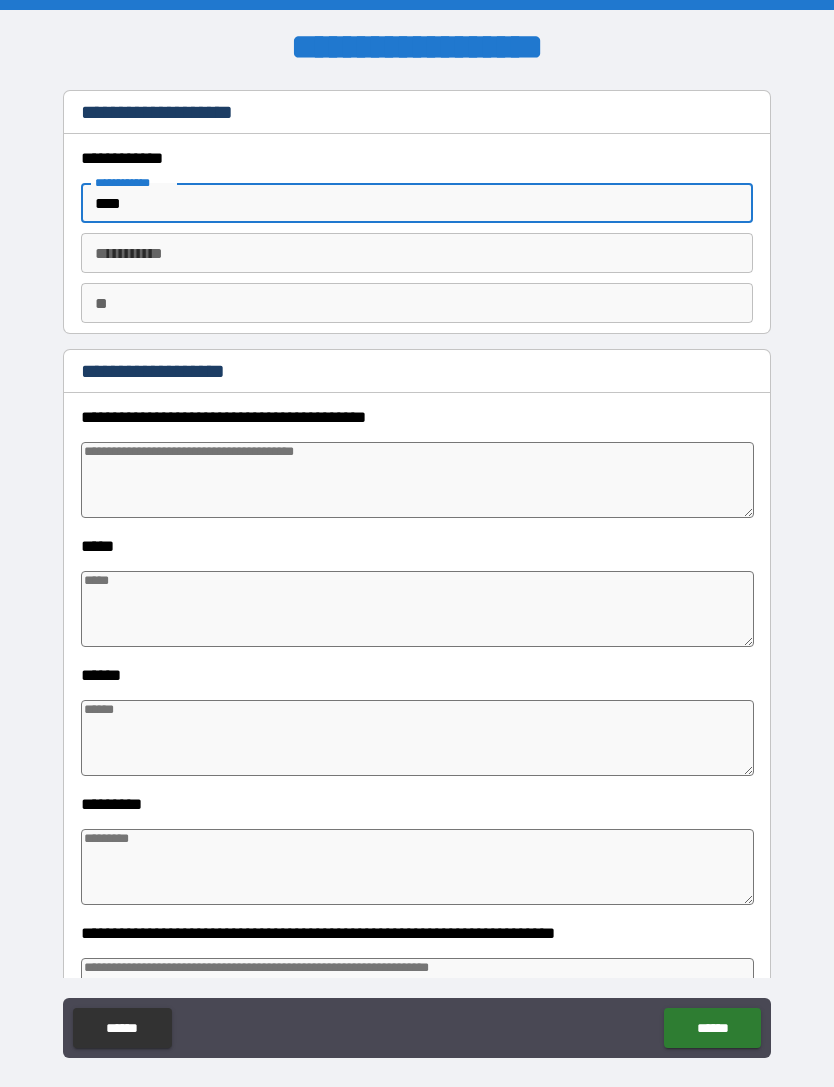 type on "*" 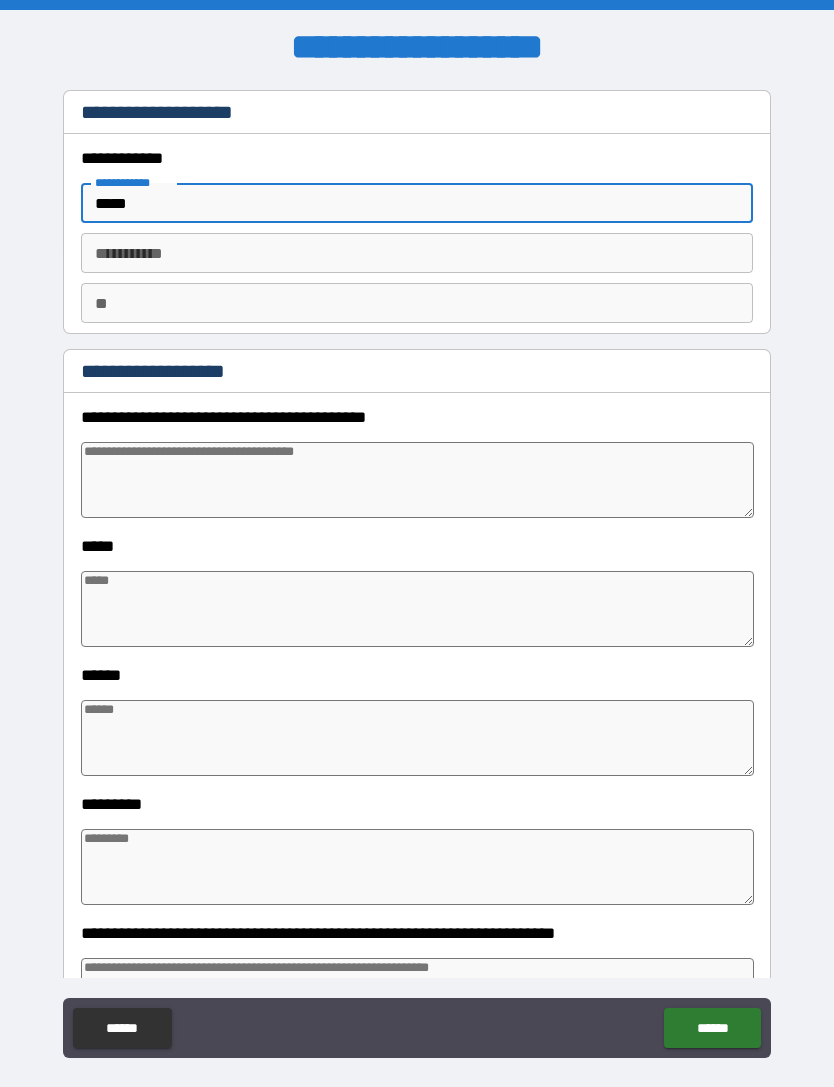 type on "*" 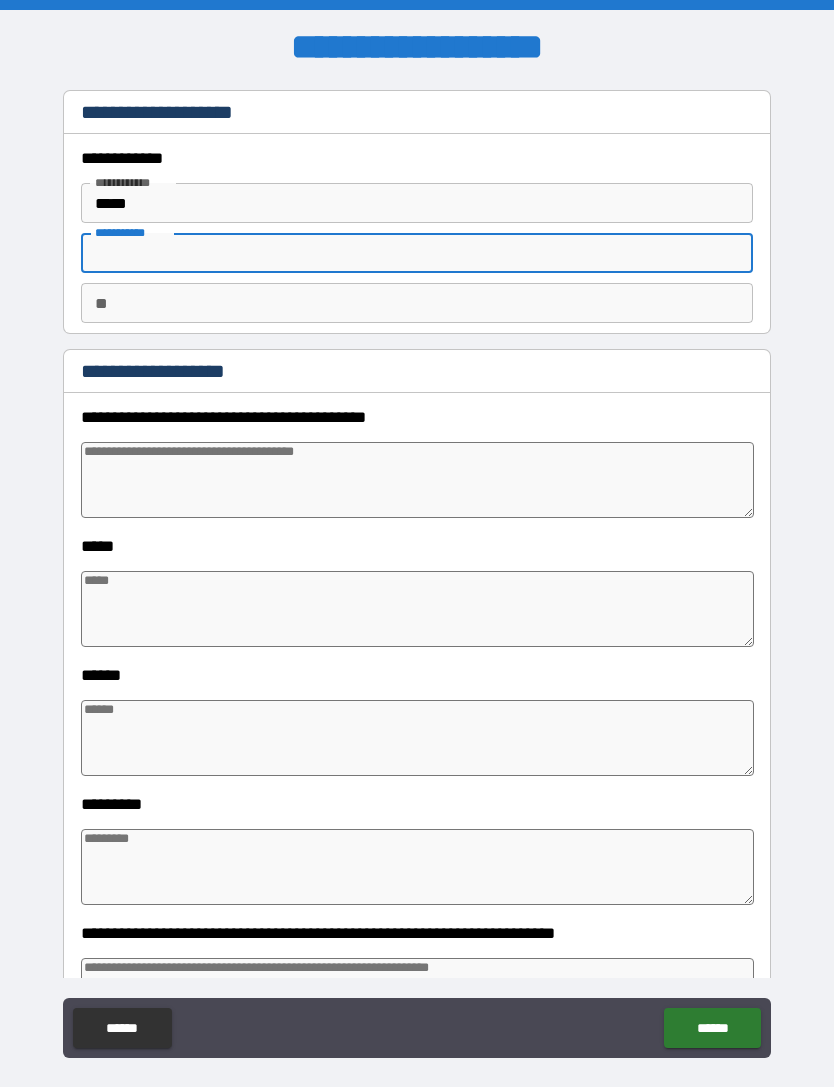 type on "*" 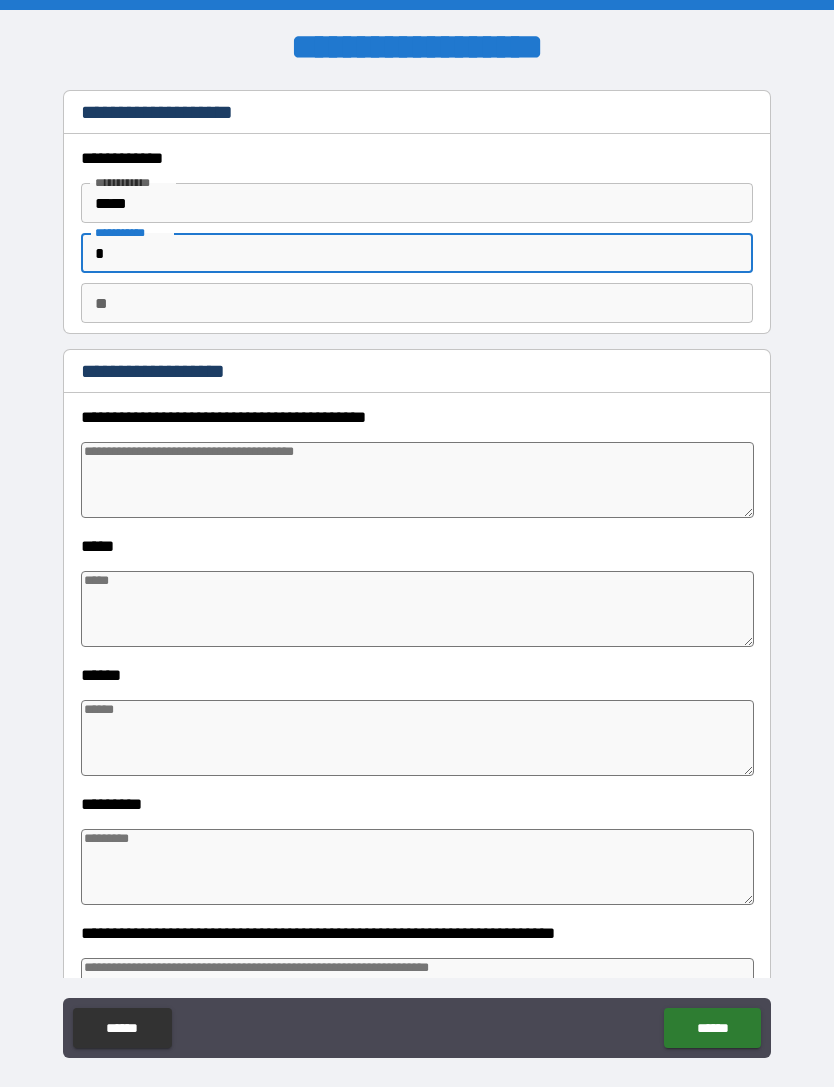 type on "*" 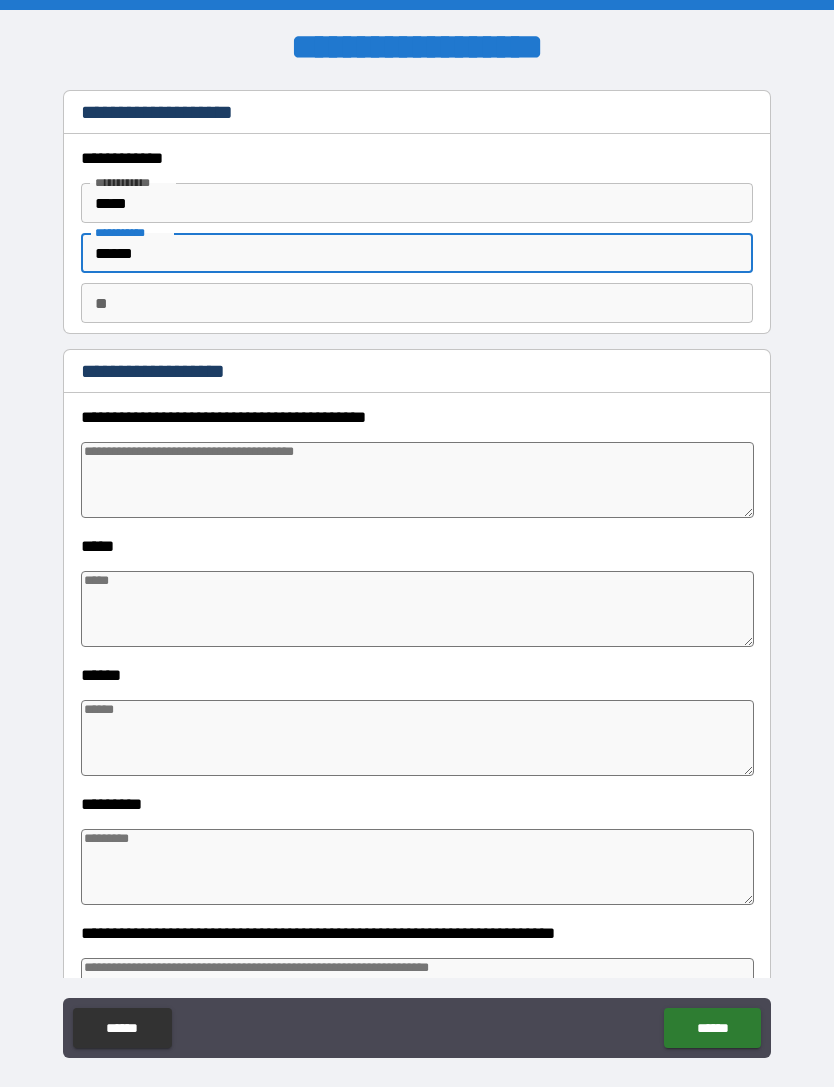 click at bounding box center [417, 480] 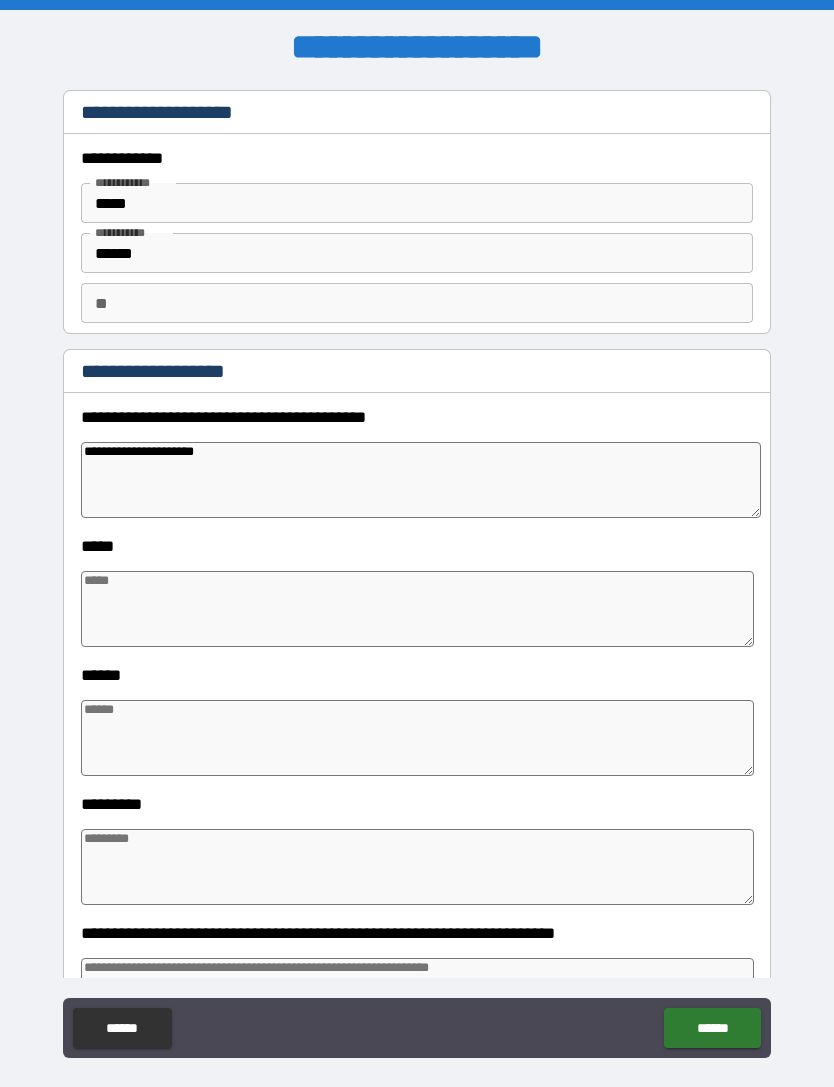 click at bounding box center [417, 609] 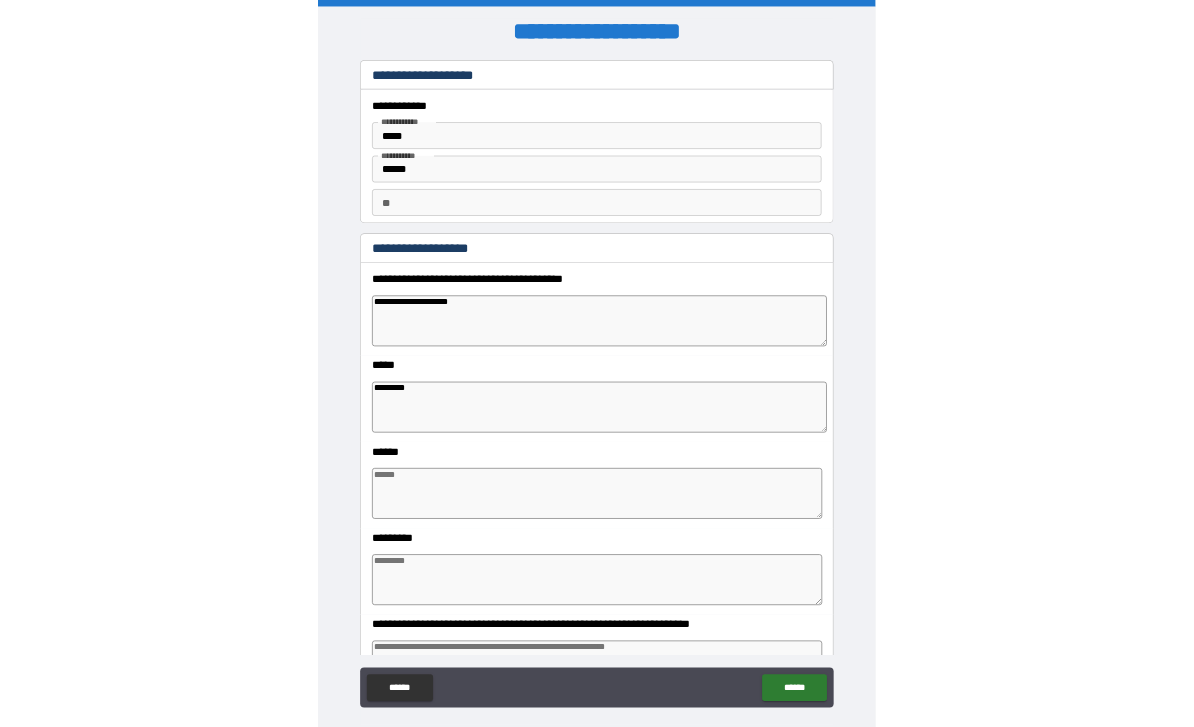 scroll, scrollTop: 96, scrollLeft: 0, axis: vertical 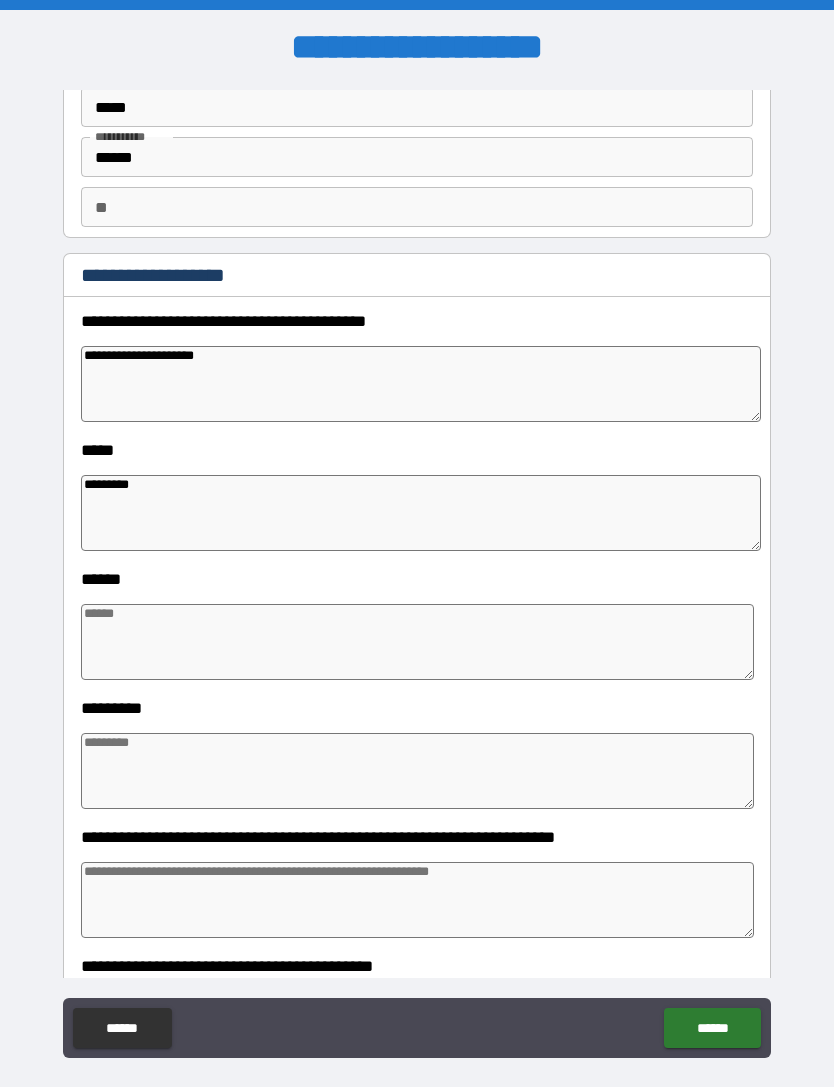 click at bounding box center [417, 642] 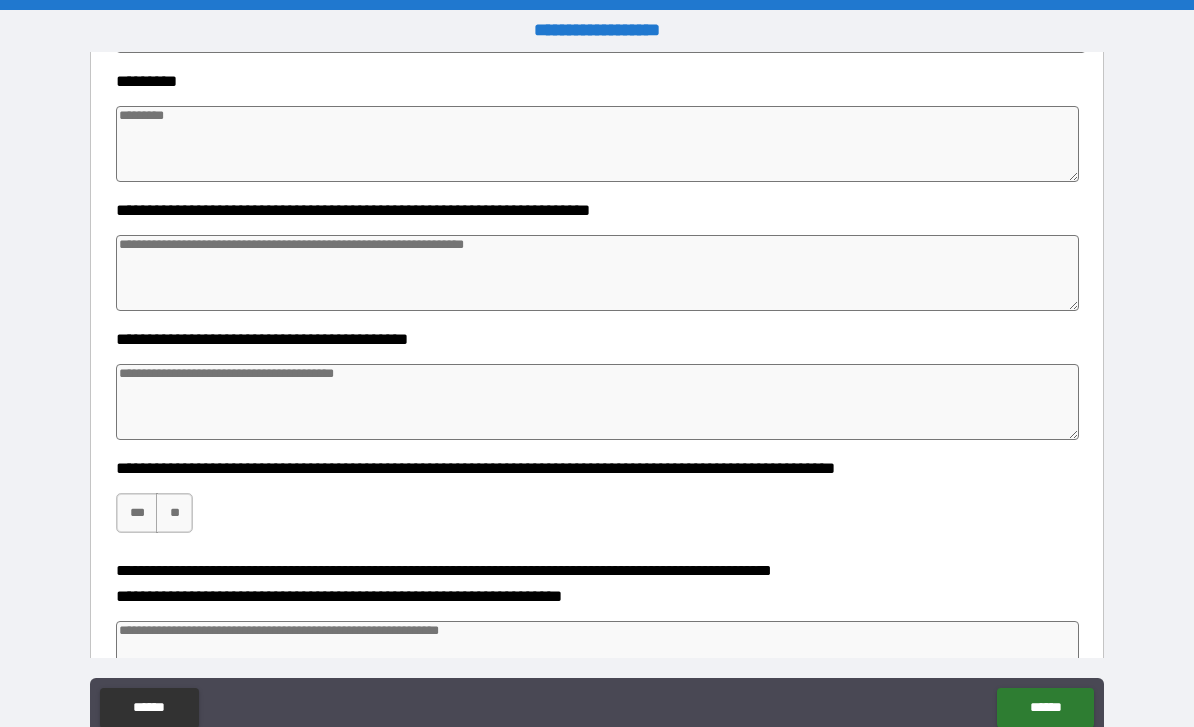 scroll, scrollTop: 677, scrollLeft: 0, axis: vertical 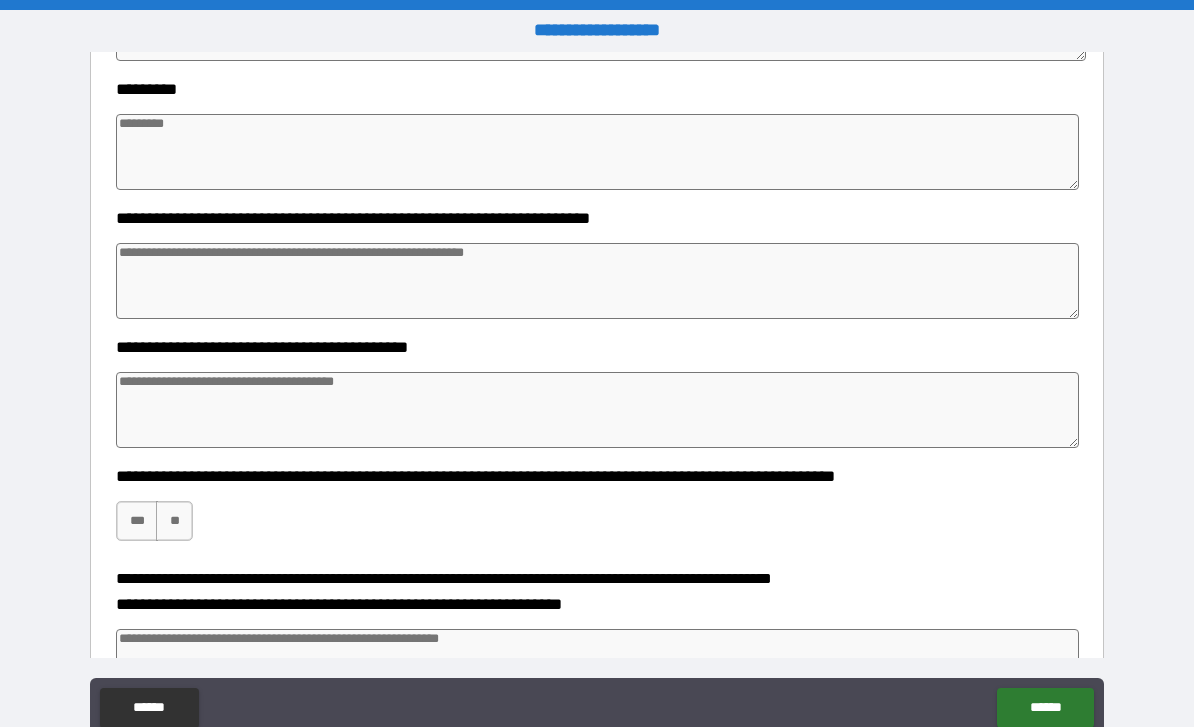 click at bounding box center [597, 152] 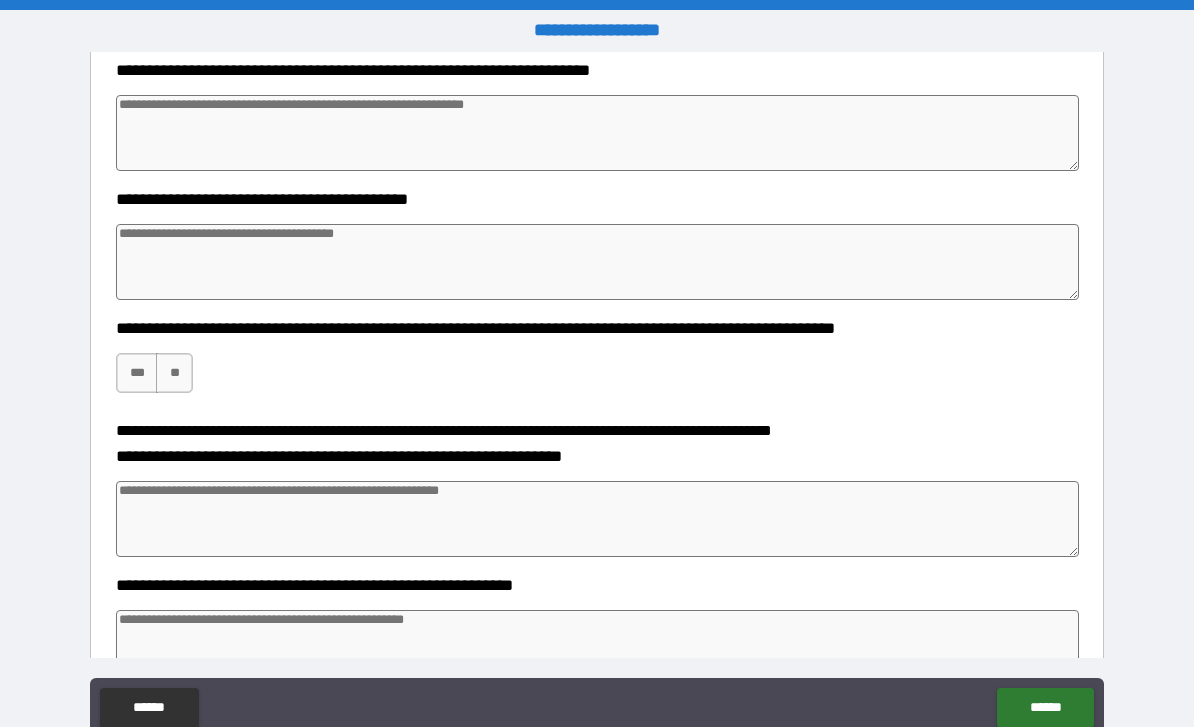 scroll, scrollTop: 817, scrollLeft: 0, axis: vertical 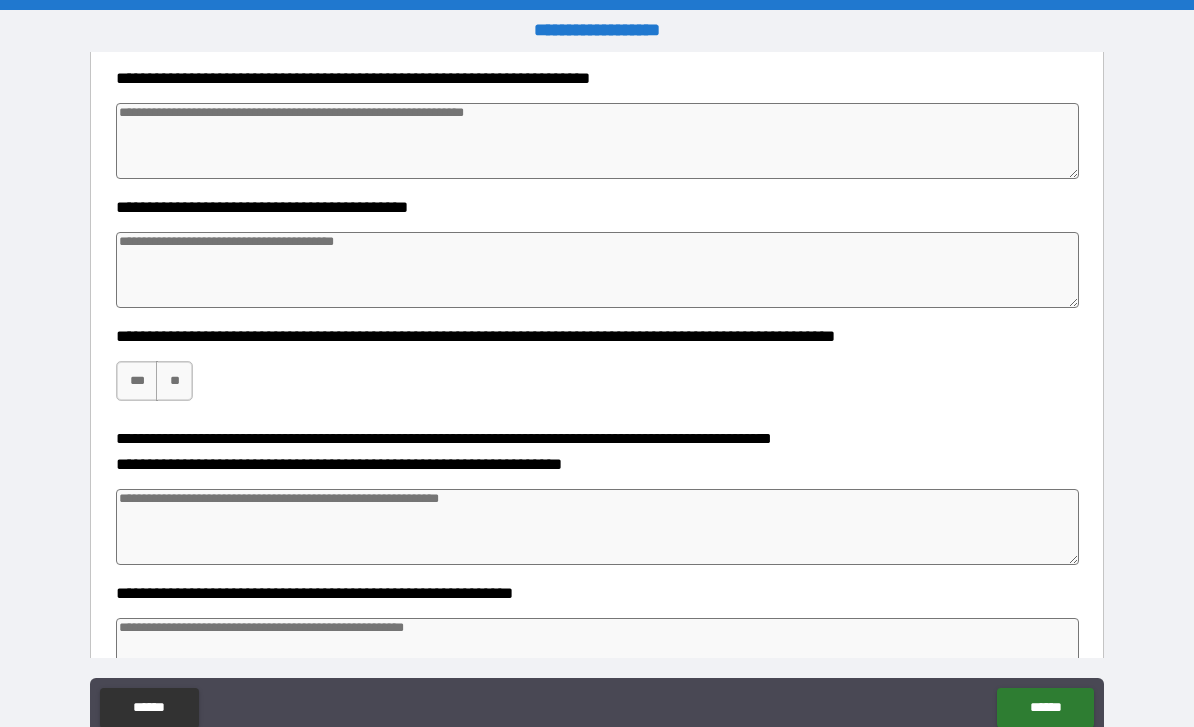 click at bounding box center (597, 141) 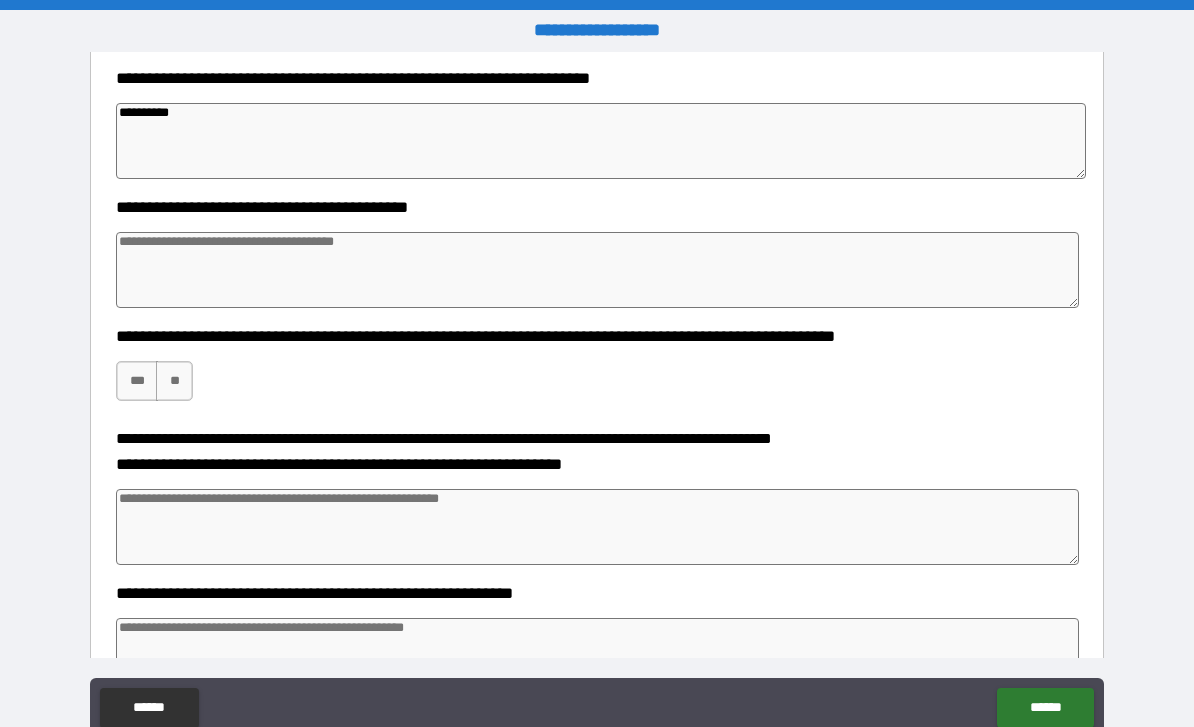 click at bounding box center [597, 270] 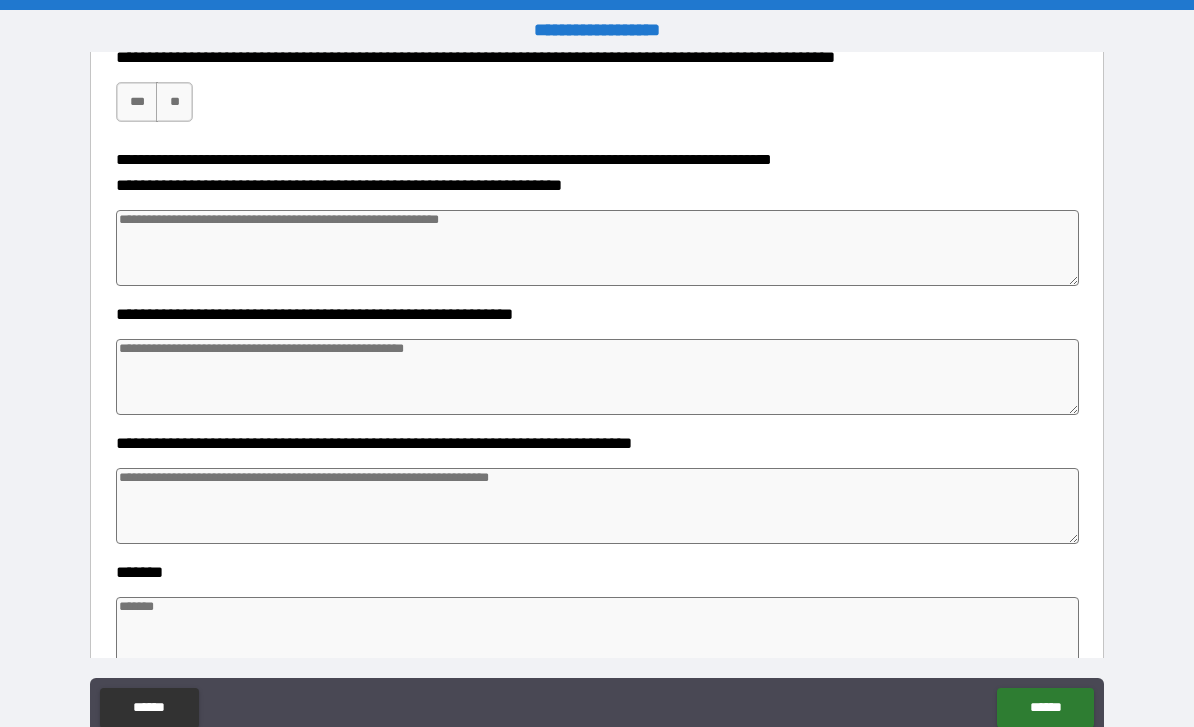 scroll, scrollTop: 1078, scrollLeft: 0, axis: vertical 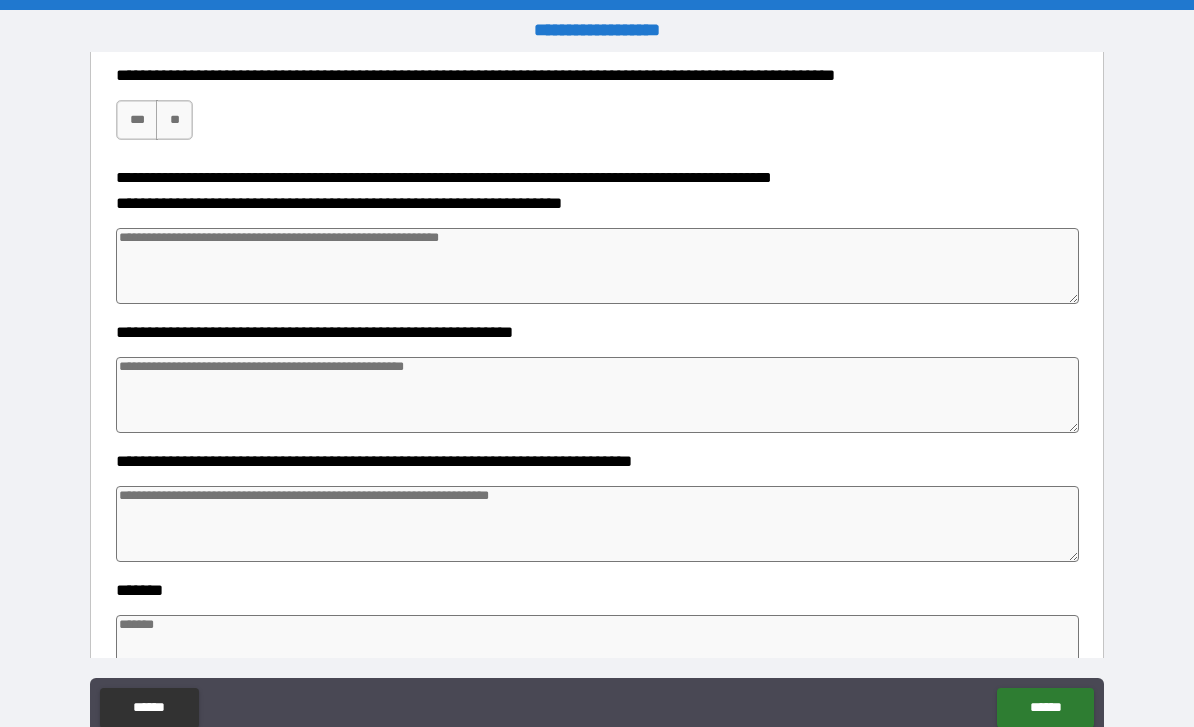 click on "**" at bounding box center [174, 120] 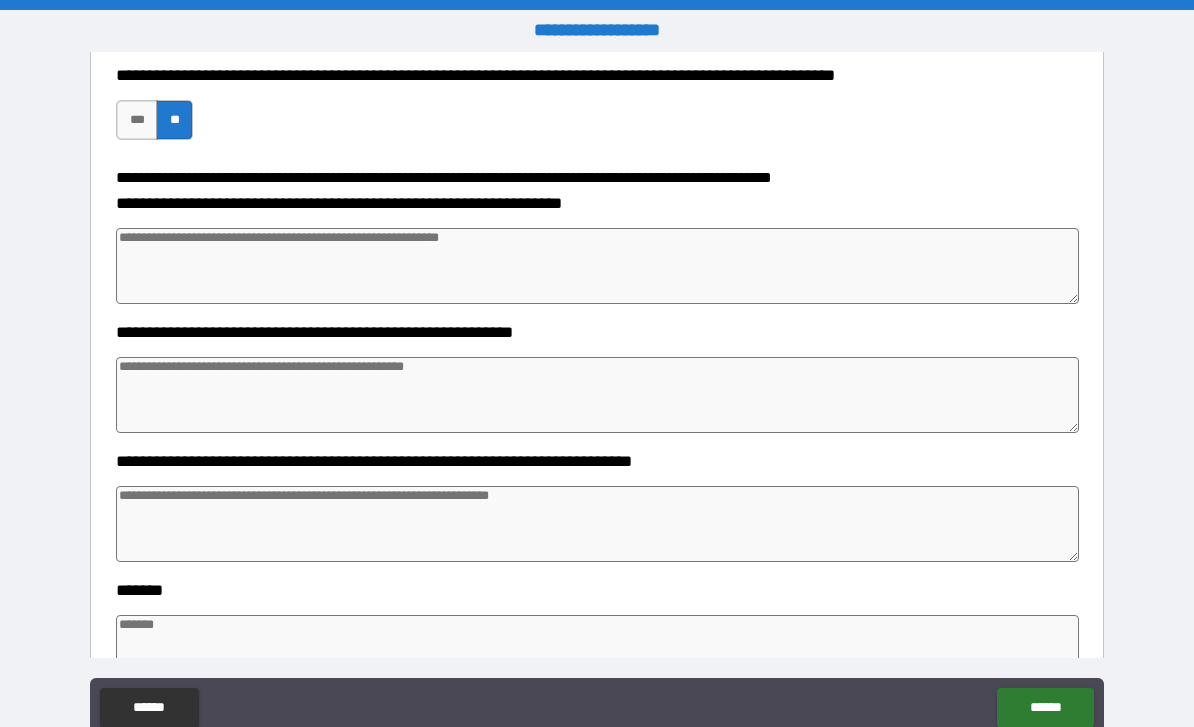 click at bounding box center [597, 266] 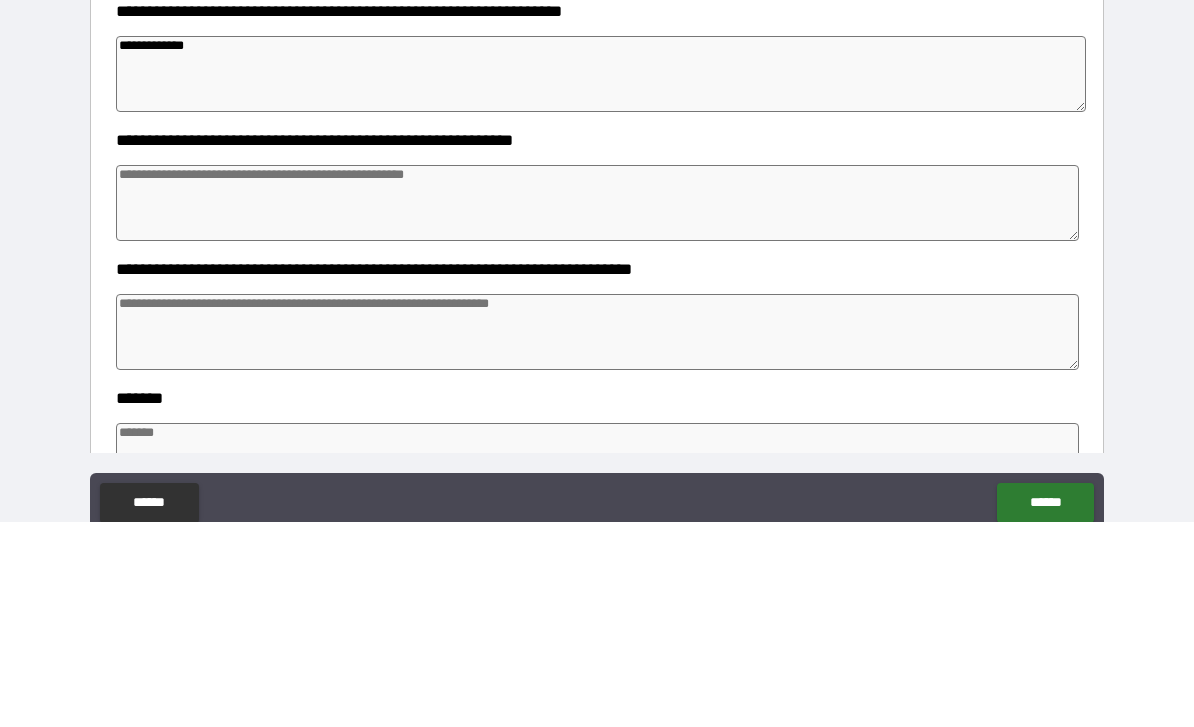 scroll, scrollTop: 1067, scrollLeft: 0, axis: vertical 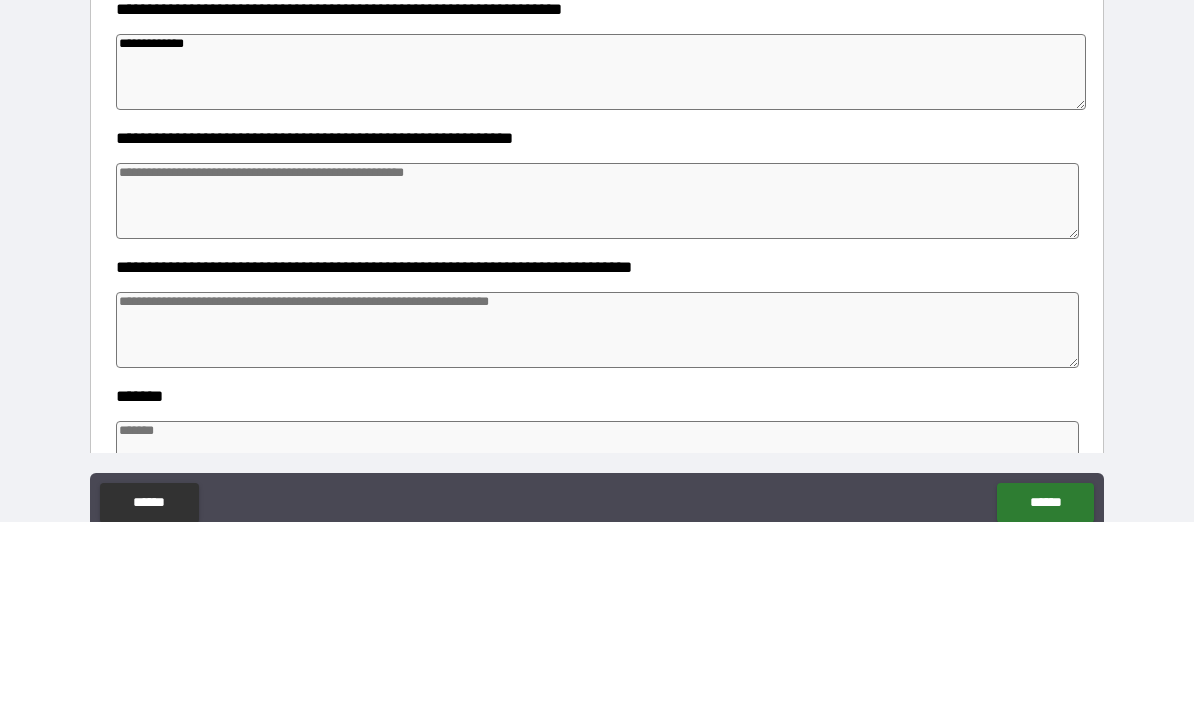 click at bounding box center [597, 406] 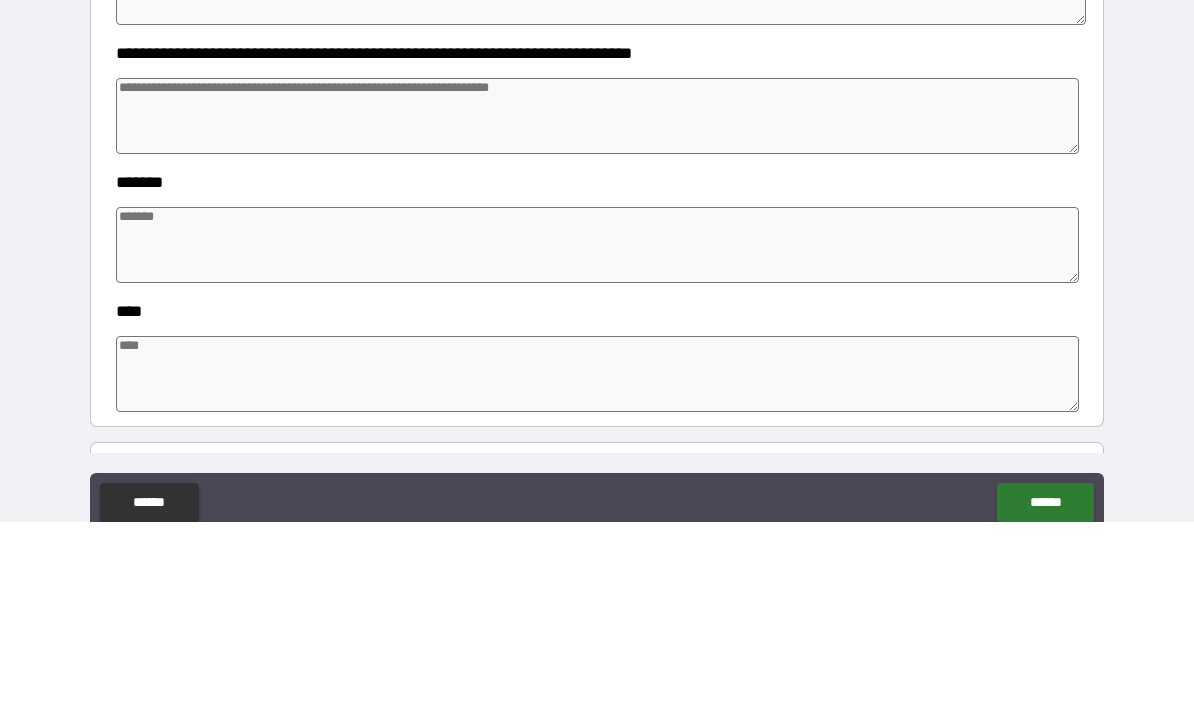 scroll, scrollTop: 1282, scrollLeft: 0, axis: vertical 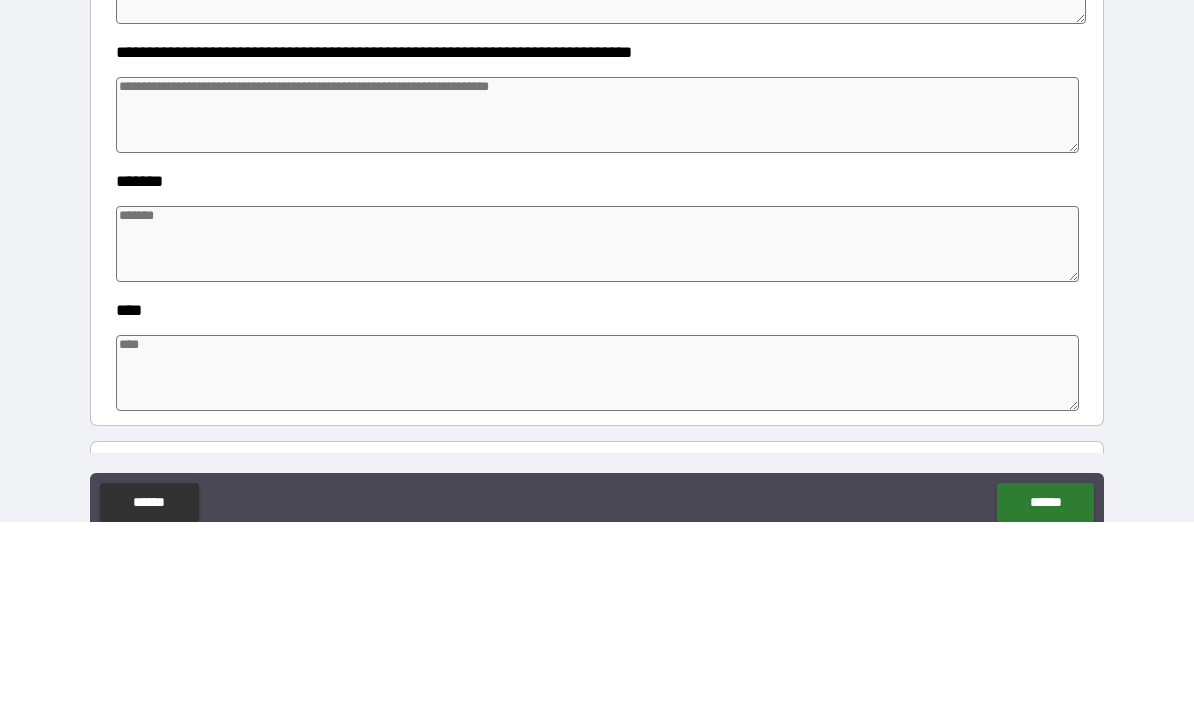 click at bounding box center [597, 320] 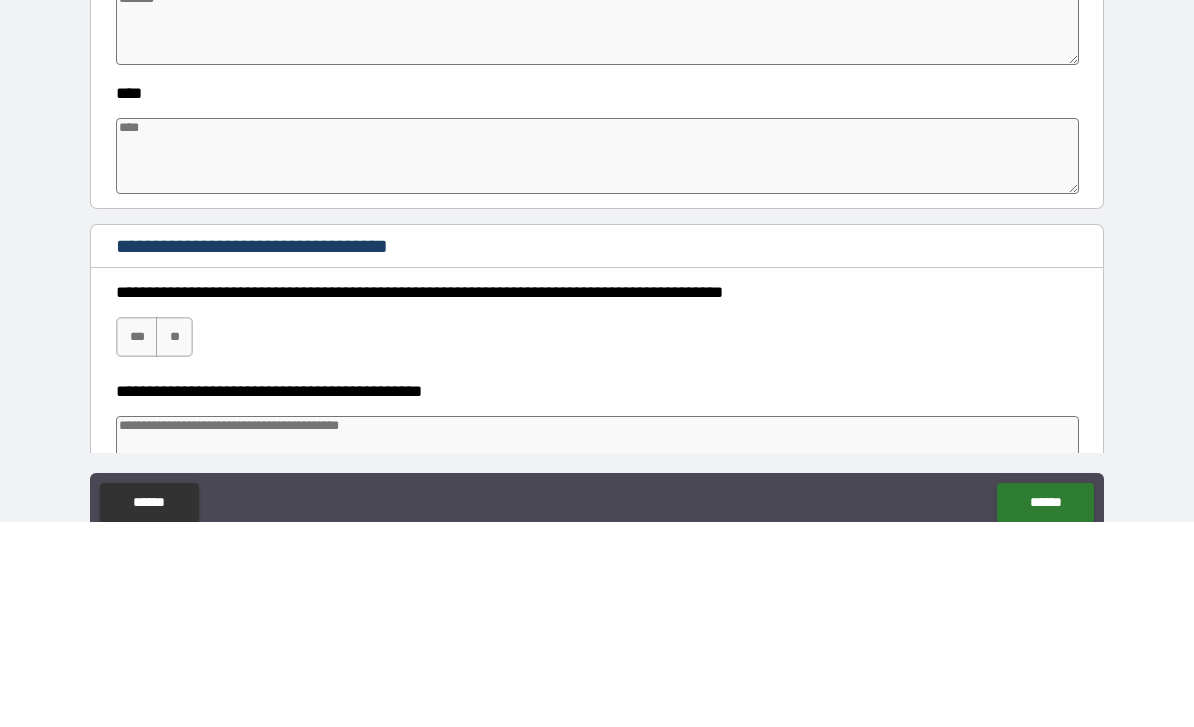 scroll, scrollTop: 1498, scrollLeft: 0, axis: vertical 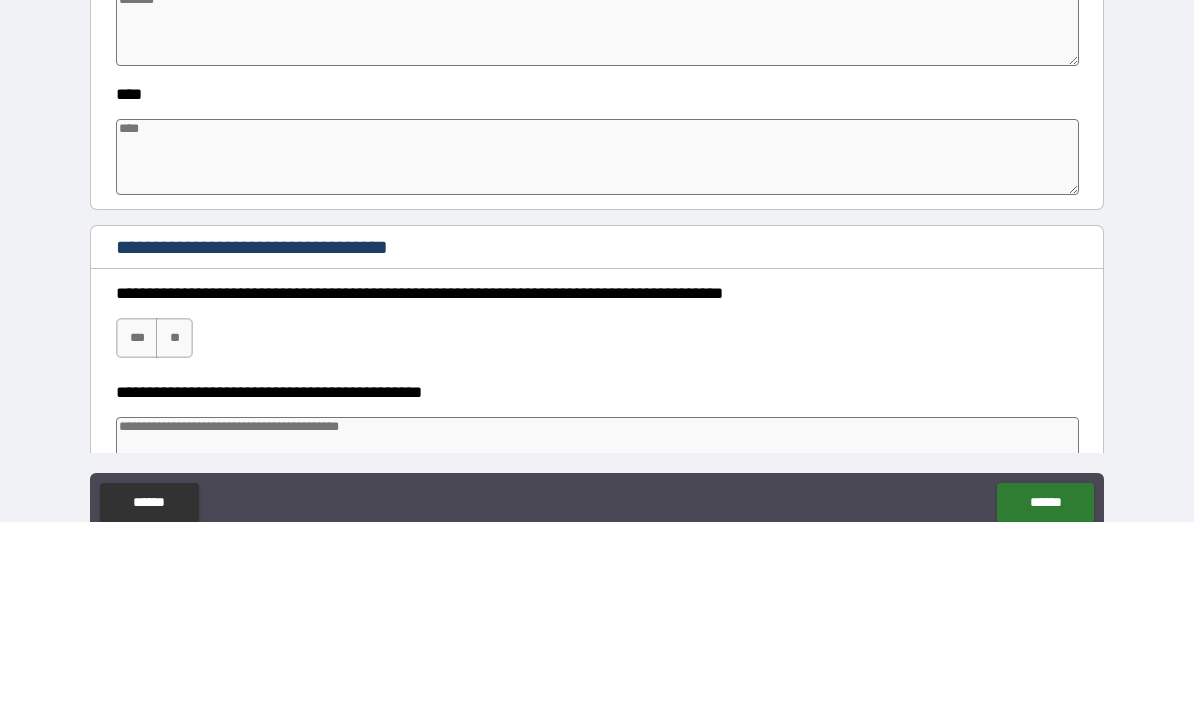 click at bounding box center [597, 362] 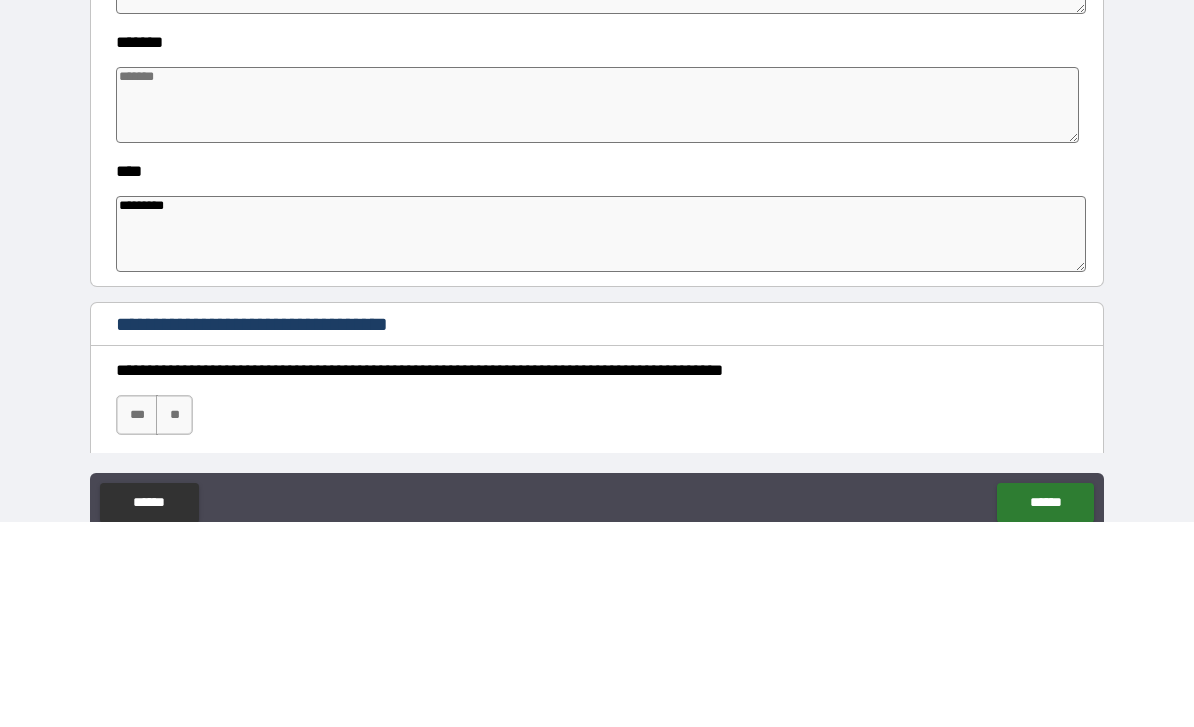 scroll, scrollTop: 1414, scrollLeft: 0, axis: vertical 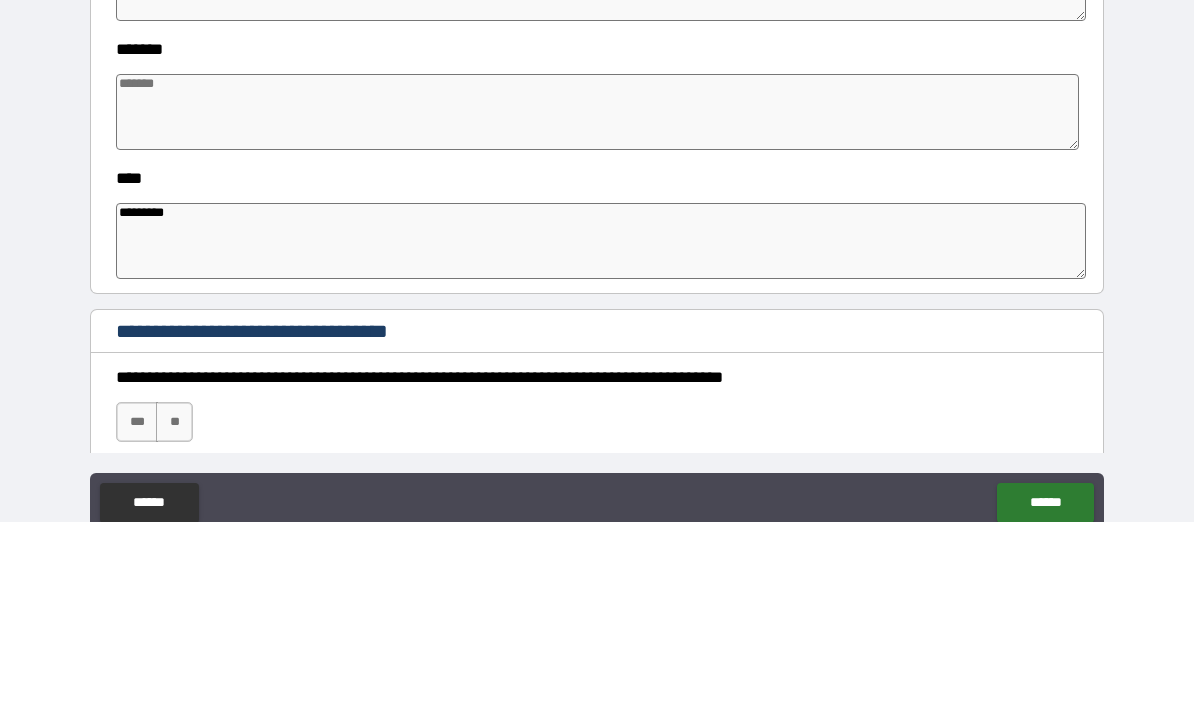click at bounding box center (597, 317) 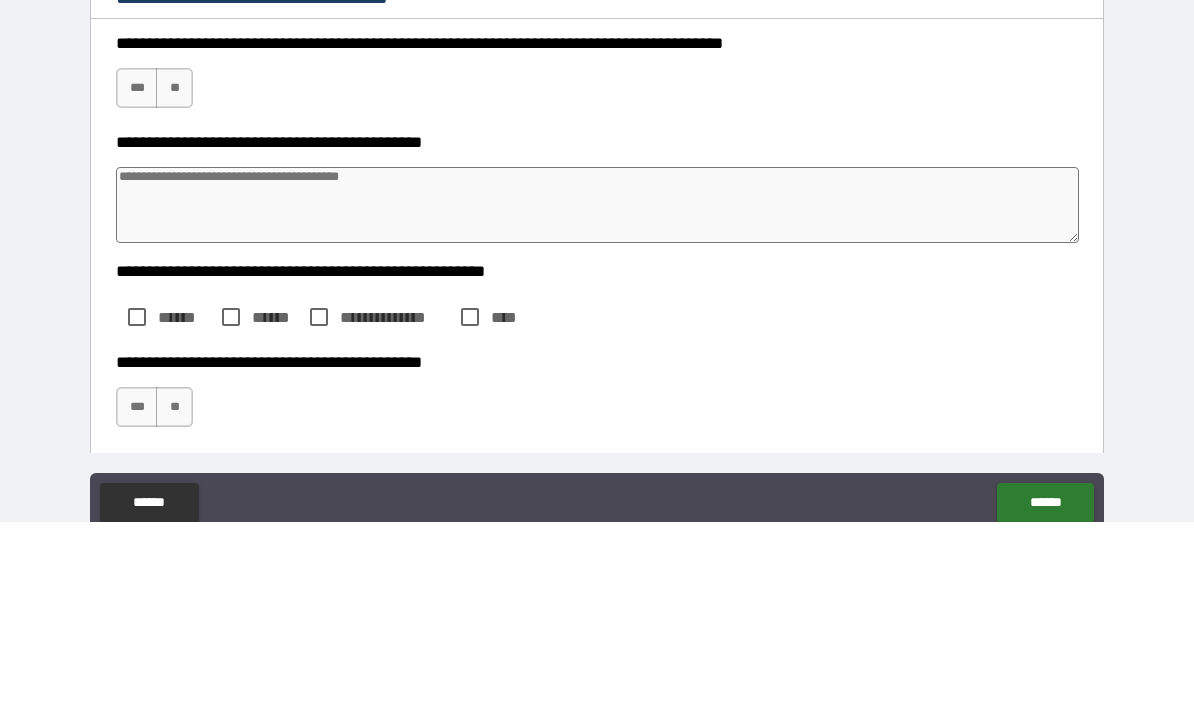 scroll, scrollTop: 1728, scrollLeft: 0, axis: vertical 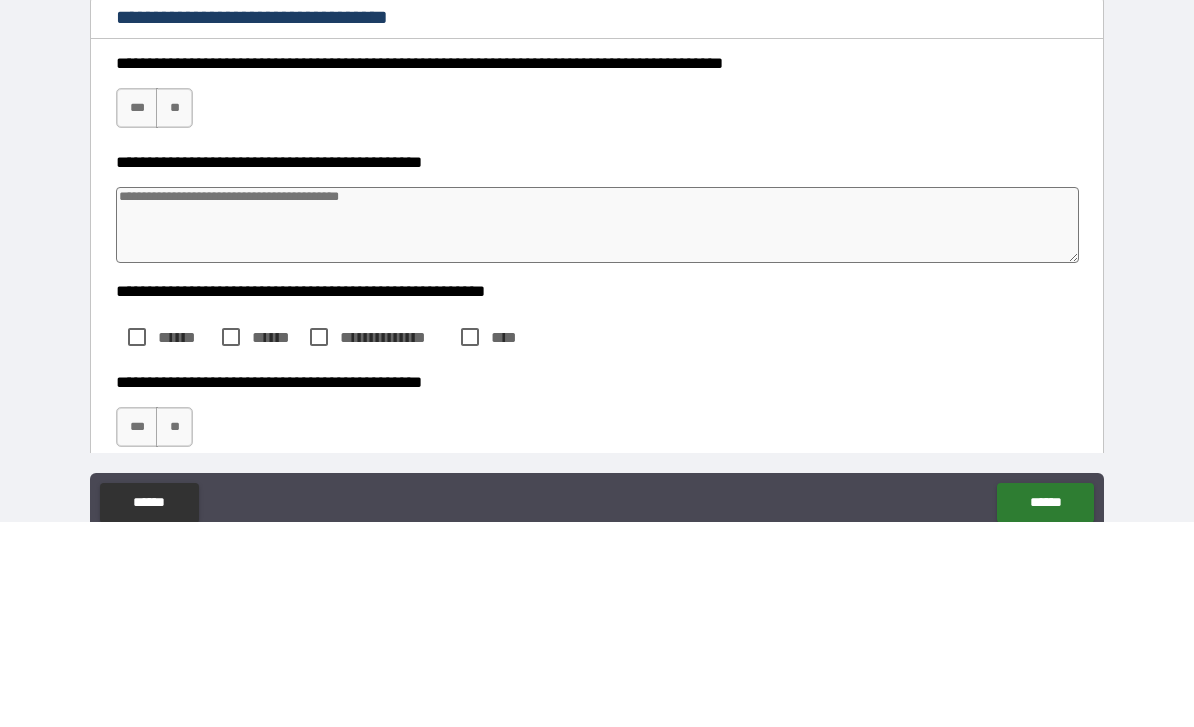 click on "**" at bounding box center (174, 313) 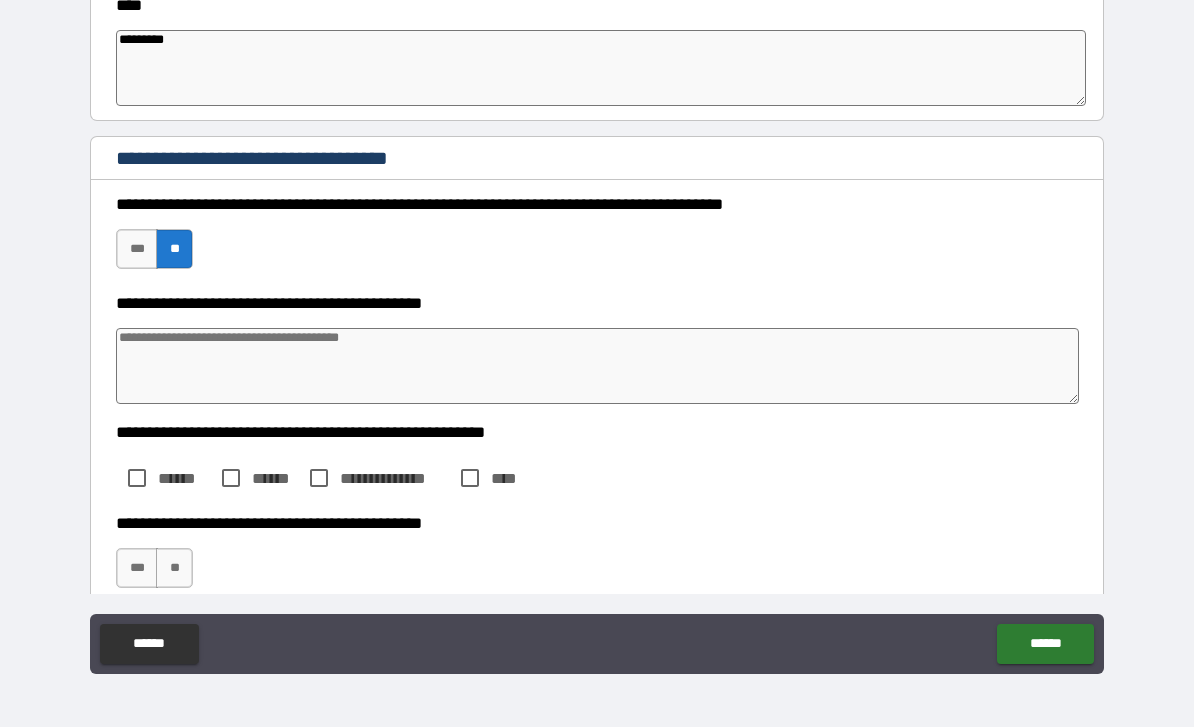 click at bounding box center (597, 366) 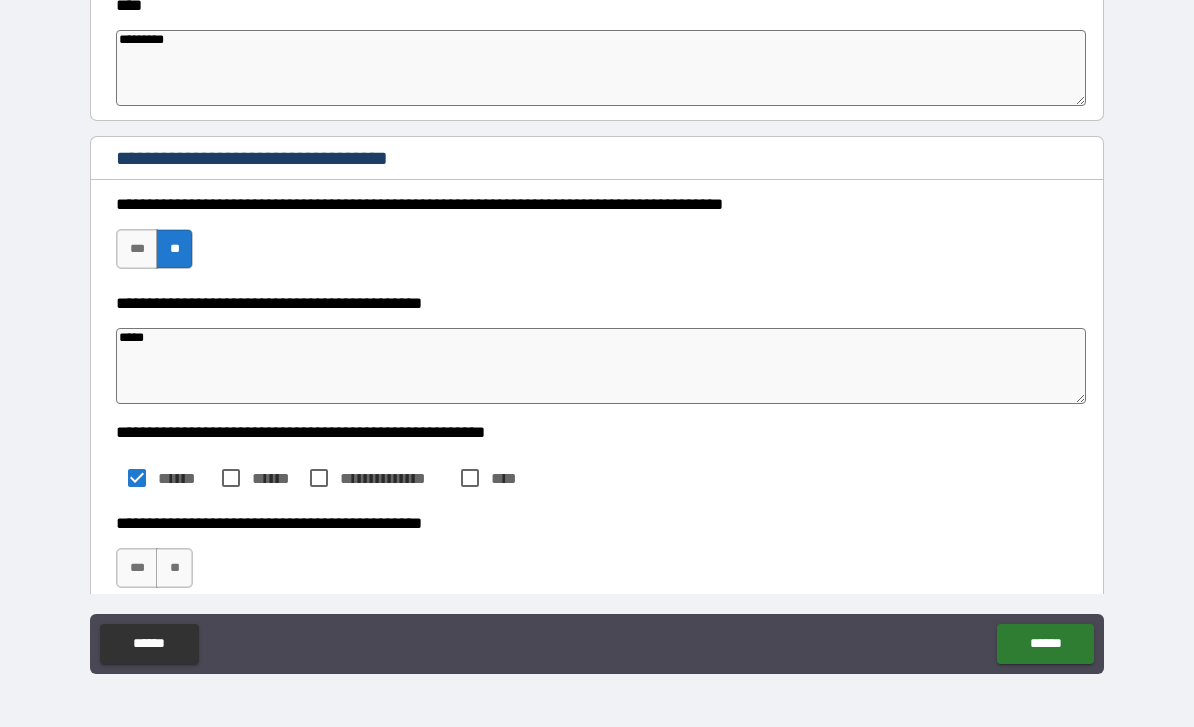 click on "**" at bounding box center [174, 568] 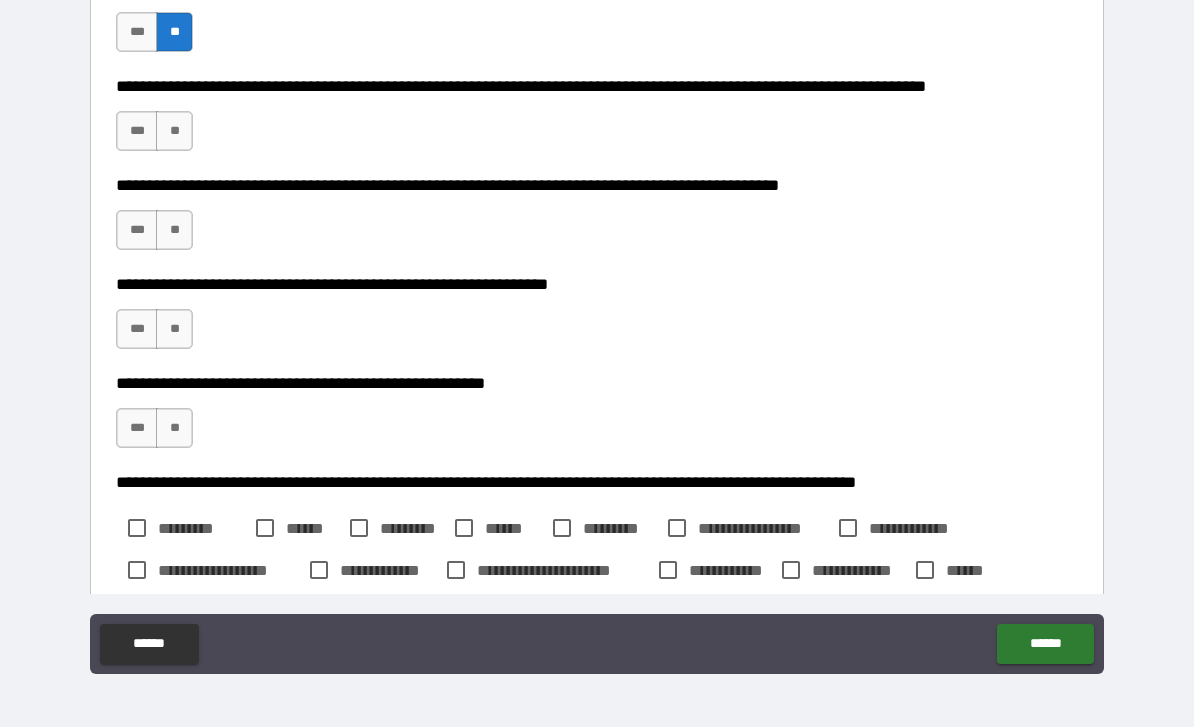 scroll, scrollTop: 2265, scrollLeft: 0, axis: vertical 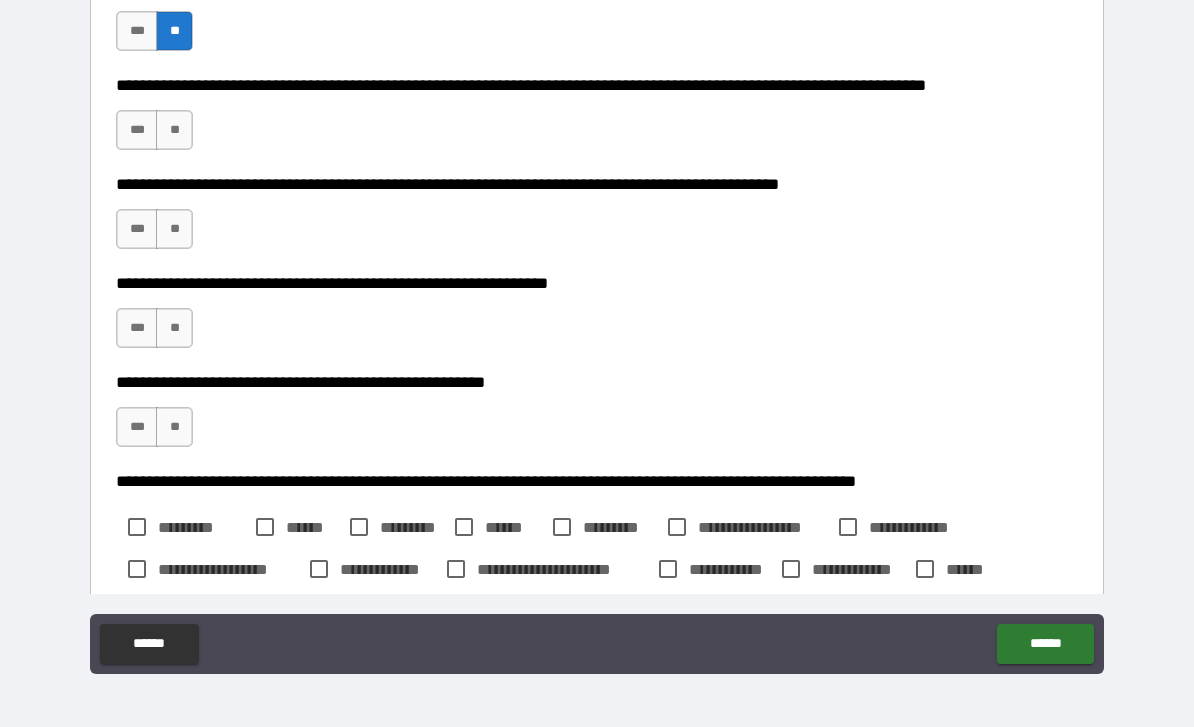 click on "**" at bounding box center (174, 130) 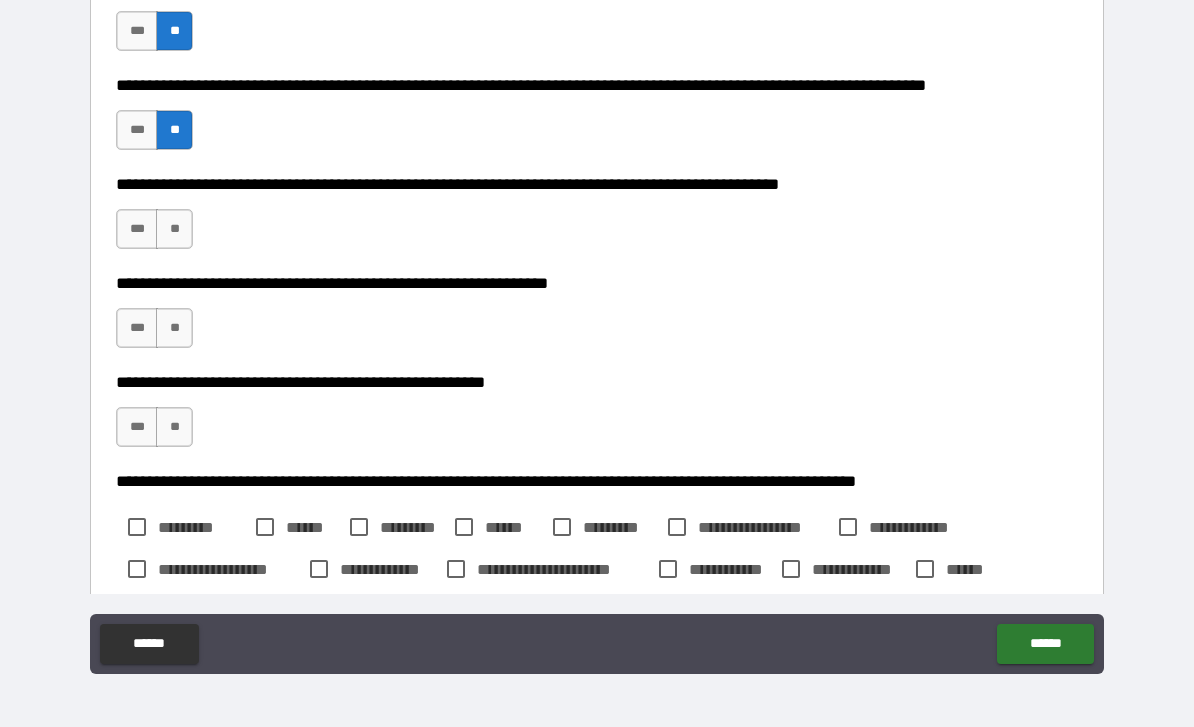 click on "**" at bounding box center (174, 229) 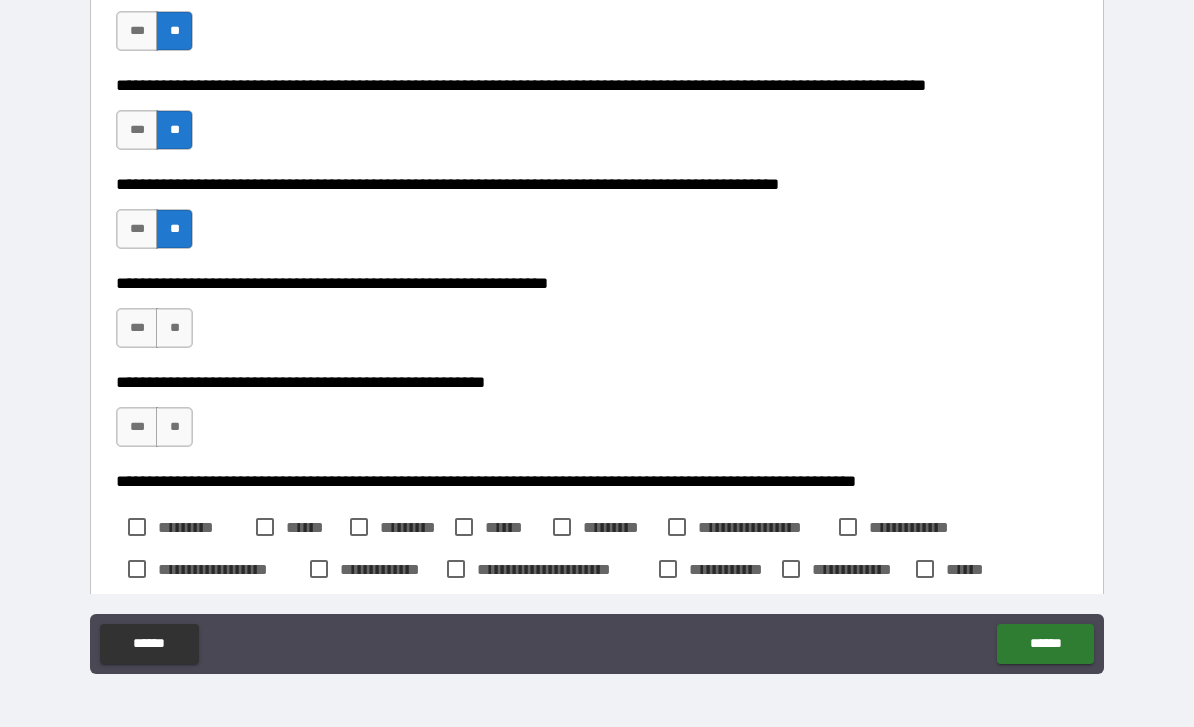 click on "**" at bounding box center [174, 328] 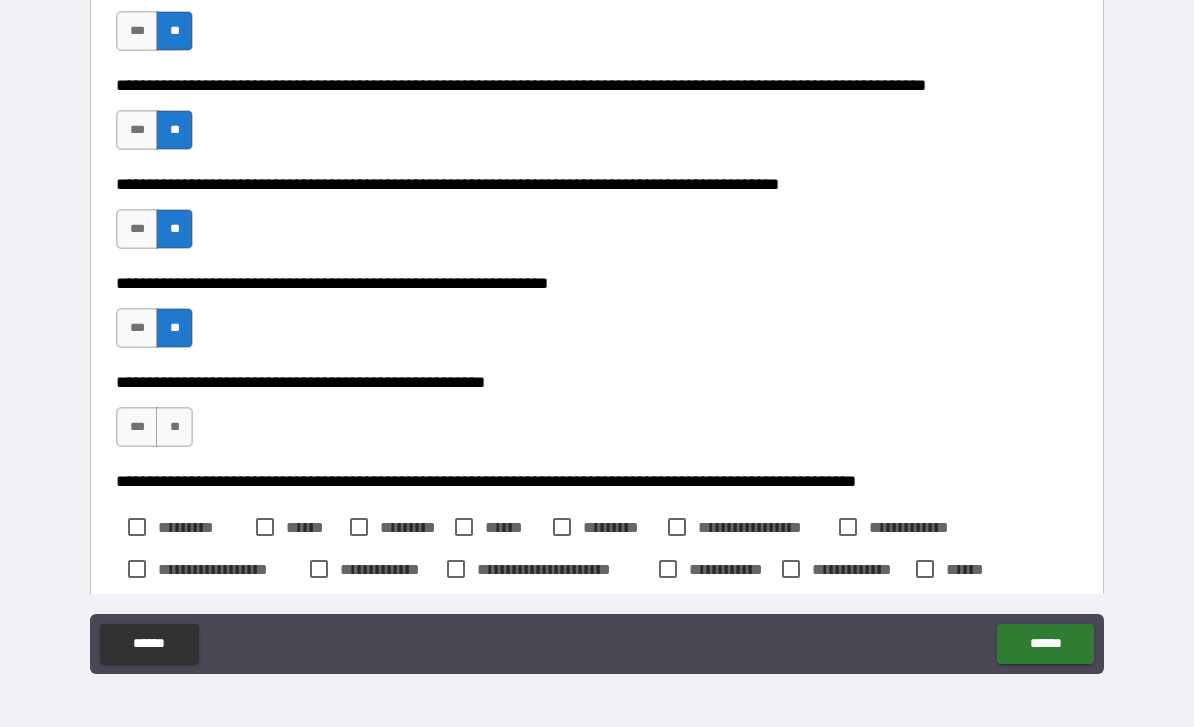 click on "**" at bounding box center (174, 427) 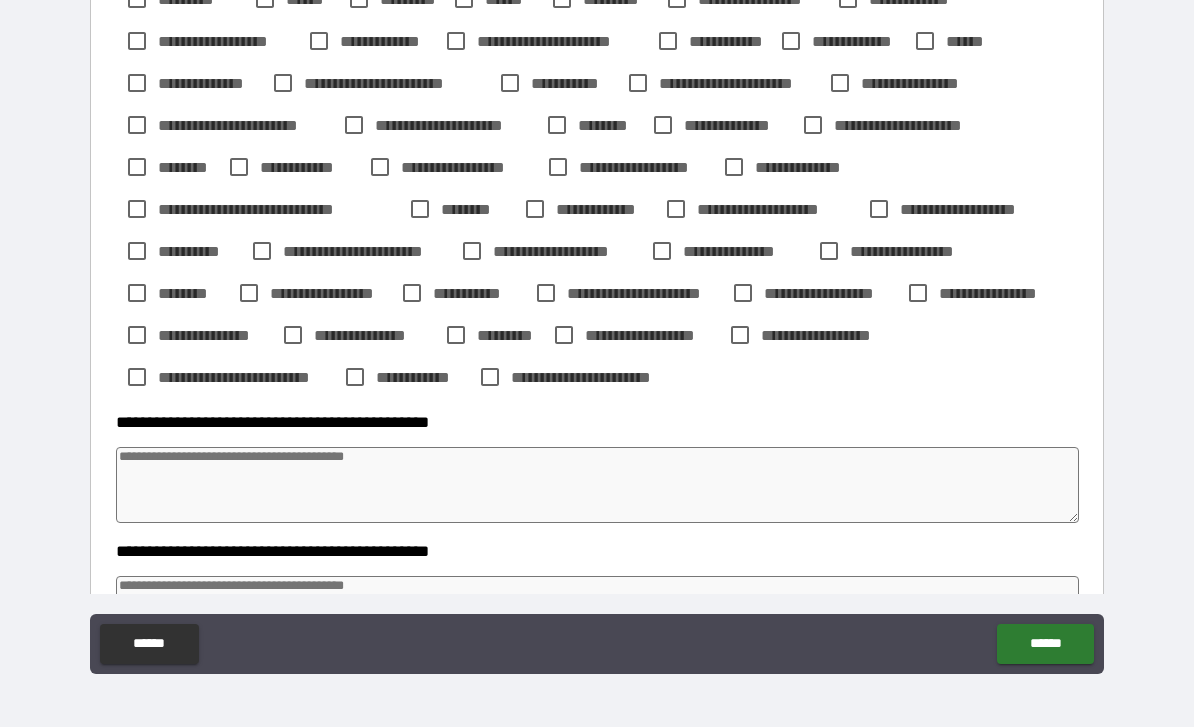 scroll, scrollTop: 2794, scrollLeft: 0, axis: vertical 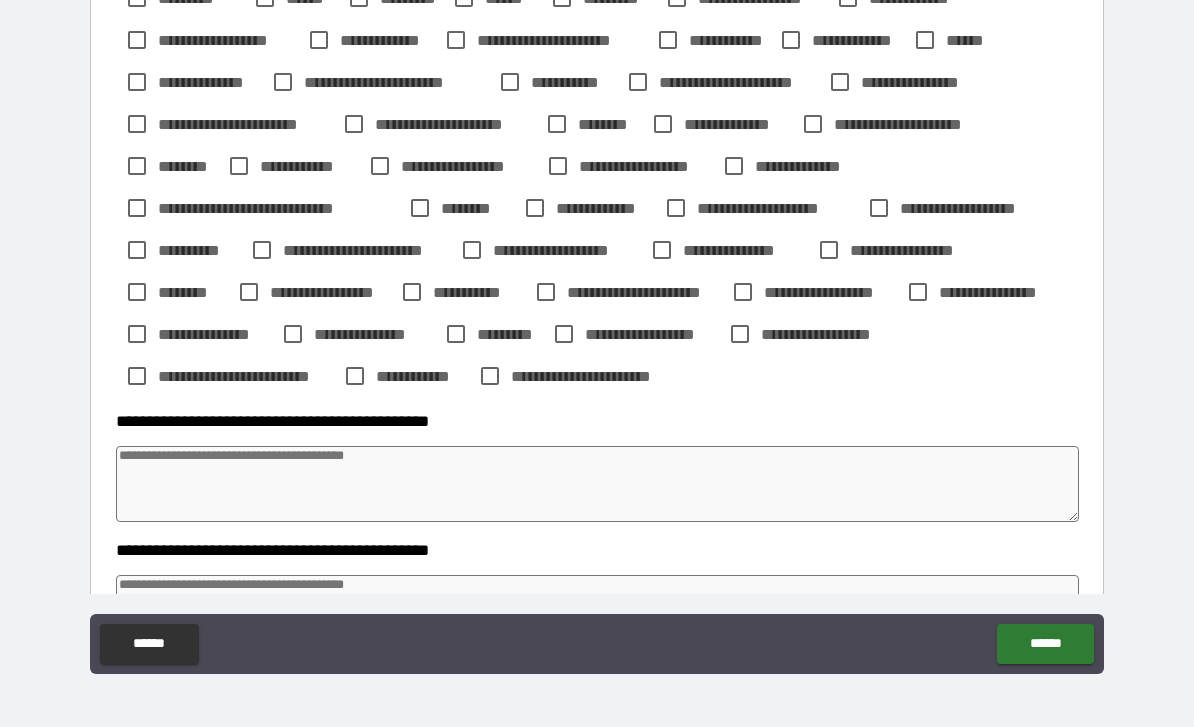 click at bounding box center [597, 484] 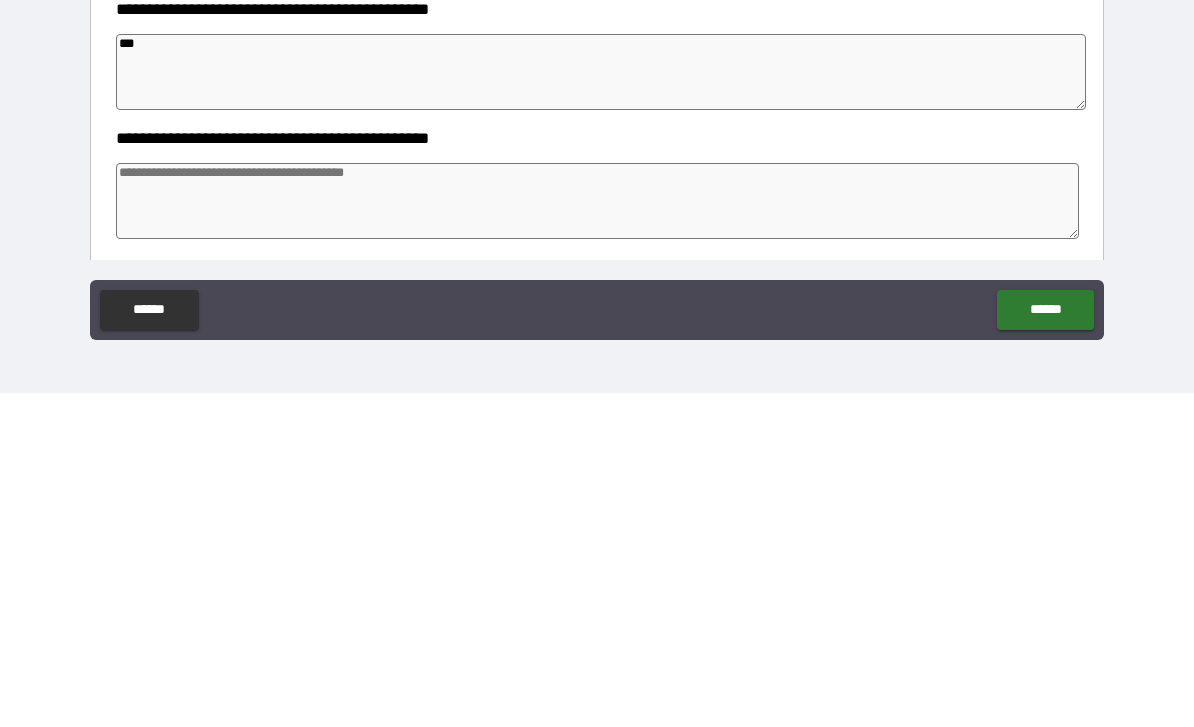 scroll, scrollTop: 2895, scrollLeft: 0, axis: vertical 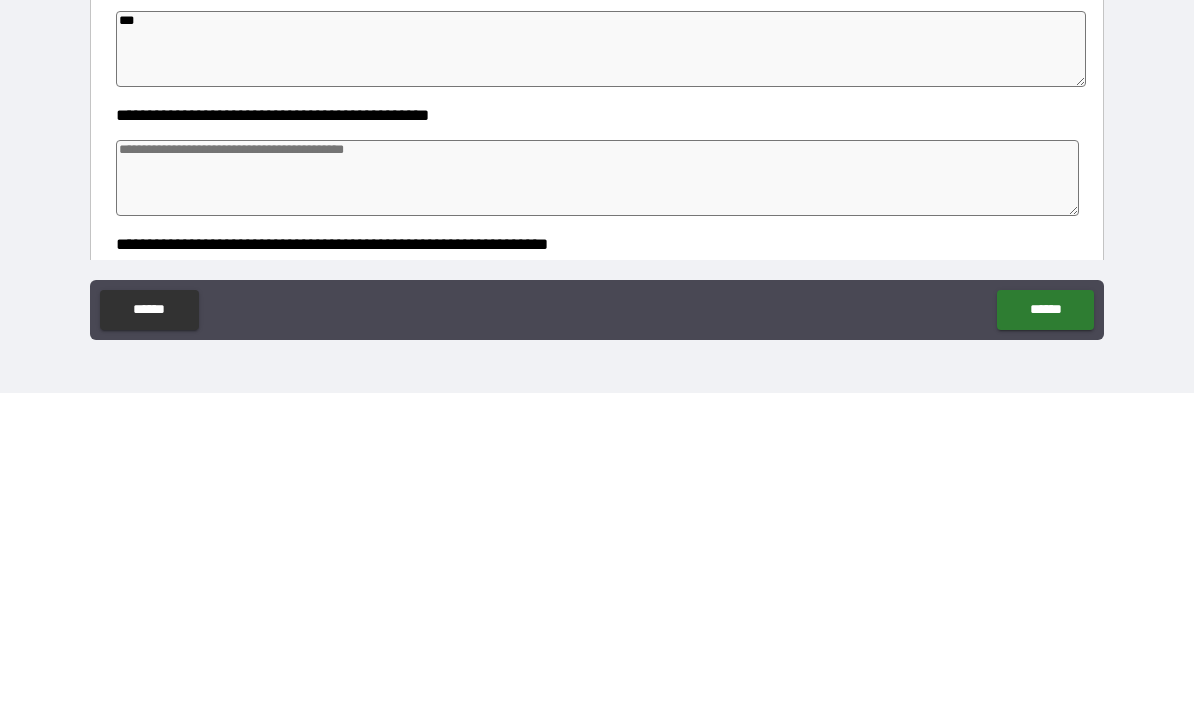 click at bounding box center [597, 512] 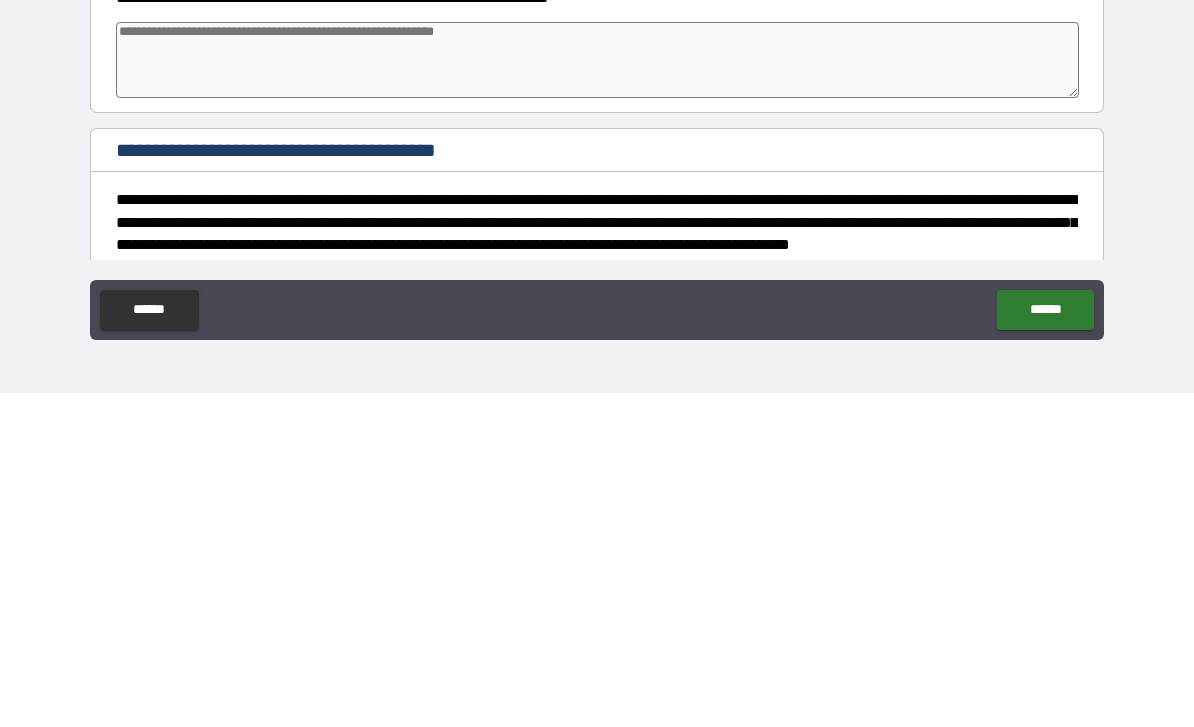 scroll, scrollTop: 3122, scrollLeft: 0, axis: vertical 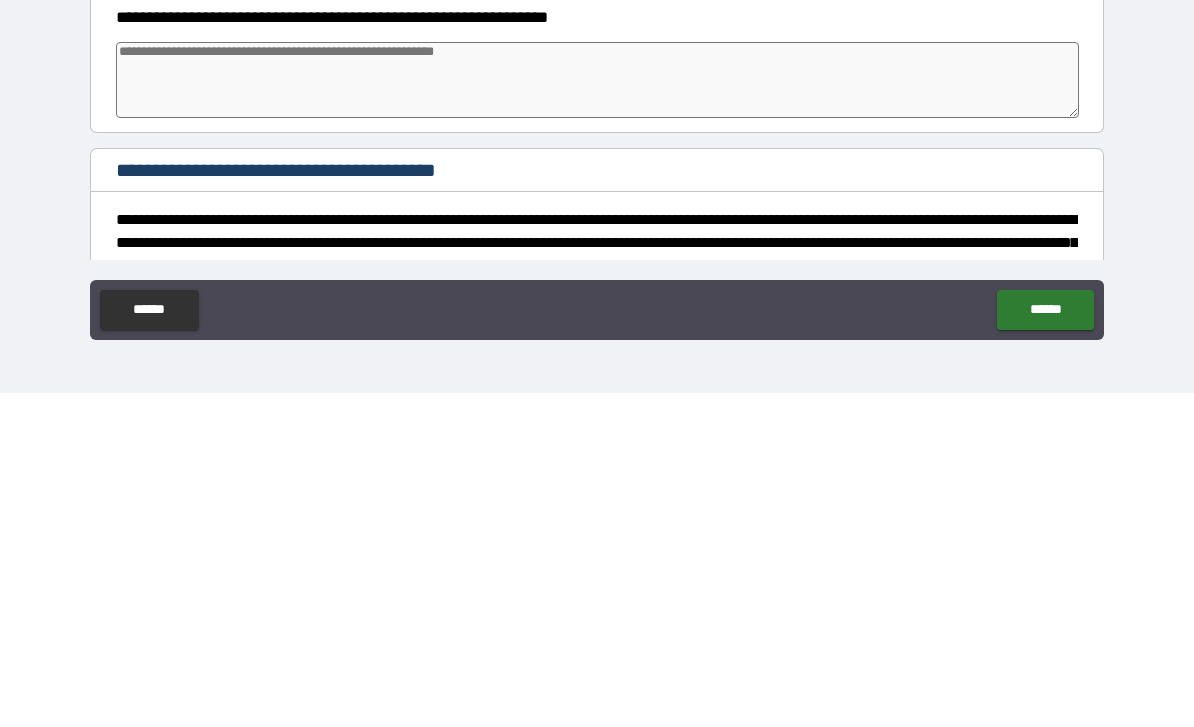 click at bounding box center (597, 414) 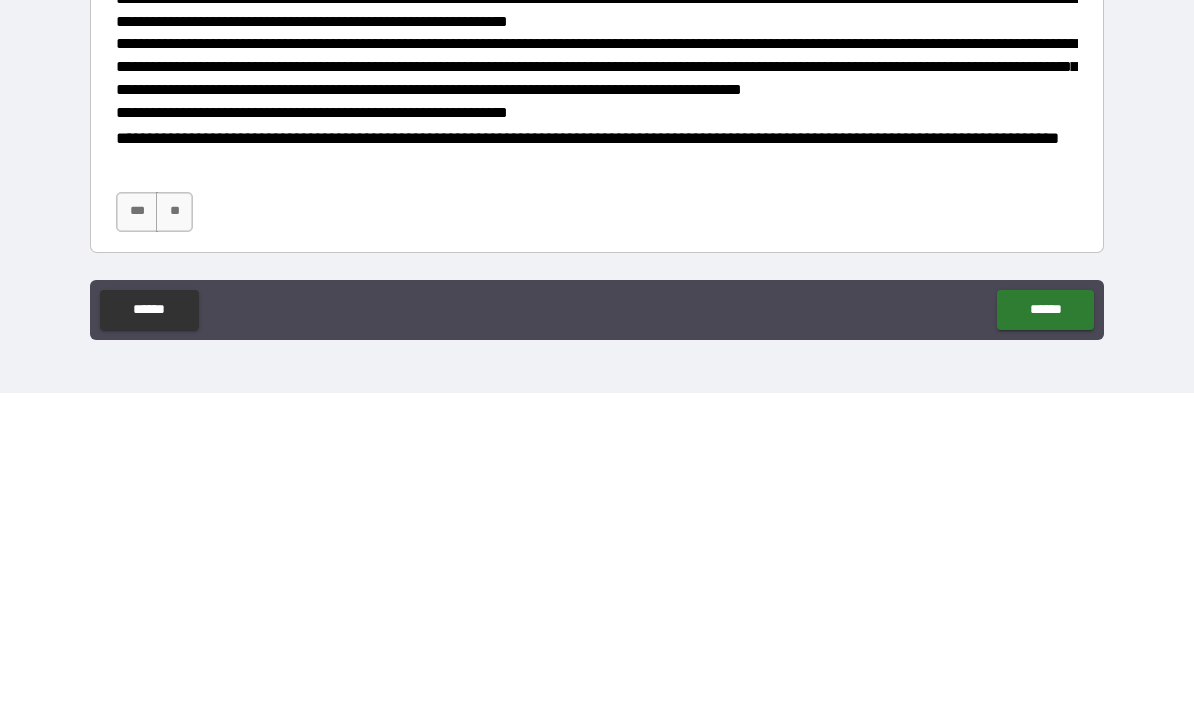 scroll, scrollTop: 3967, scrollLeft: 0, axis: vertical 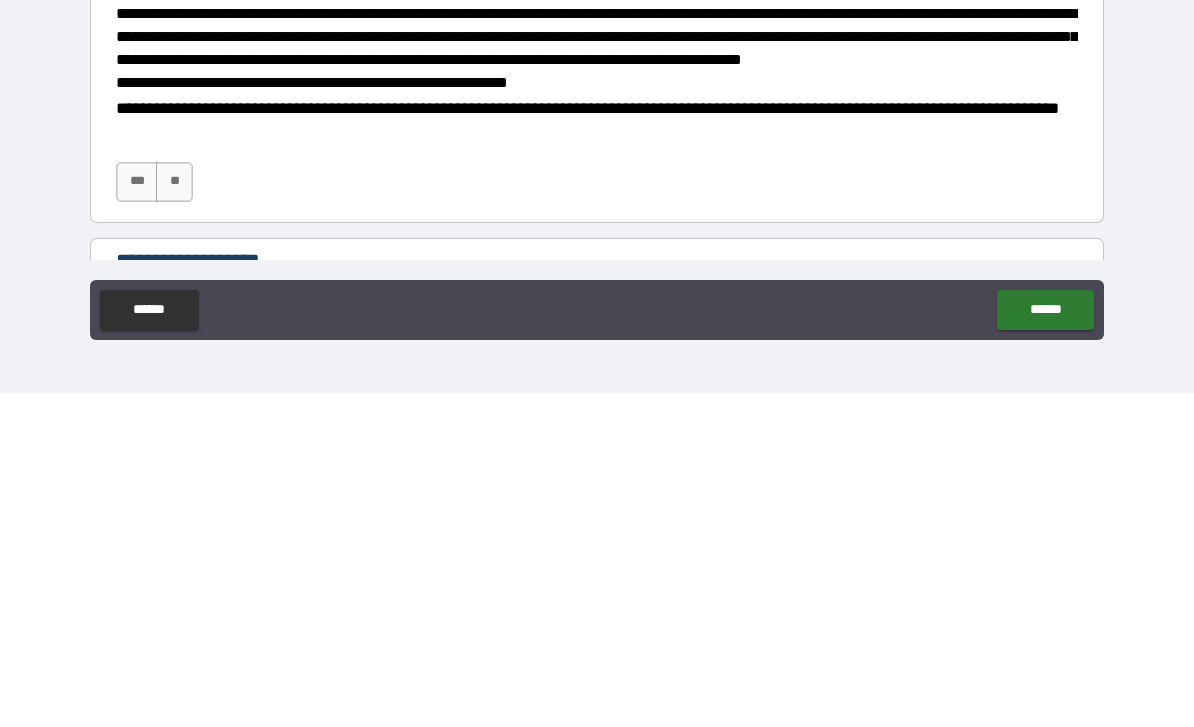 click on "***" at bounding box center (137, 516) 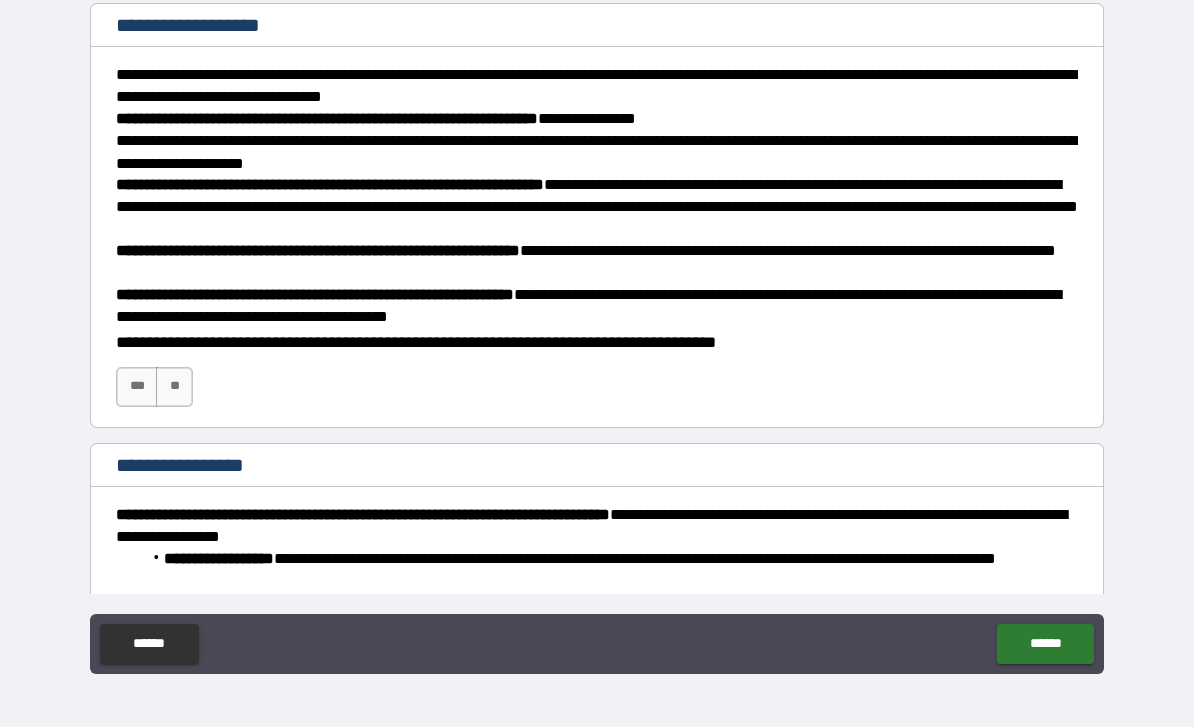 scroll, scrollTop: 4531, scrollLeft: 0, axis: vertical 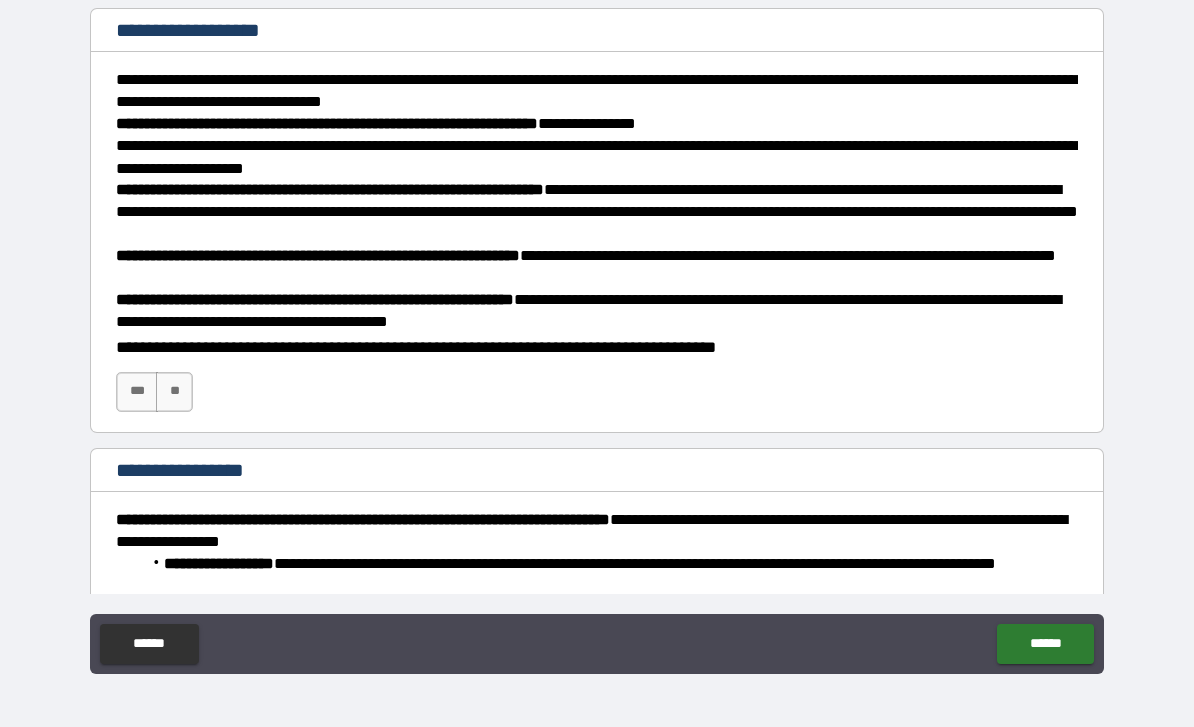 click on "***" at bounding box center [137, 392] 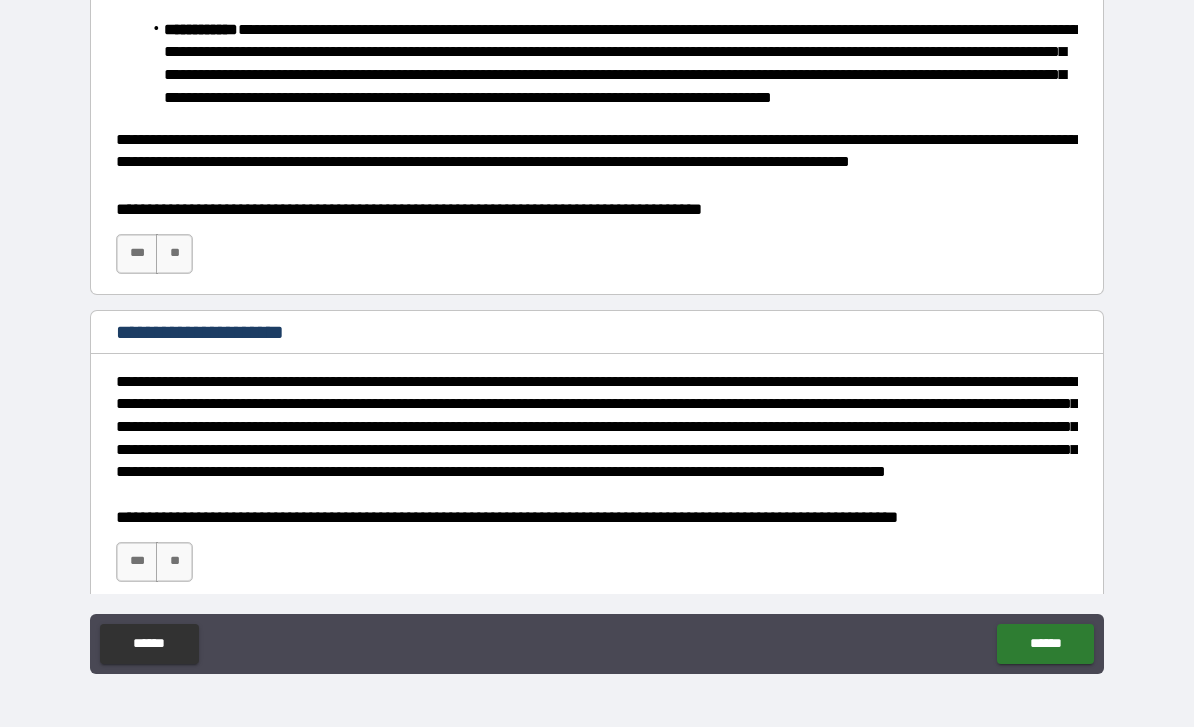 scroll, scrollTop: 5637, scrollLeft: 0, axis: vertical 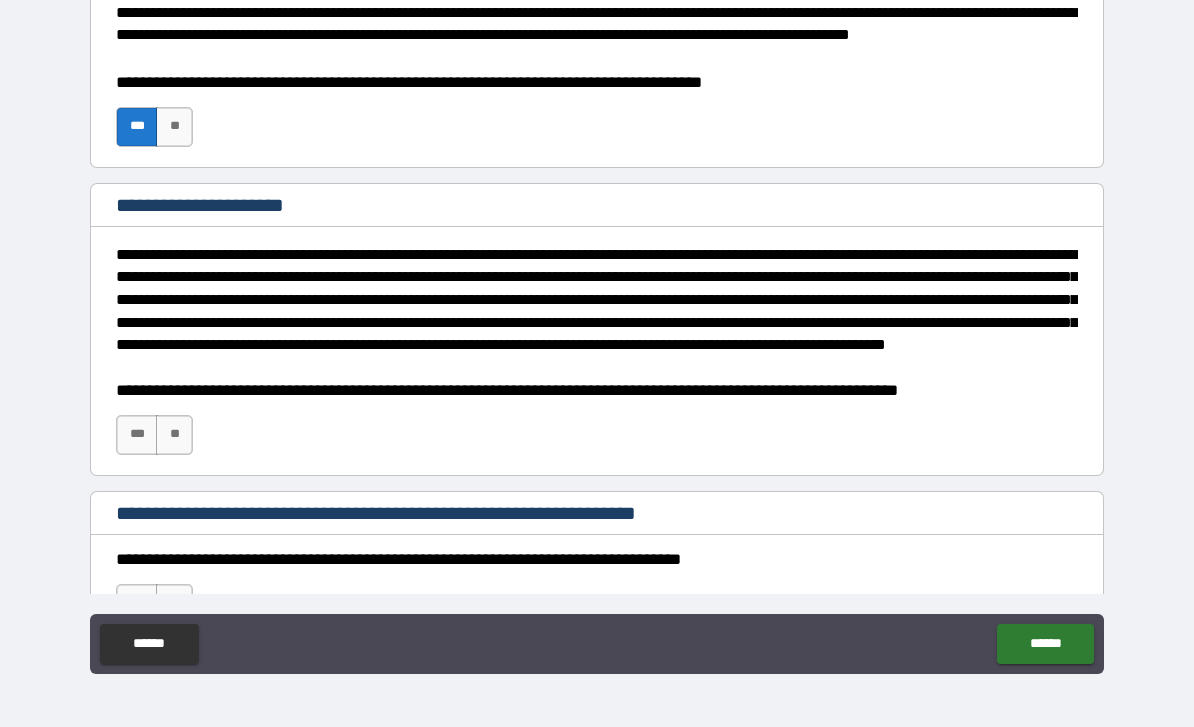 click on "***" at bounding box center [137, 435] 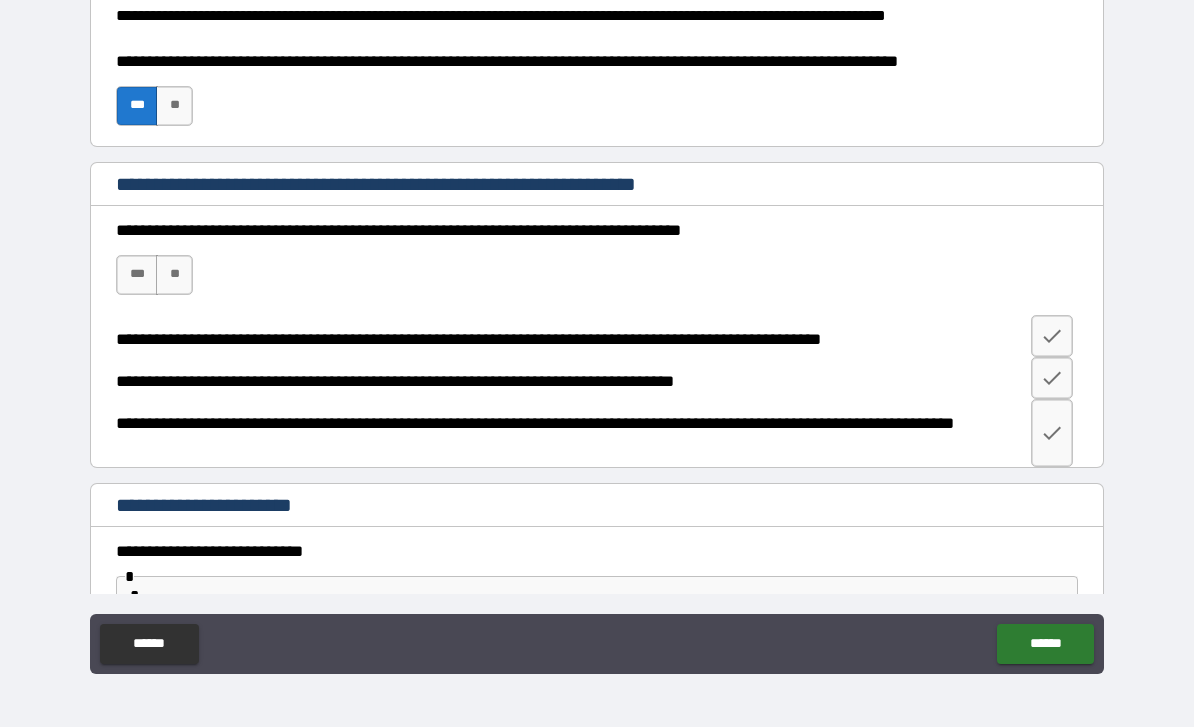 scroll, scrollTop: 6085, scrollLeft: 0, axis: vertical 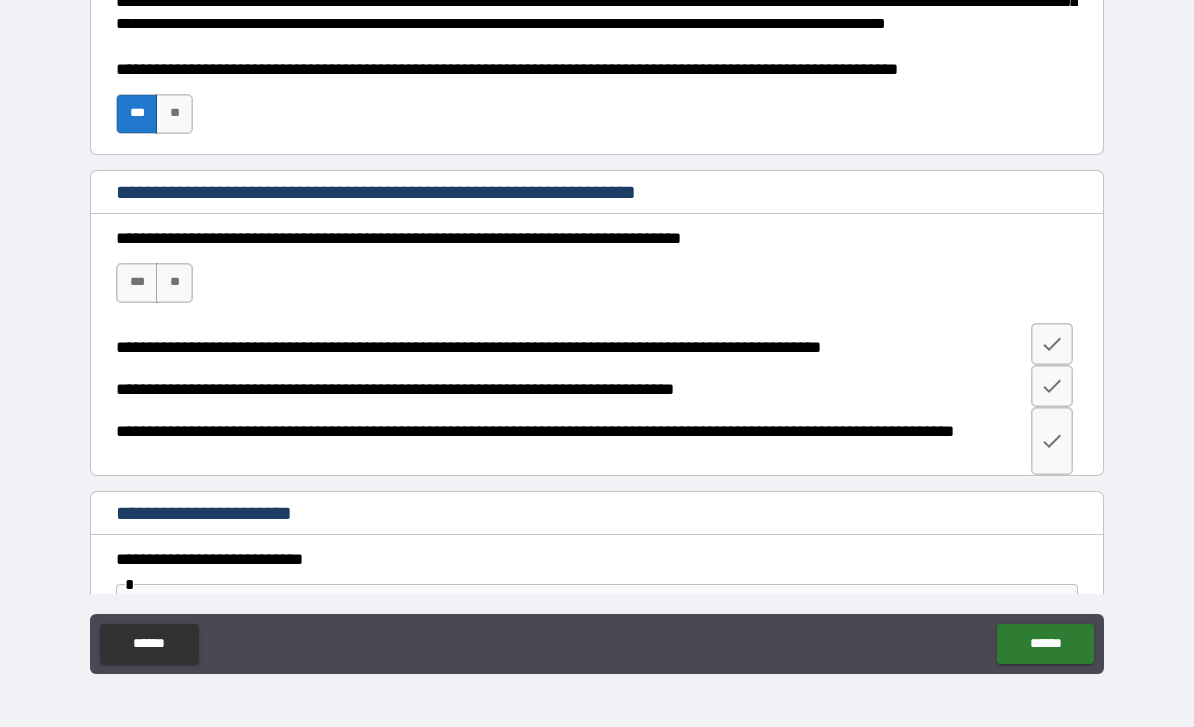 click on "***" at bounding box center (137, 283) 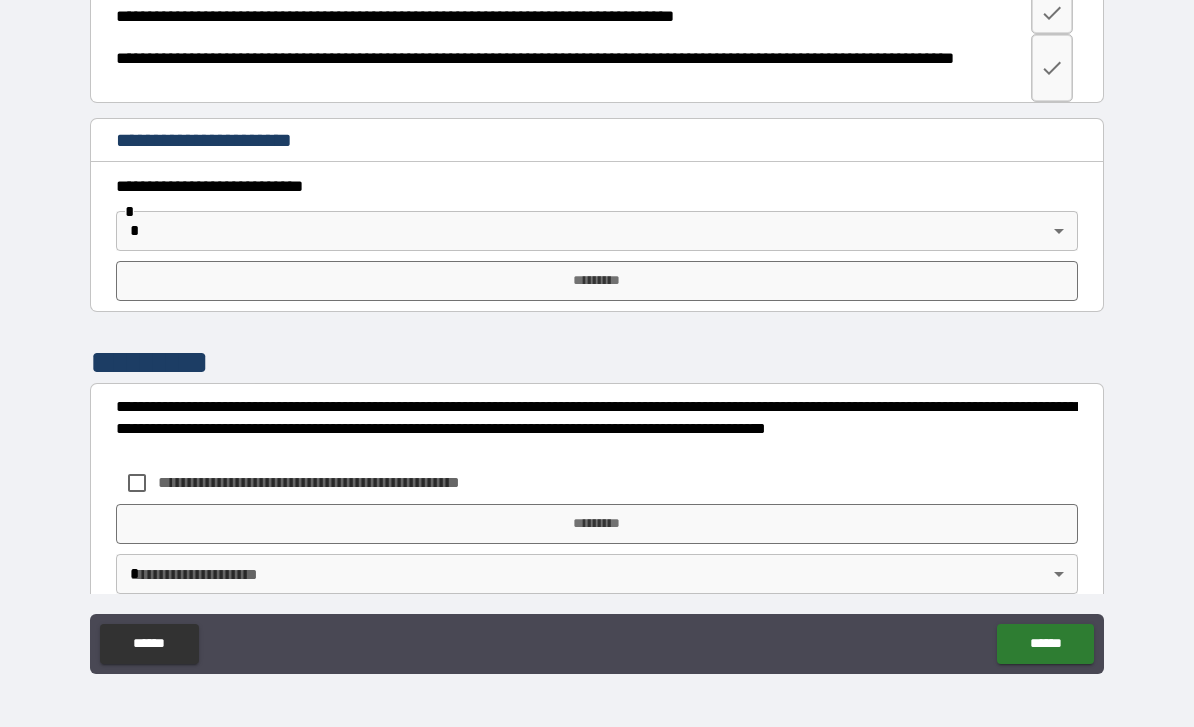 scroll, scrollTop: 6448, scrollLeft: 0, axis: vertical 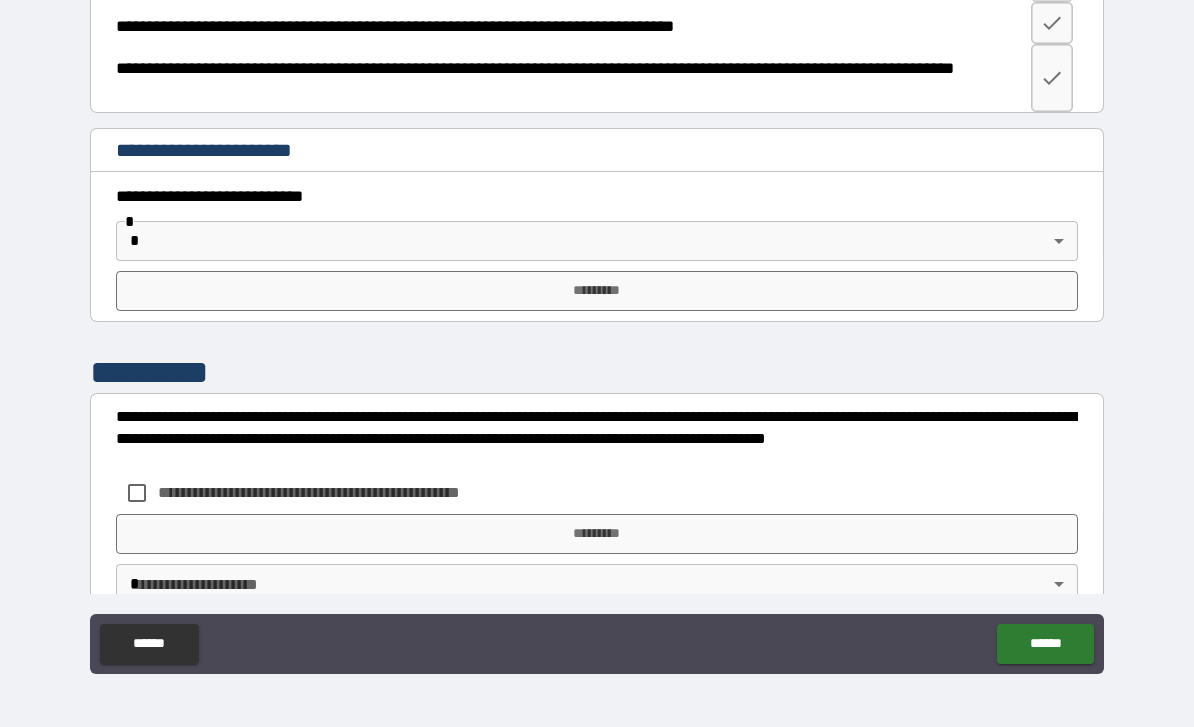 click on "[FIRST] [LAST] [STREET] [CITY] [STATE] [ZIP] [COUNTRY] [ADDRESS] [APT] [UNIT] [BUILDING] [FLOOR] [ROOM] [POSTAL_CODE] [PHONE] [EMAIL] [WEBSITE] [COMPANY] [JOB_TITLE] [DEPARTMENT] [OFFICE_PHONE] [MOBILE_PHONE] [FAX_NUMBER] [ADDRESS_LINE_1] [ADDRESS_LINE_2] [ADDRESS_LINE_3] [CITY_NAME] [STATE_NAME] [POSTAL_CODE_FORMAT] [COUNTRY_NAME] [REGION] [PROVINCE] [TERRITORY] [COUNTY] [DISTRICT] [BOROUGH] [NEIGHBORHOOD] [STREET_NAME] [HOUSE_NUMBER] [APARTMENT_NUMBER] [UNIT_NUMBER] [BUILDING_NAME] [FLOOR_NUMBER] [ROOM_NUMBER] [POSTAL_BOX] [PO_BOX] [ZIP_PLUS_4] [AREA_CODE] [PHONE_EXTENSION] [EMAIL_ADDRESS] [WEBSITE_URL] [COMPANY_NAME] [JOB_TITLE_NAME] [DEPARTMENT_NAME] [OFFICE_PHONE_NUMBER] [MOBILE_PHONE_NUMBER] [FAX_NUMBER_VALUE]" at bounding box center [597, 331] 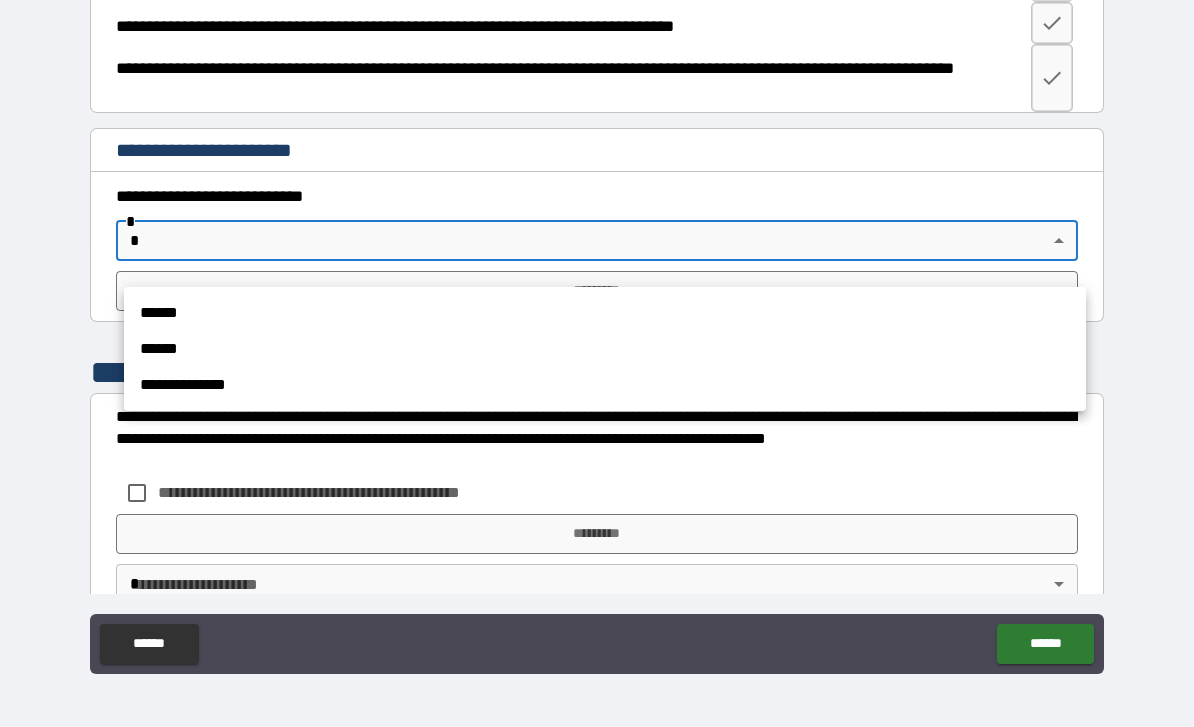 click on "******" at bounding box center (605, 349) 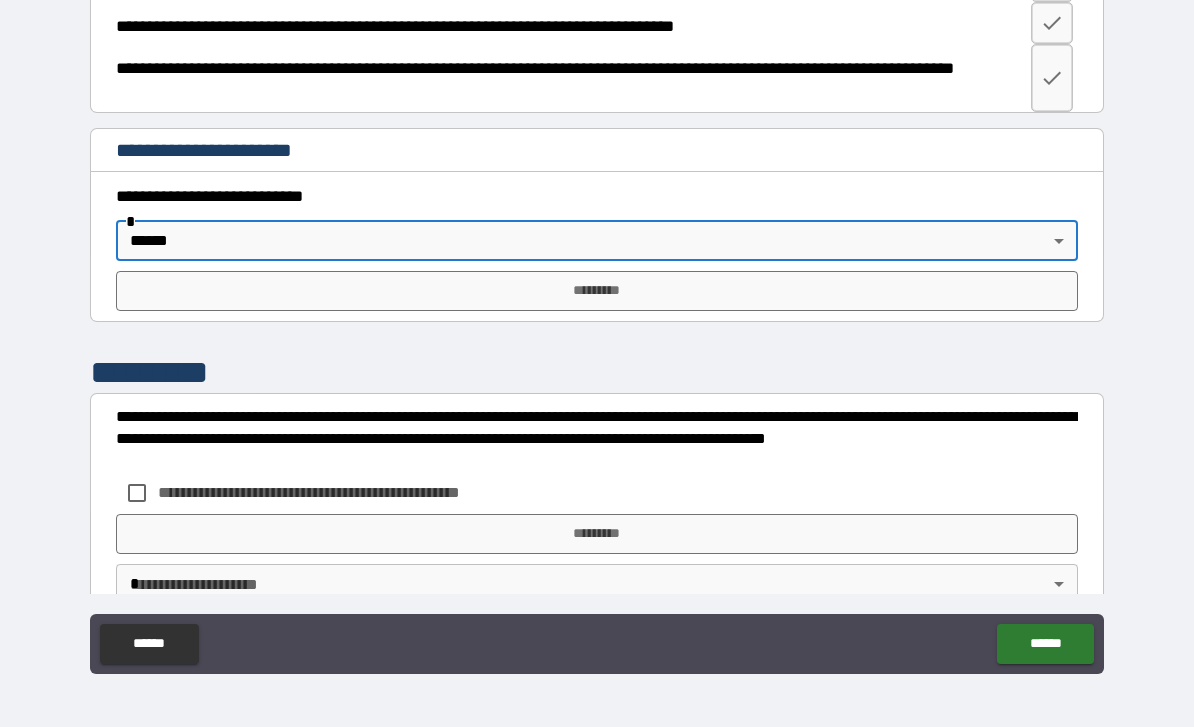 click on "*********" at bounding box center [597, 291] 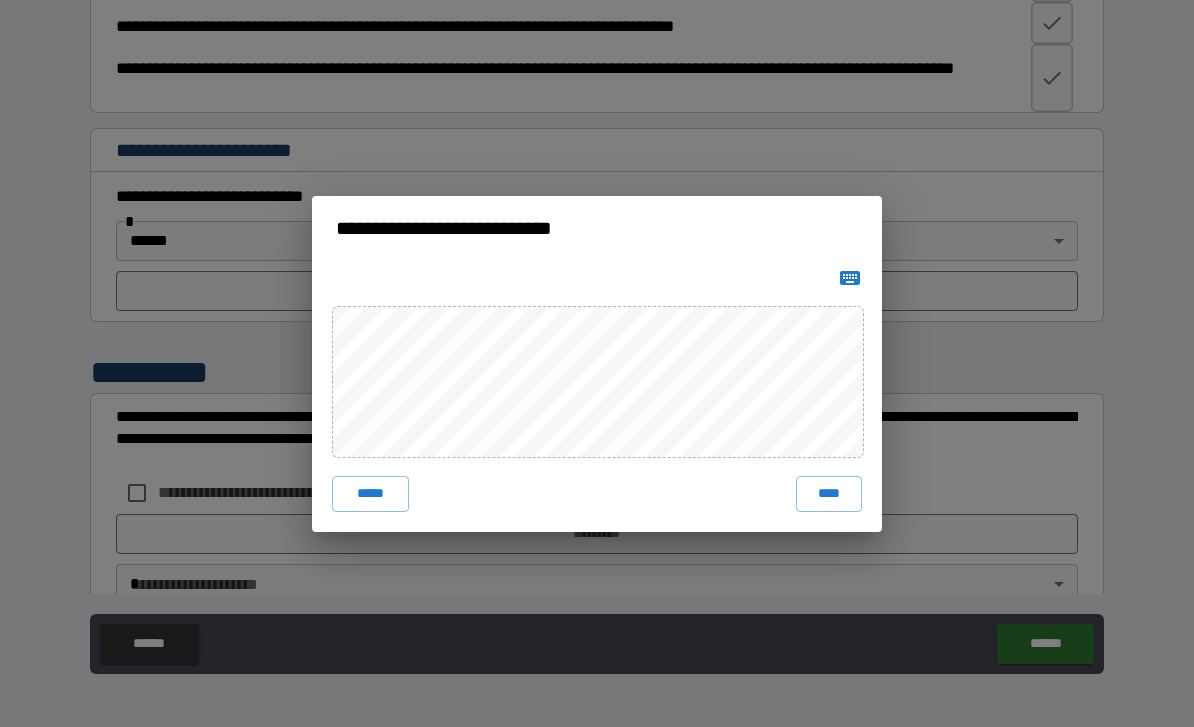 click on "****" at bounding box center (829, 494) 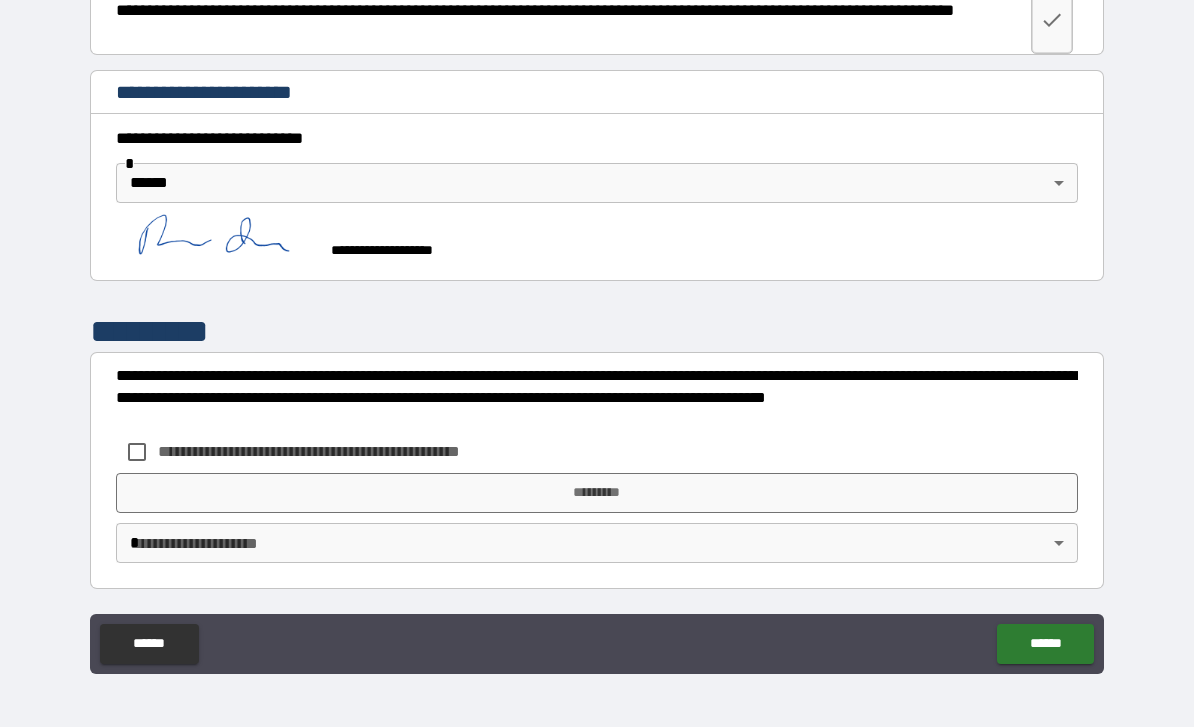 scroll, scrollTop: 6524, scrollLeft: 0, axis: vertical 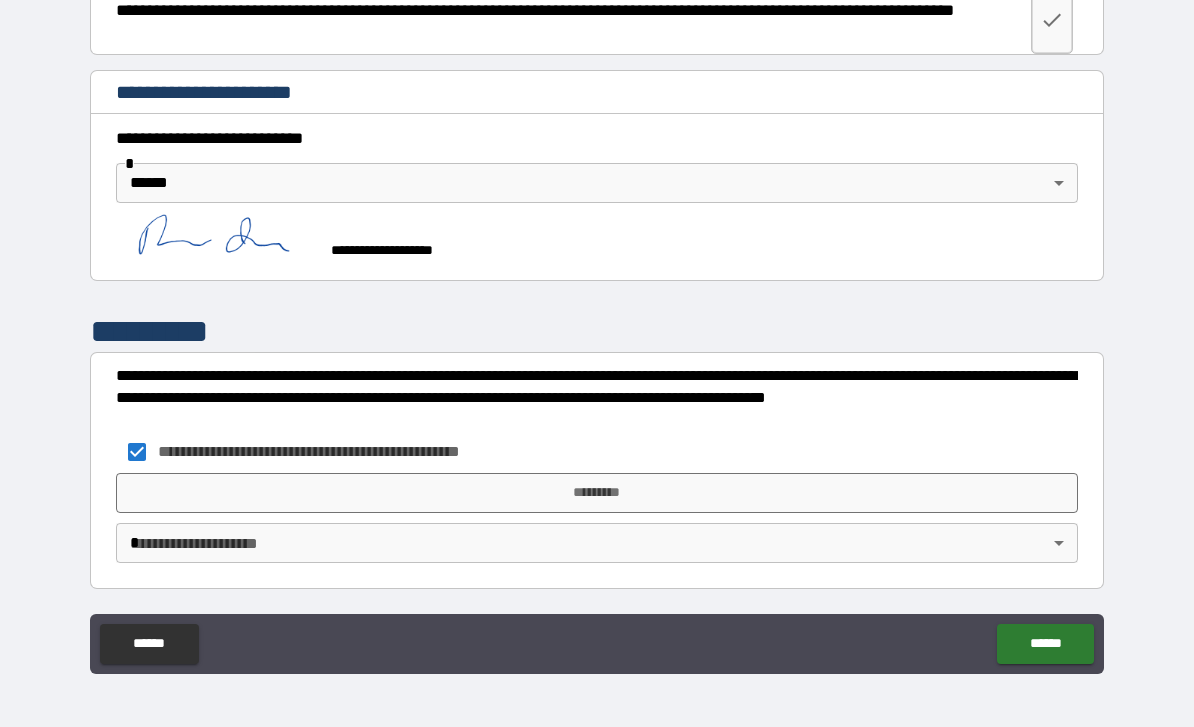 click on "*********" at bounding box center [597, 493] 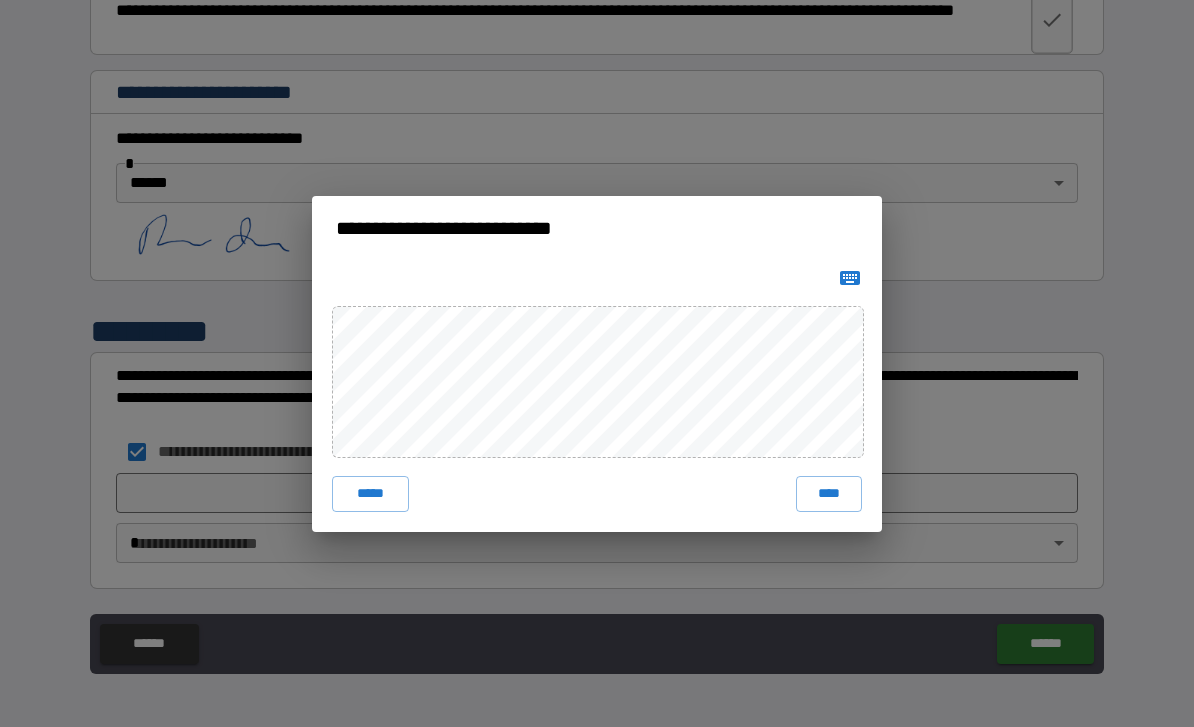 click on "****" at bounding box center [829, 494] 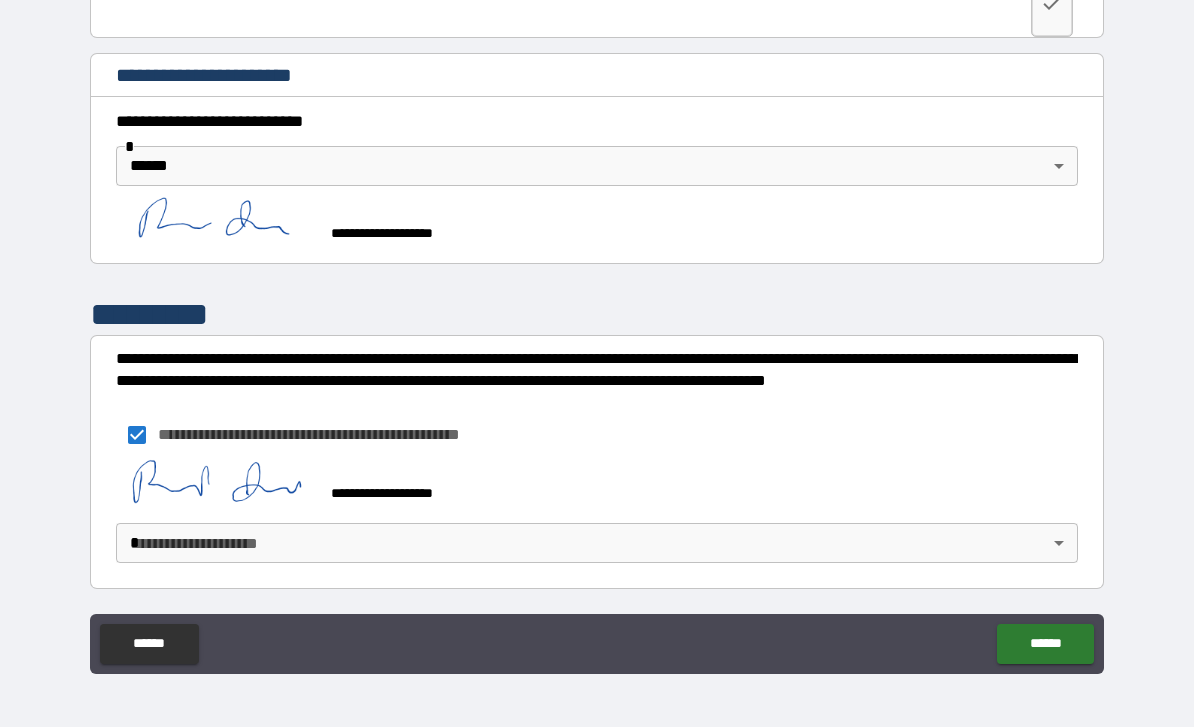 scroll, scrollTop: 6541, scrollLeft: 0, axis: vertical 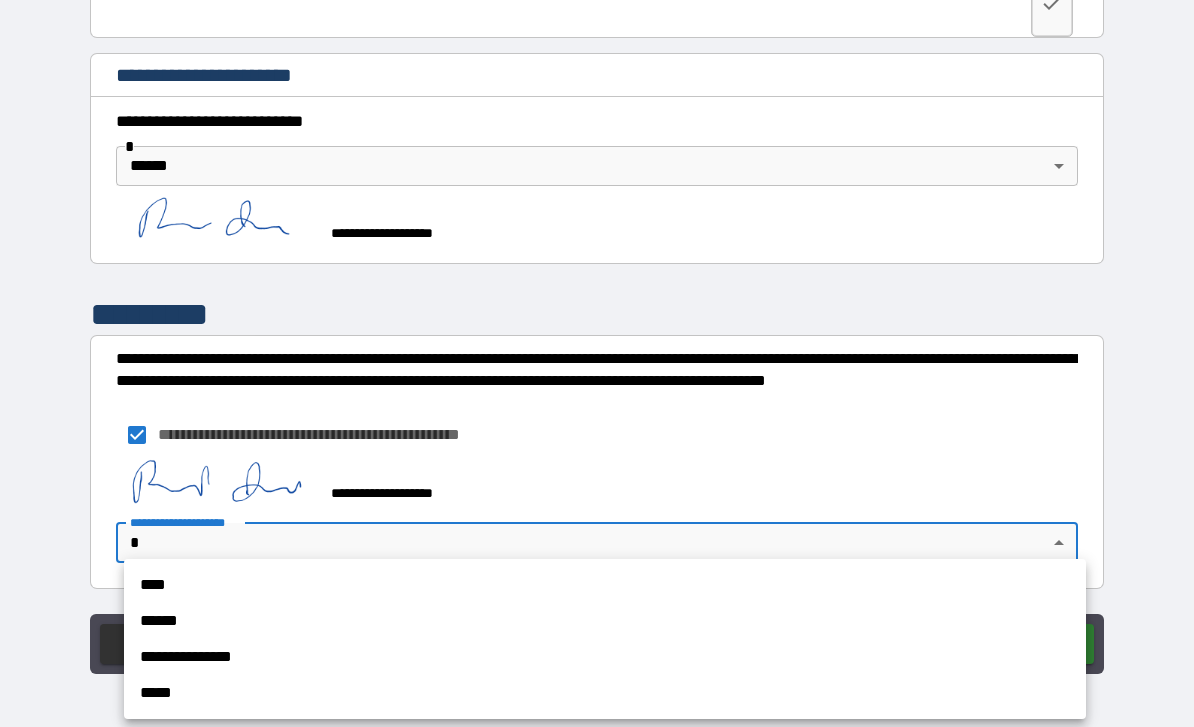 click on "**********" at bounding box center (605, 657) 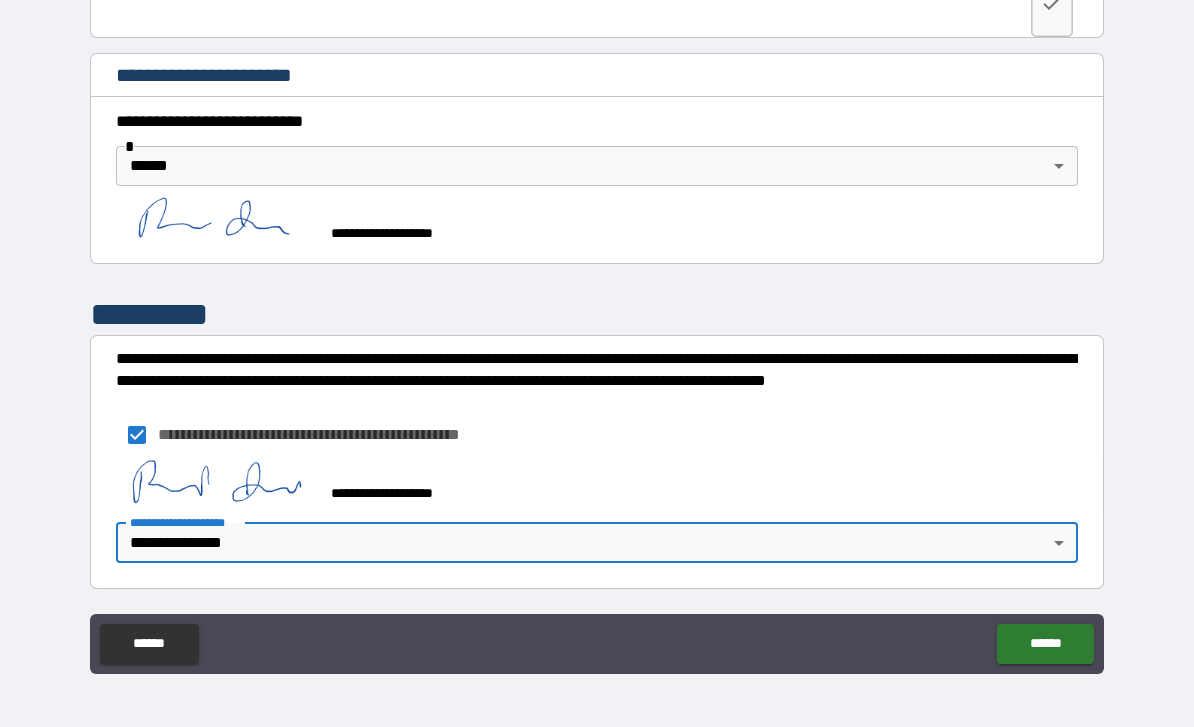 click on "******" at bounding box center [1045, 644] 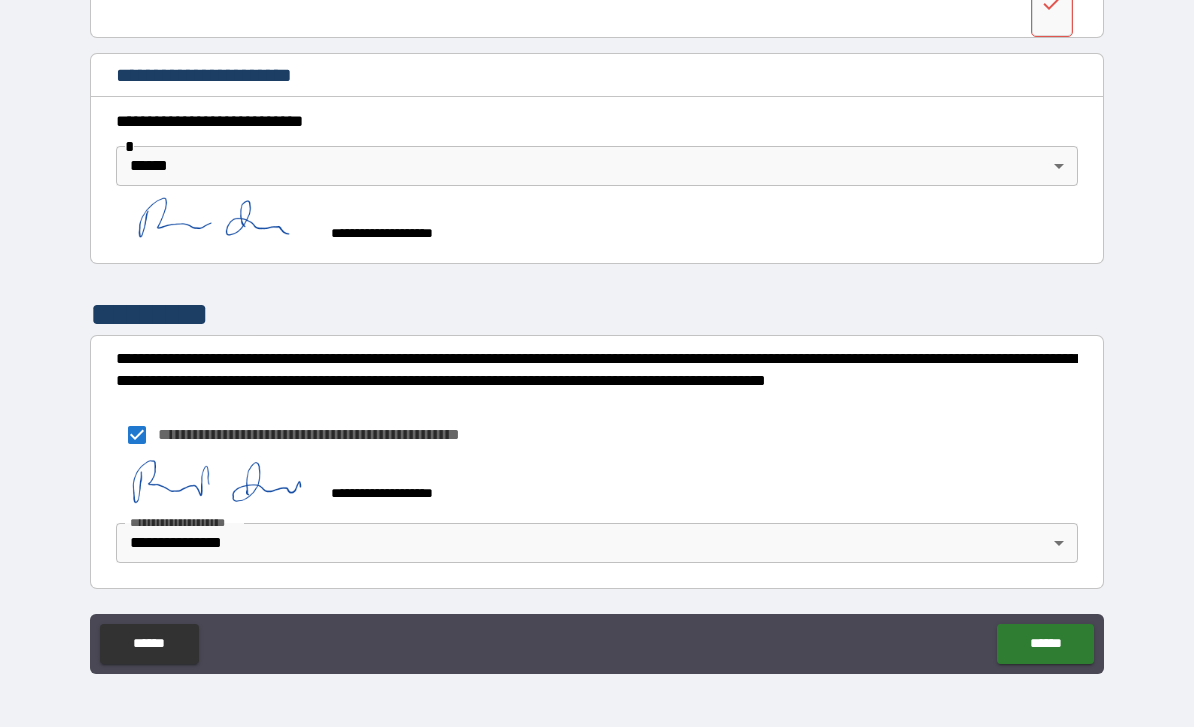 scroll, scrollTop: 6541, scrollLeft: 0, axis: vertical 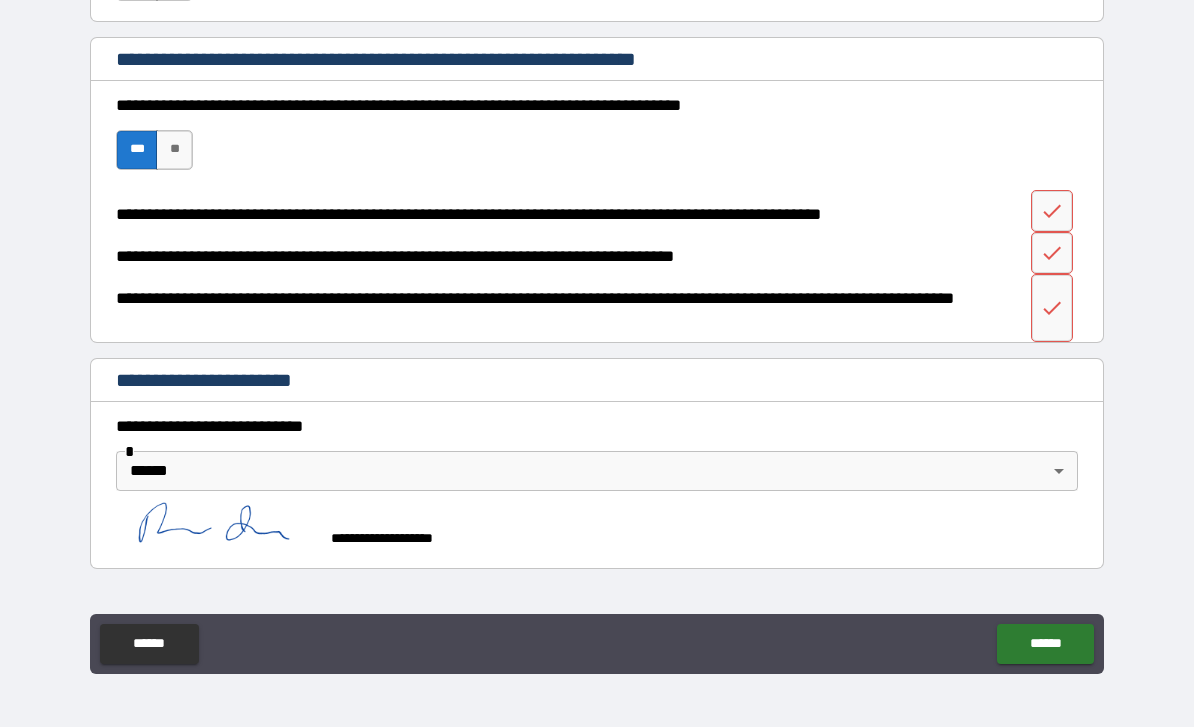 click 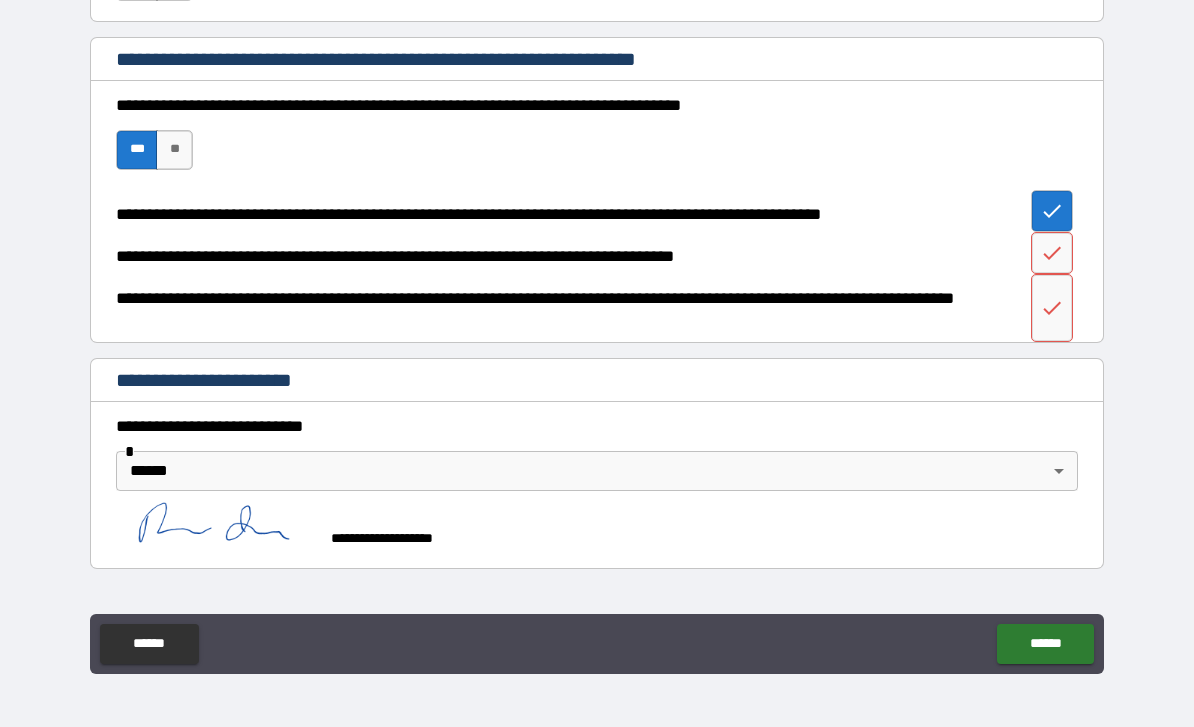 click 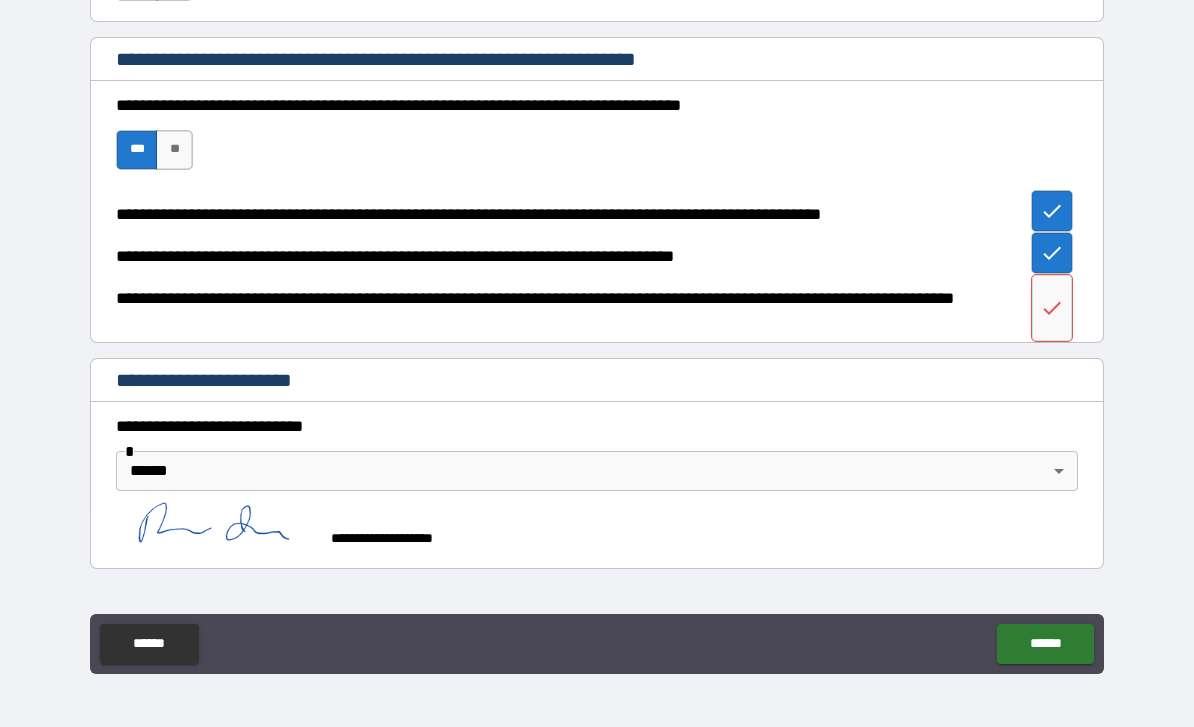 click 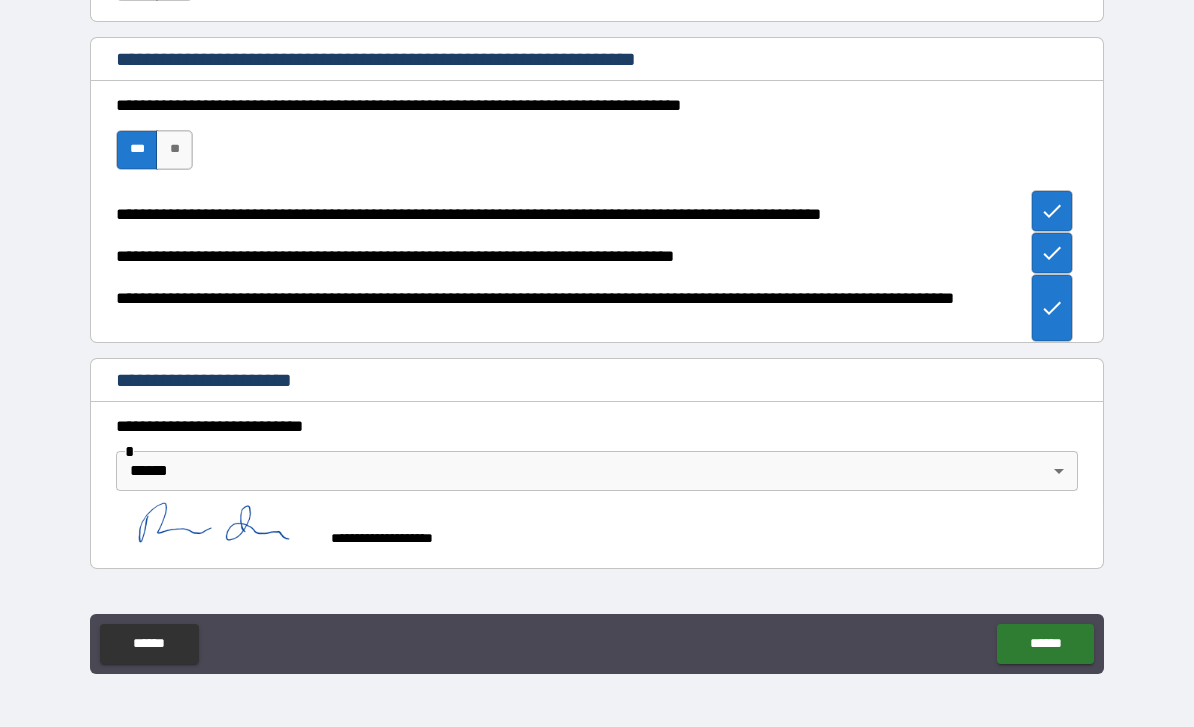 click on "******" at bounding box center [1045, 644] 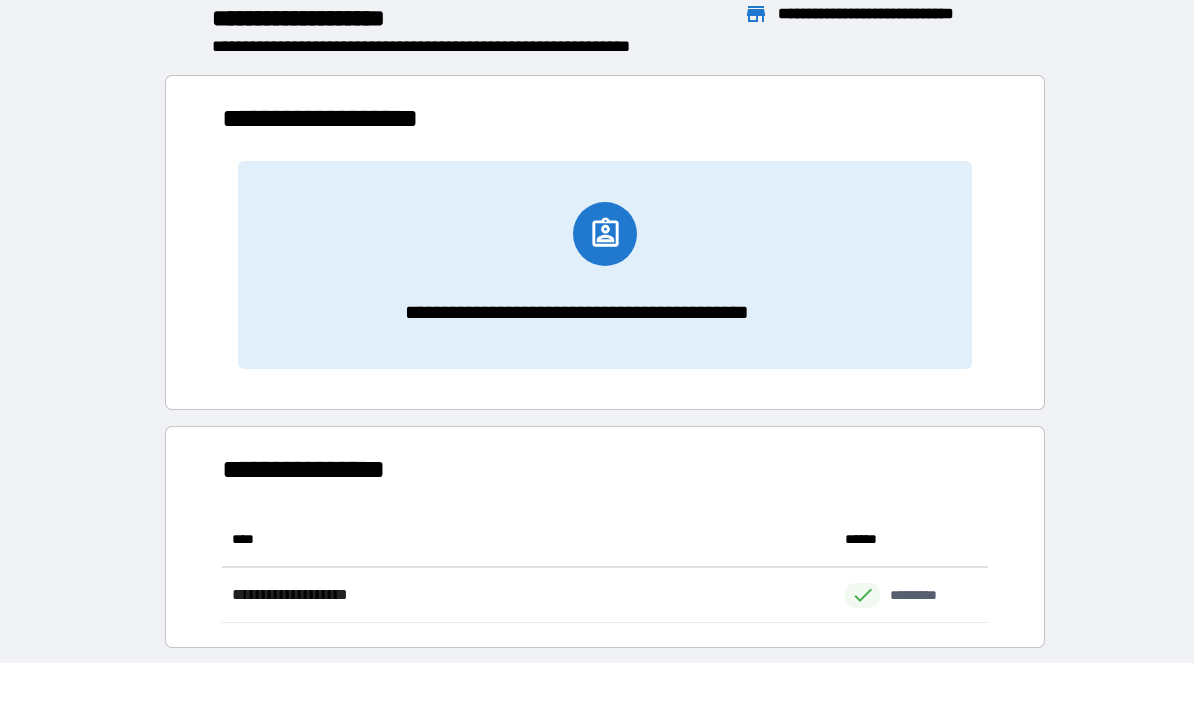 scroll, scrollTop: 111, scrollLeft: 765, axis: both 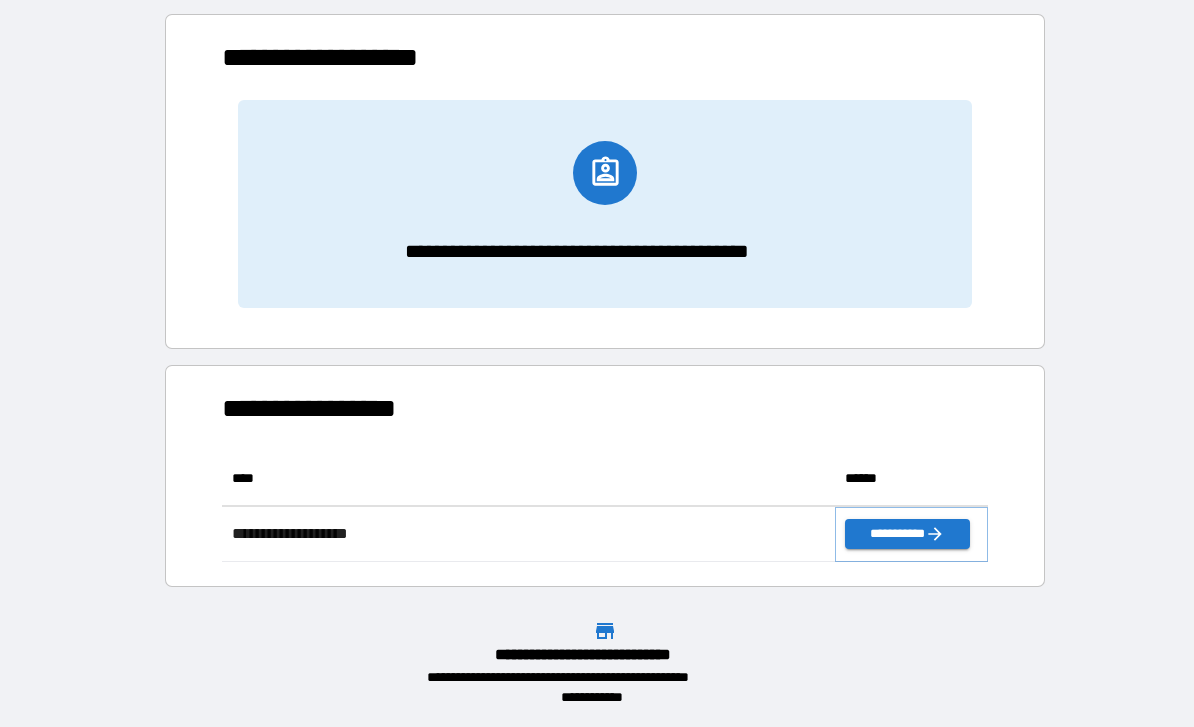 click 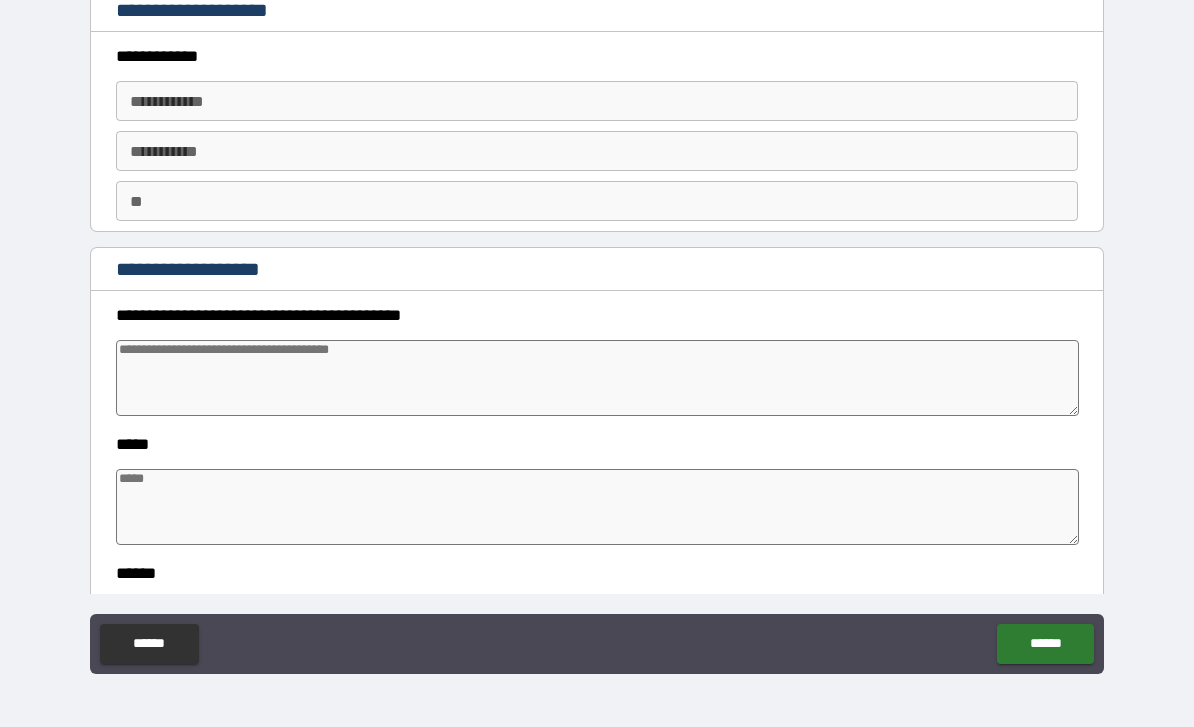 click on "**********" at bounding box center [597, 101] 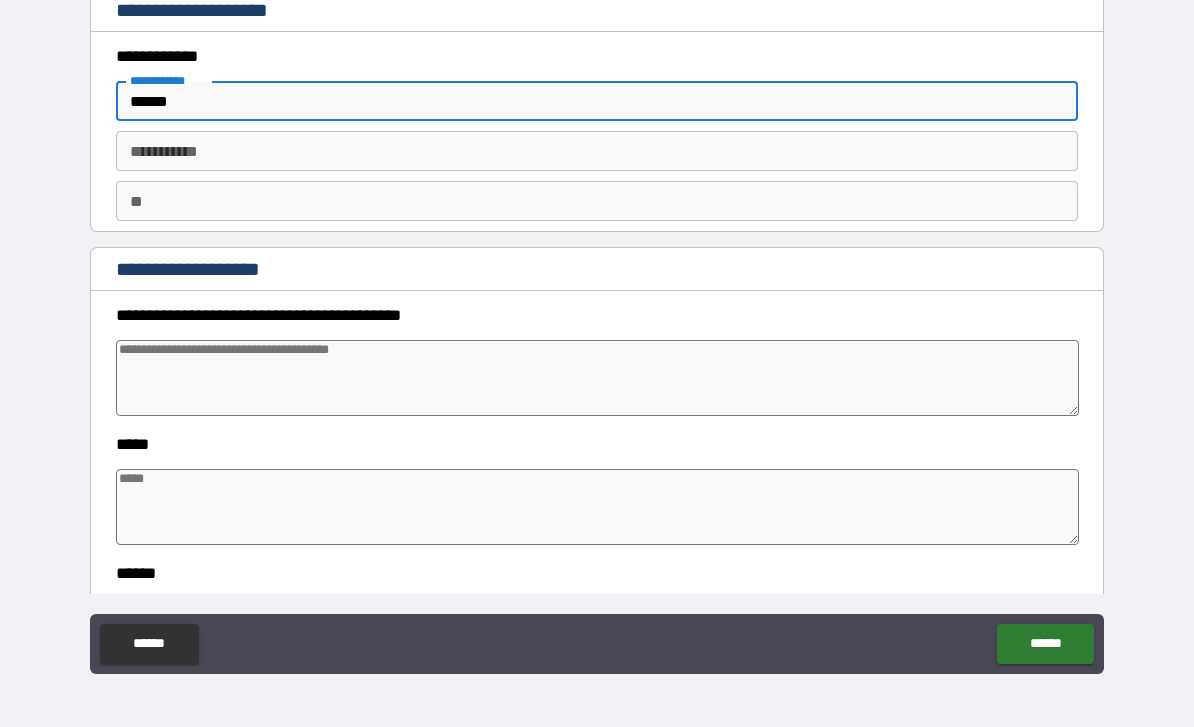 click on "*********   *" at bounding box center [597, 151] 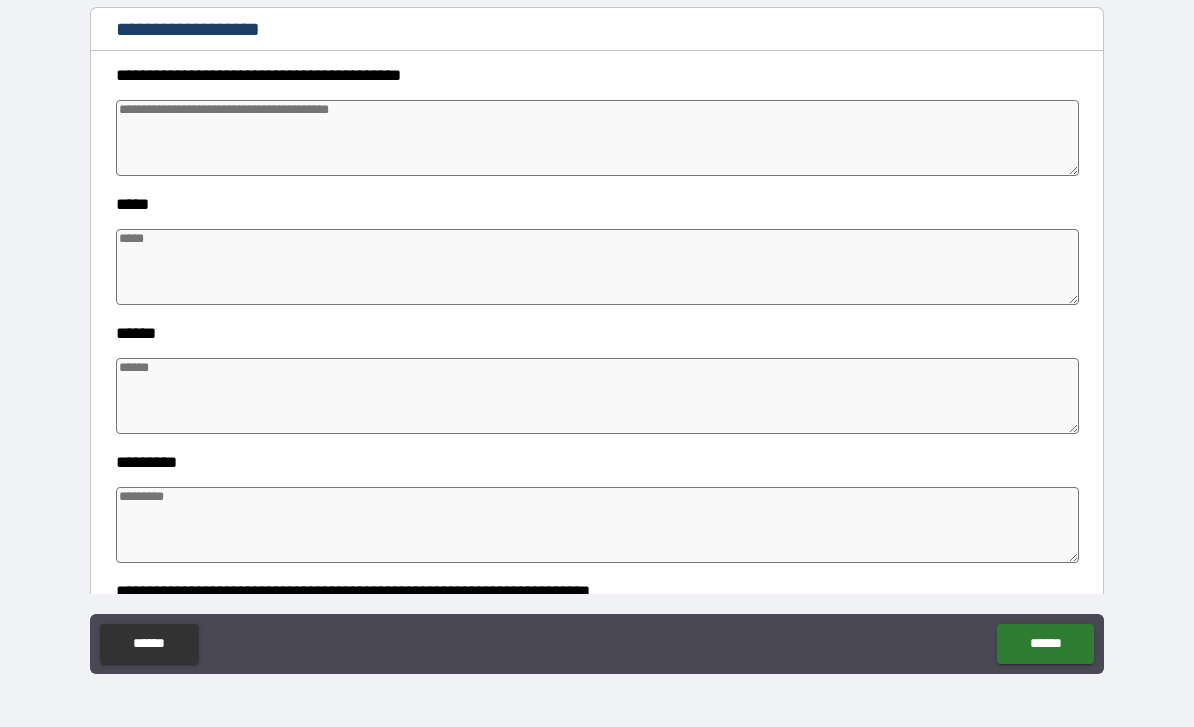 scroll, scrollTop: 238, scrollLeft: 0, axis: vertical 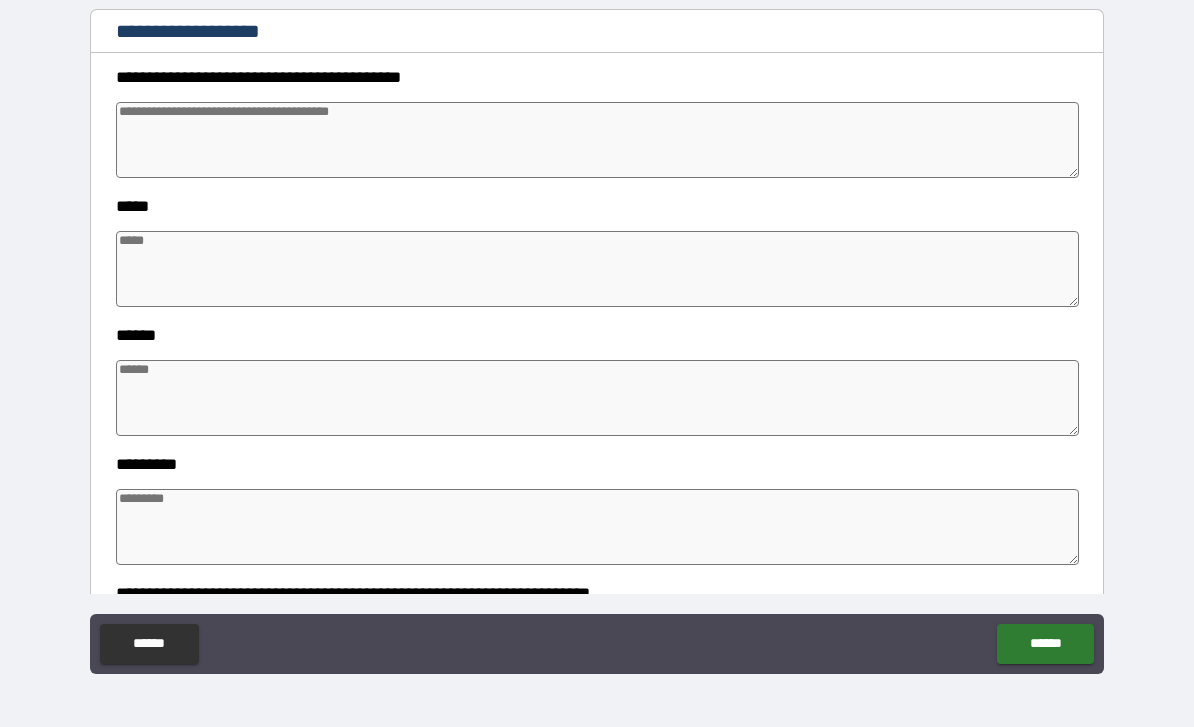 click at bounding box center [597, 140] 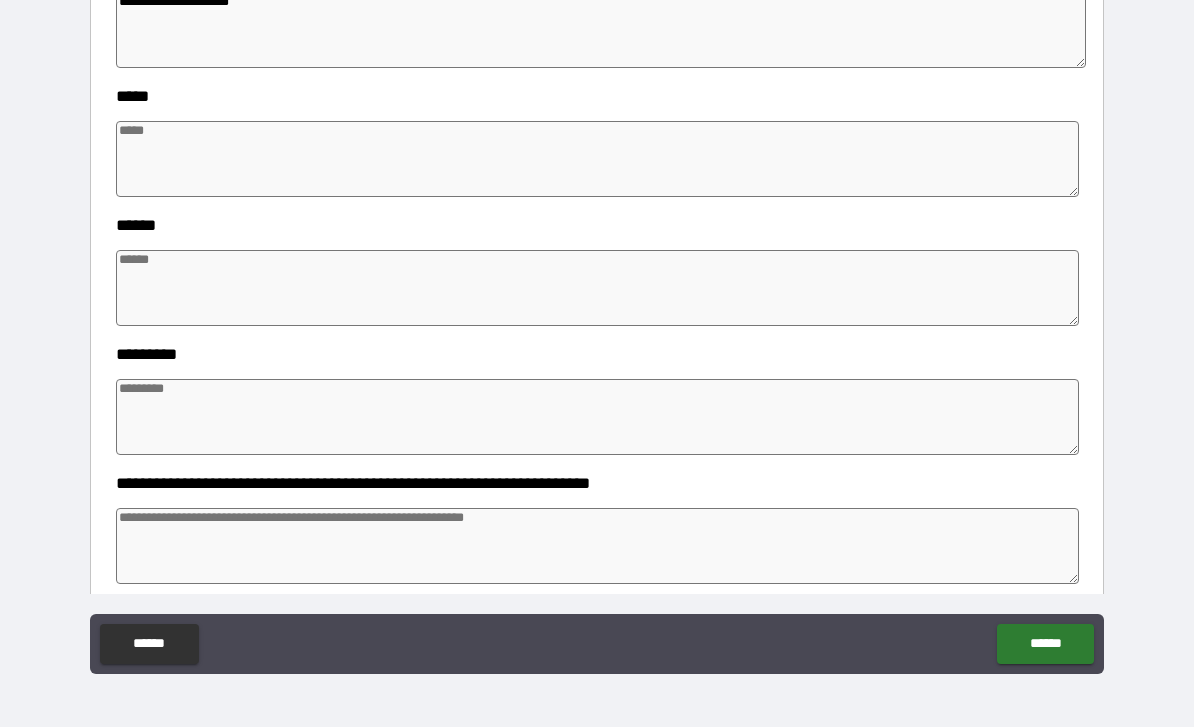 scroll, scrollTop: 357, scrollLeft: 0, axis: vertical 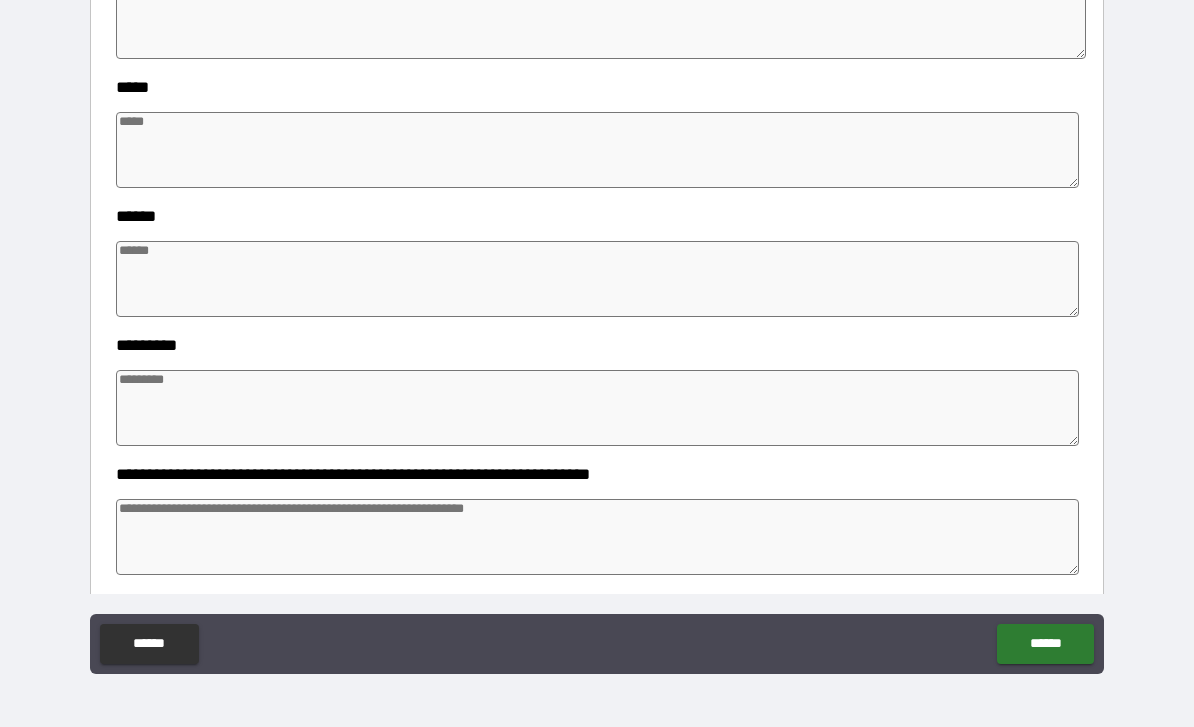 click at bounding box center [597, 150] 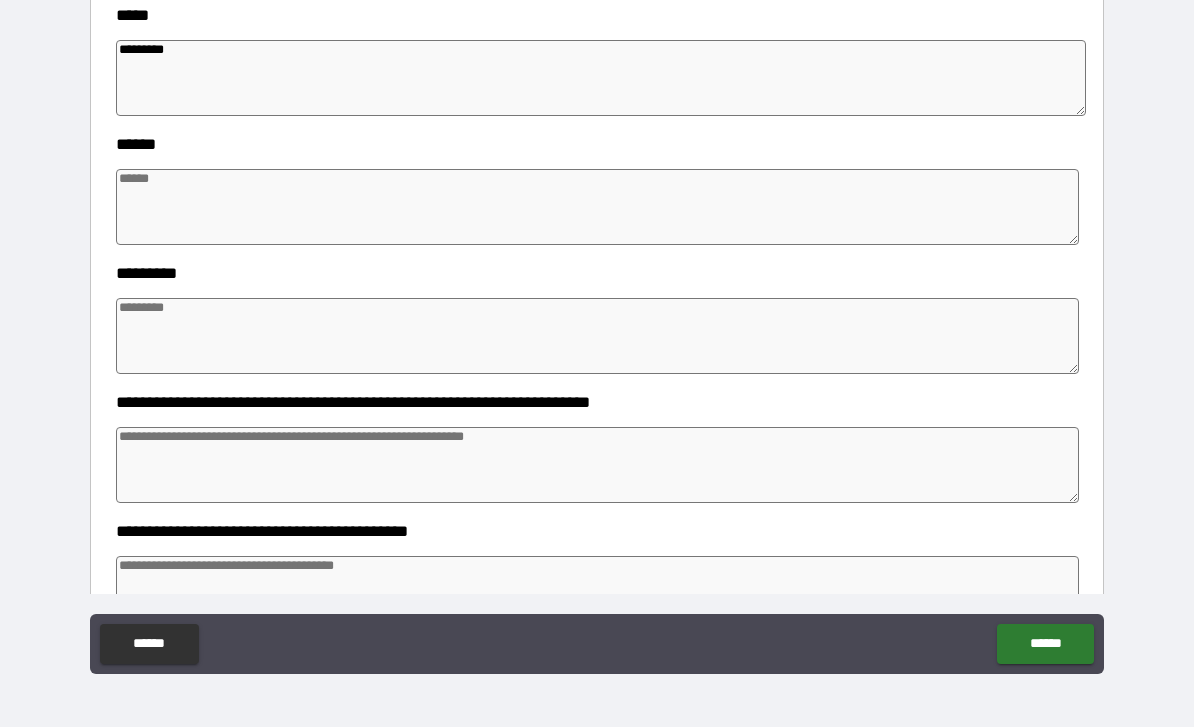 scroll, scrollTop: 444, scrollLeft: 0, axis: vertical 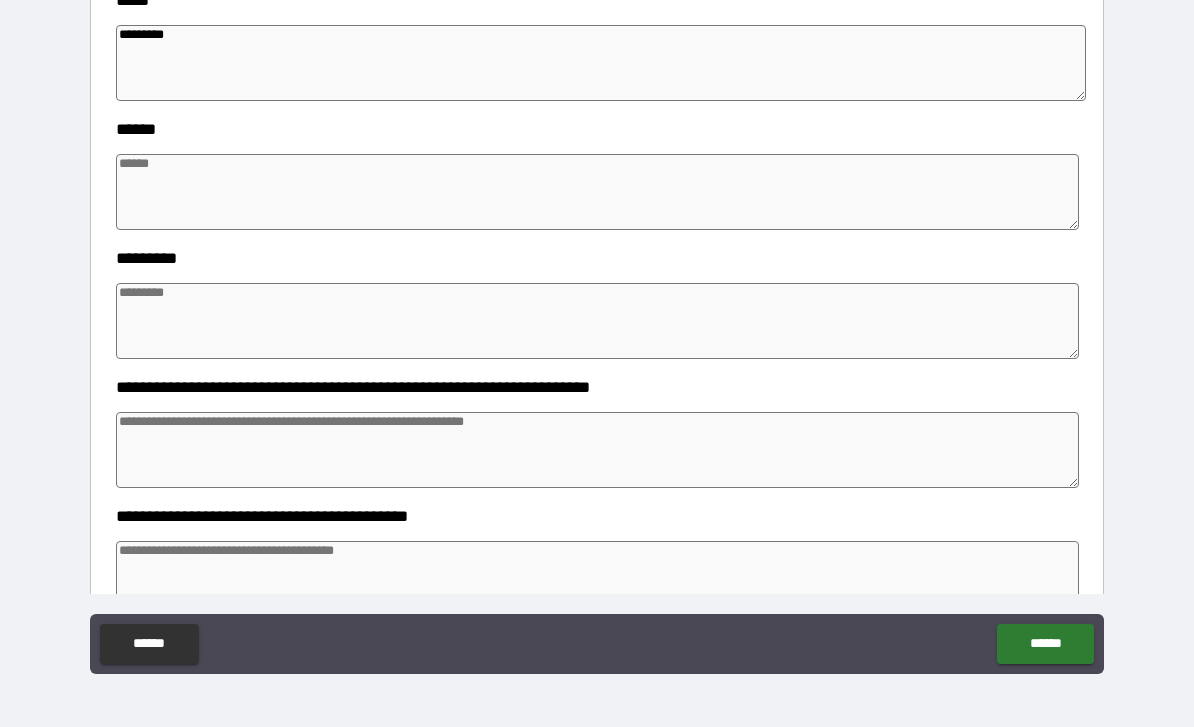 click at bounding box center (597, 192) 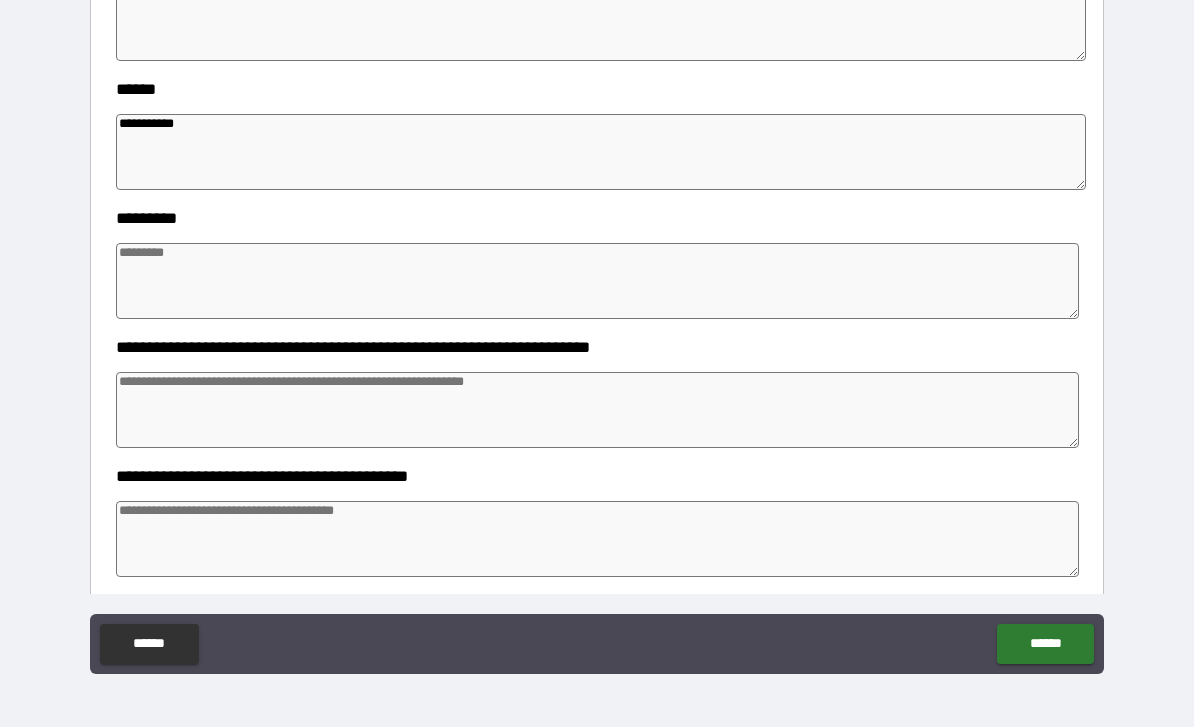 scroll, scrollTop: 483, scrollLeft: 0, axis: vertical 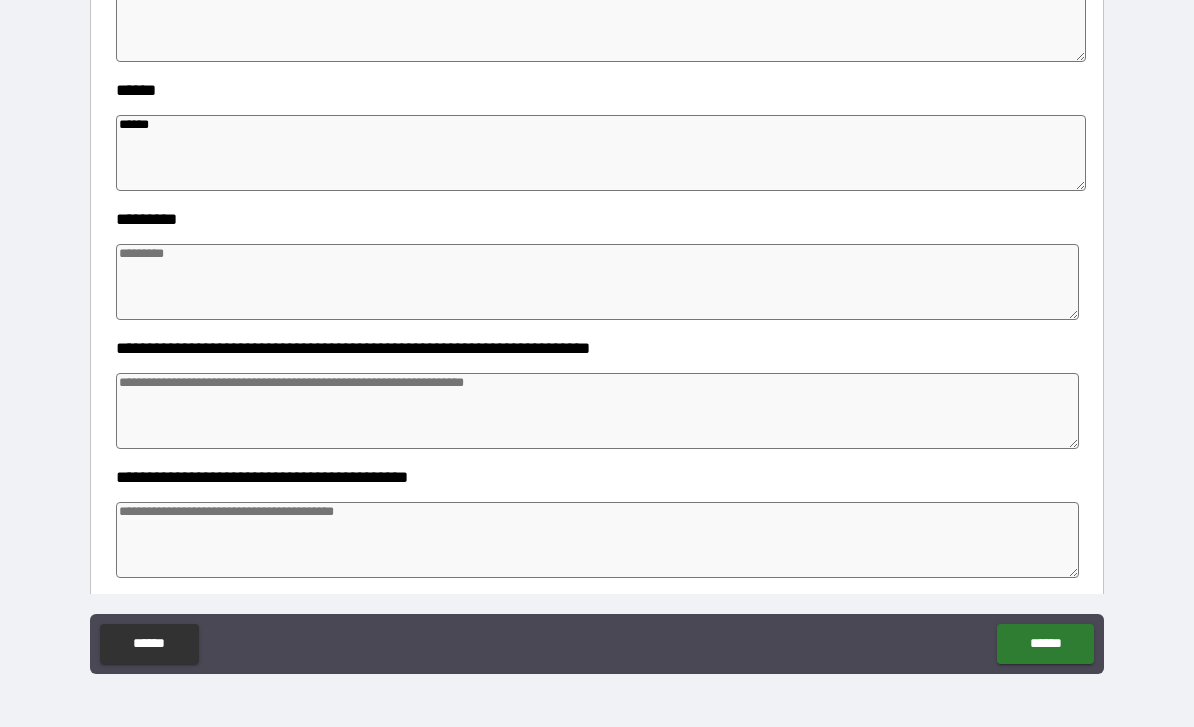 click at bounding box center [597, 282] 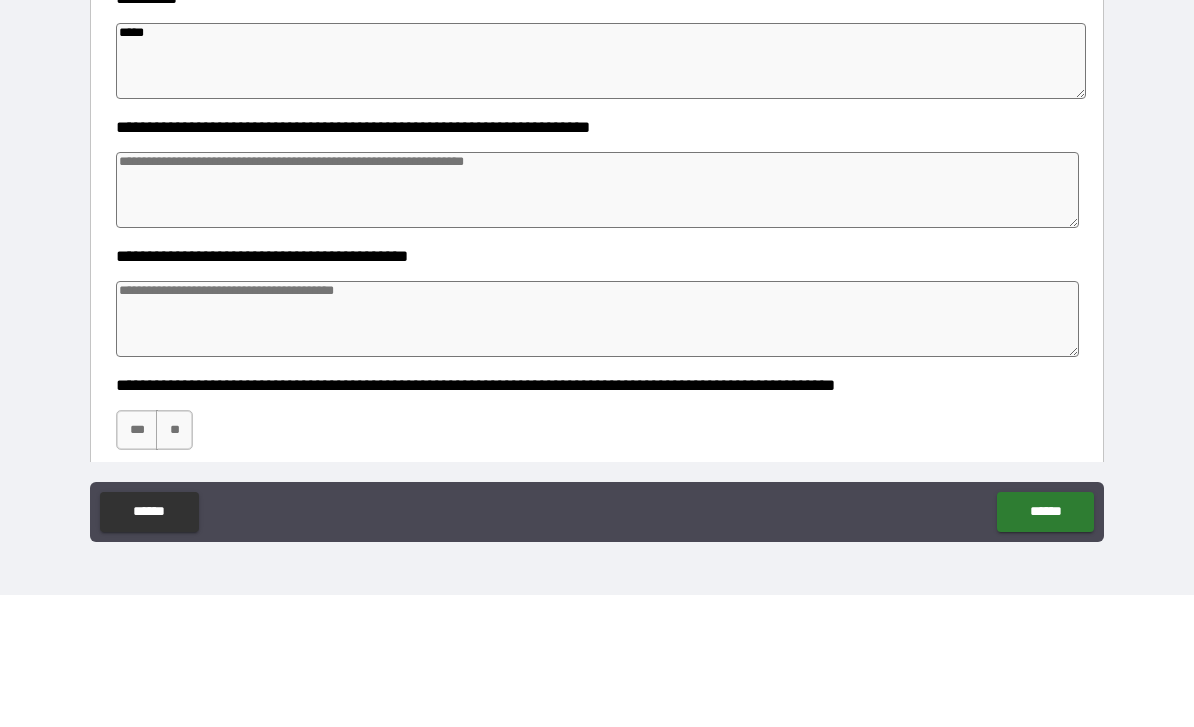 scroll, scrollTop: 590, scrollLeft: 0, axis: vertical 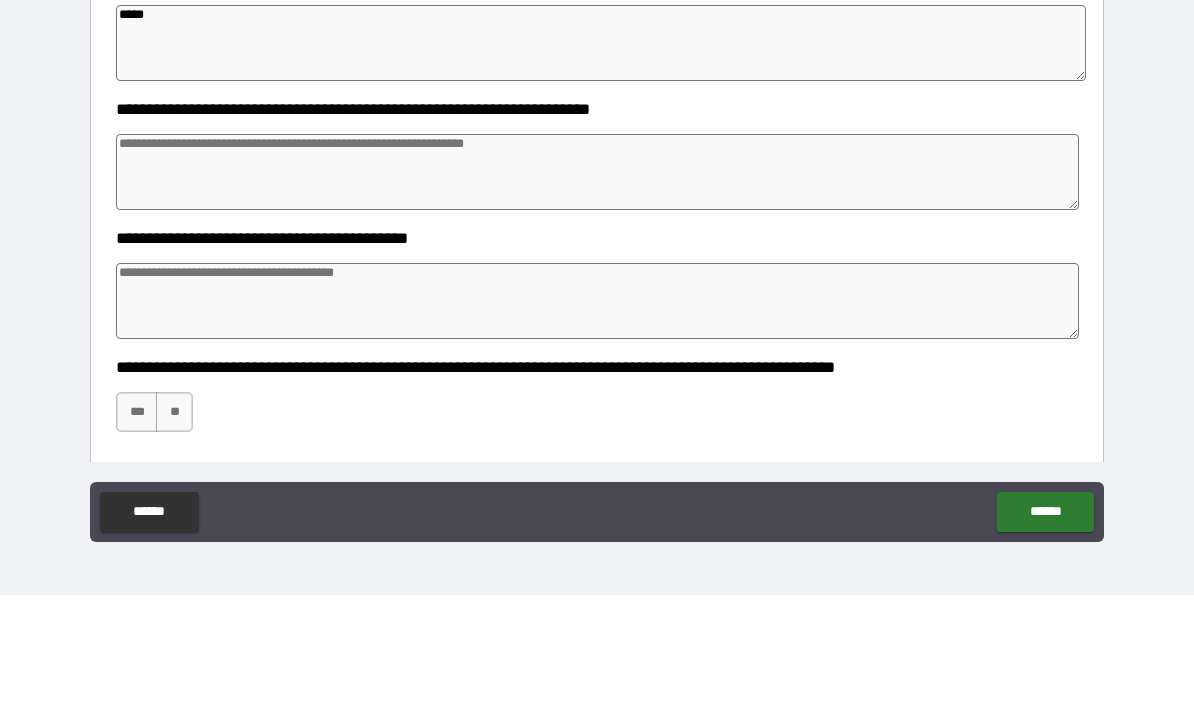 click at bounding box center [597, 304] 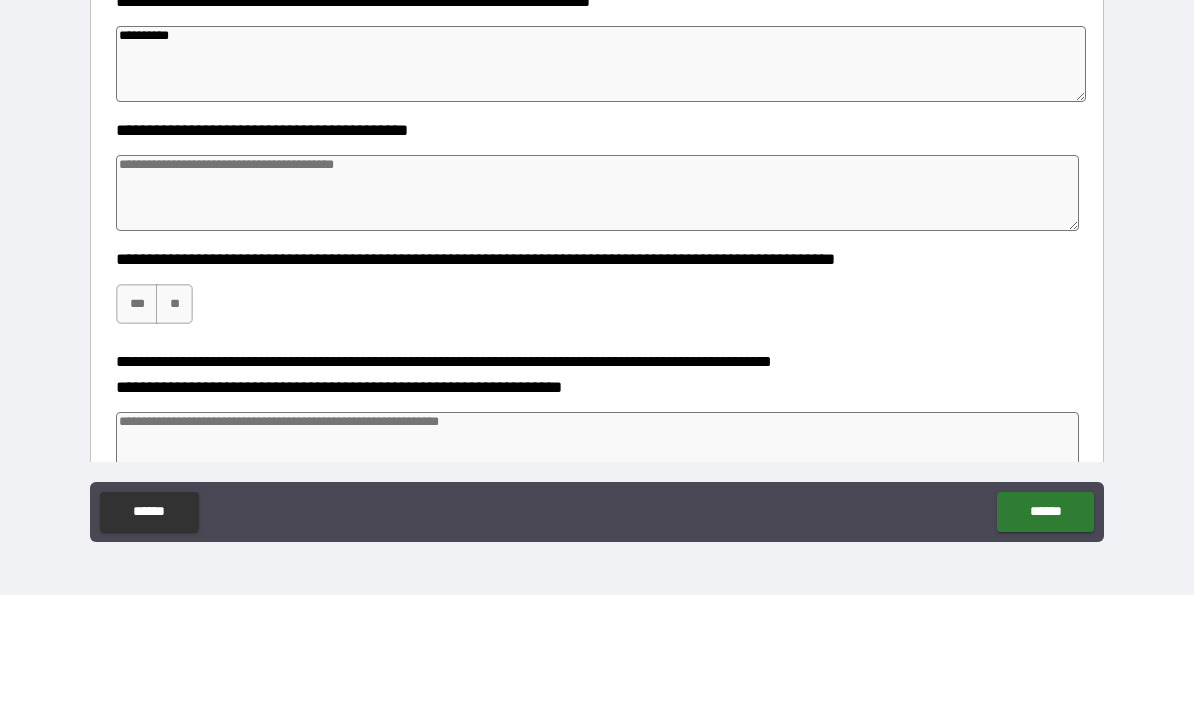 scroll, scrollTop: 699, scrollLeft: 0, axis: vertical 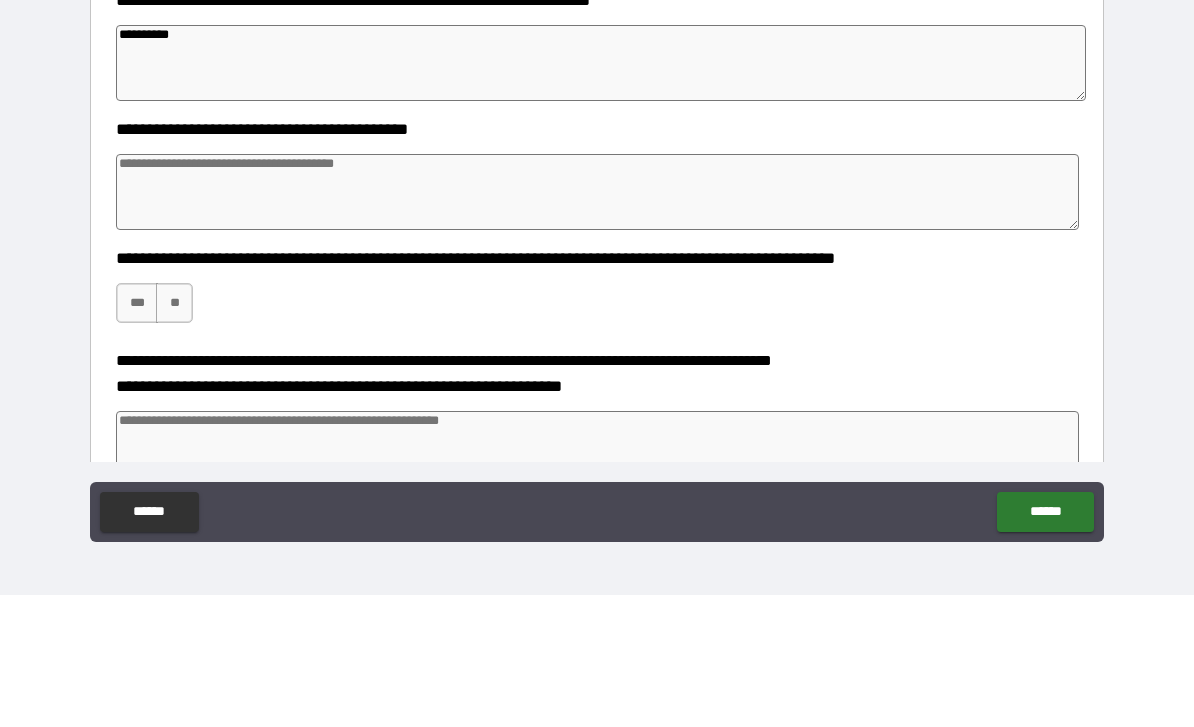click at bounding box center (597, 324) 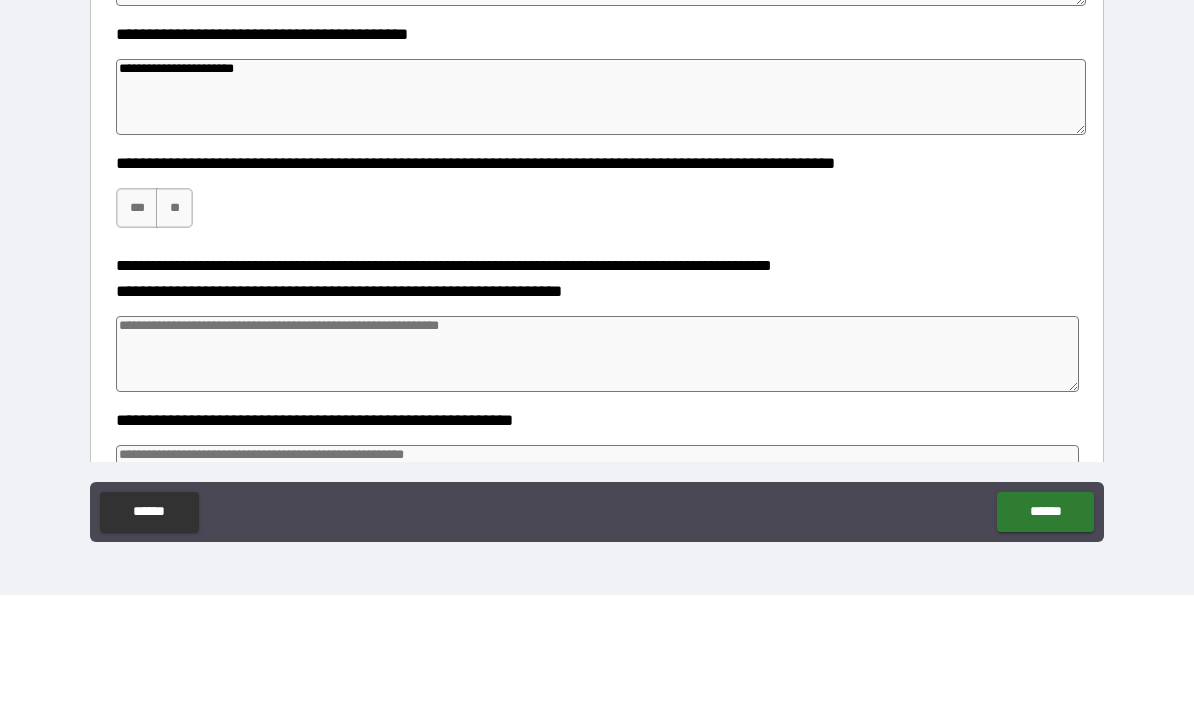 scroll, scrollTop: 857, scrollLeft: 0, axis: vertical 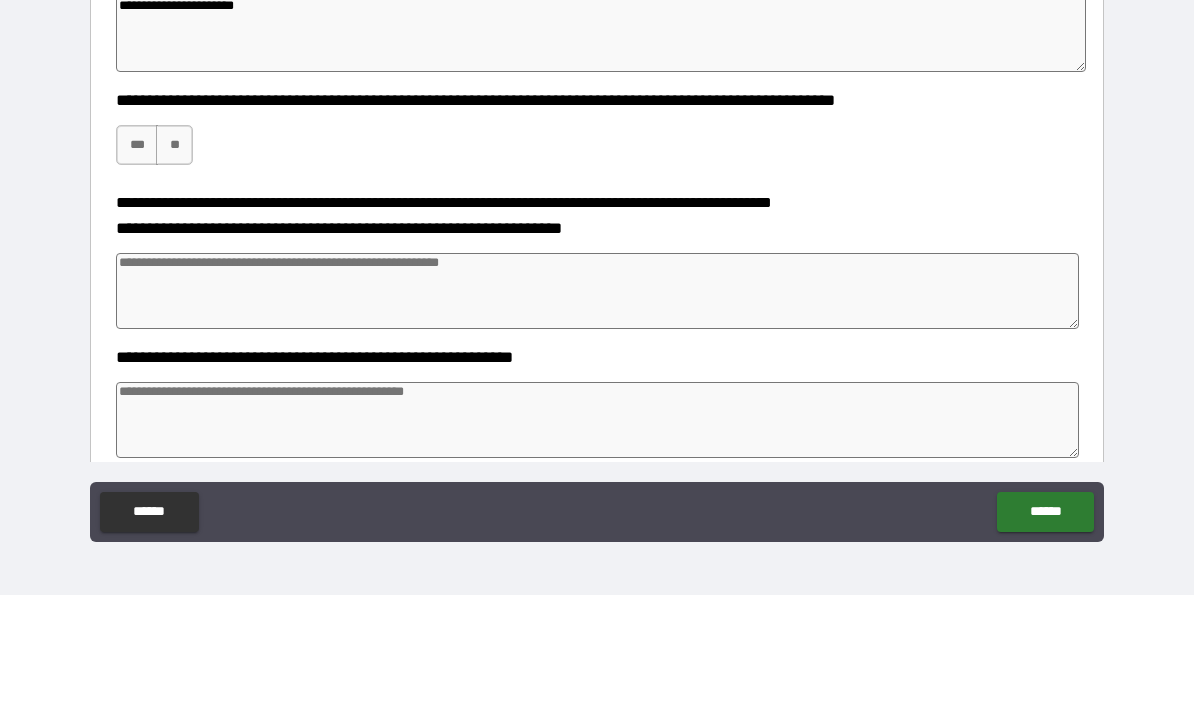 click on "**" at bounding box center [174, 277] 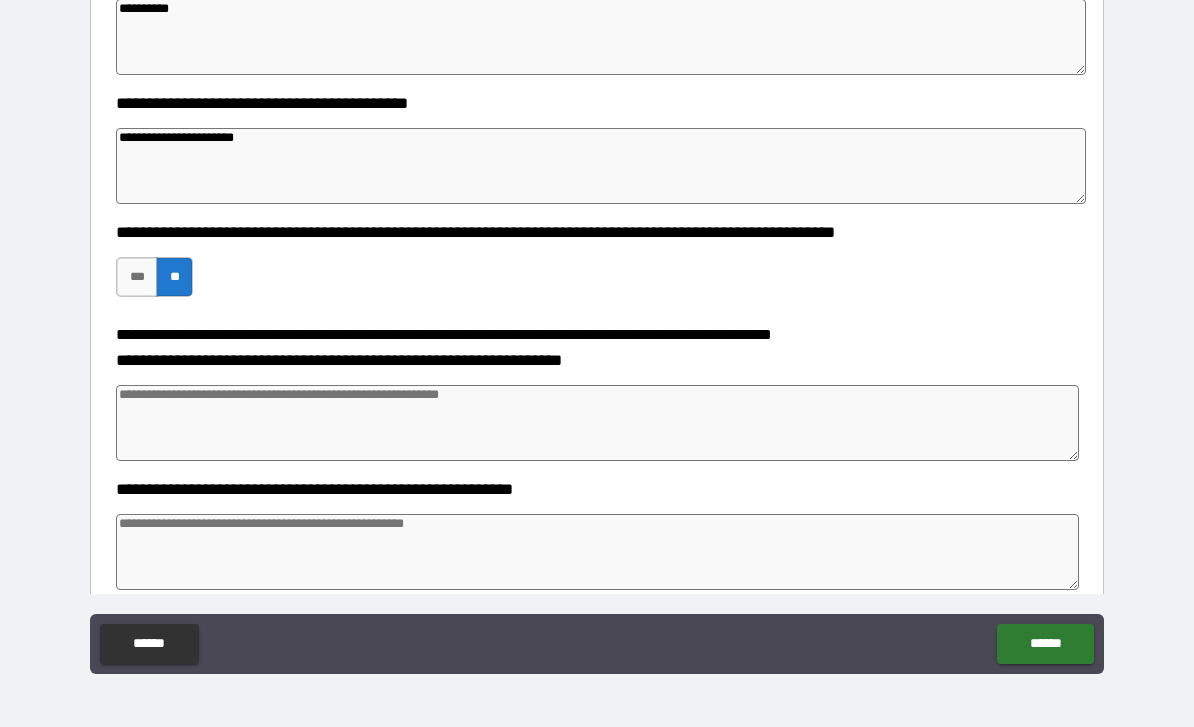 click at bounding box center (597, 423) 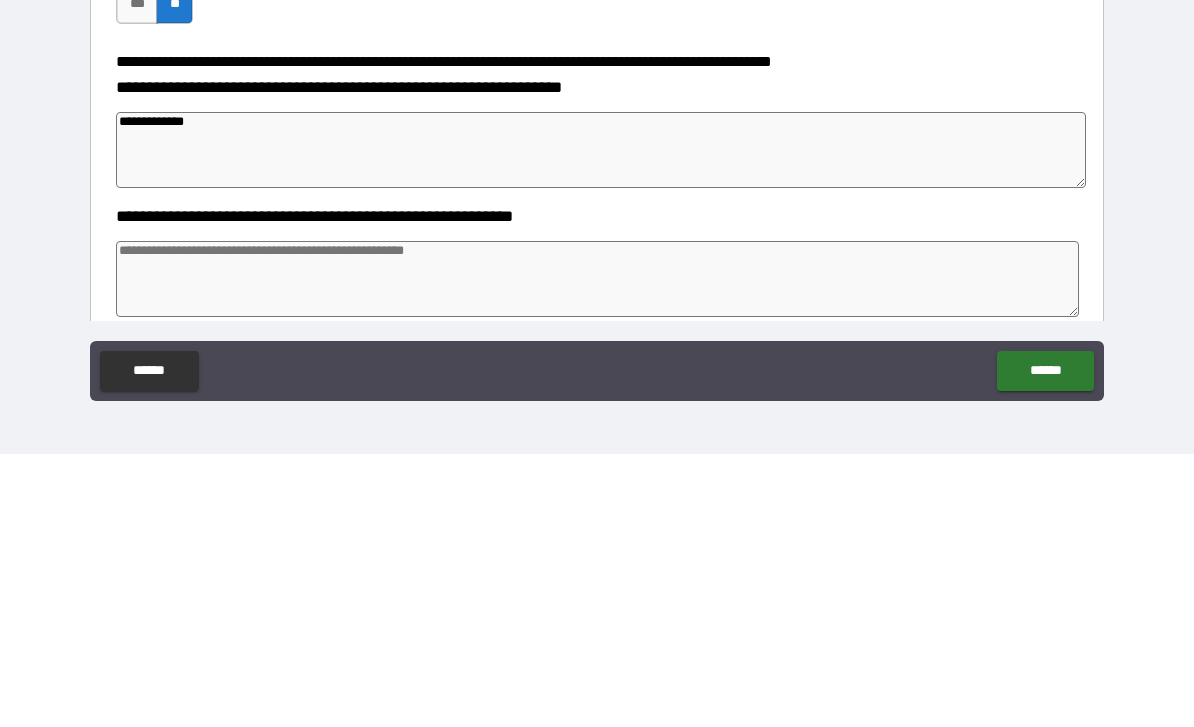 click at bounding box center (597, 552) 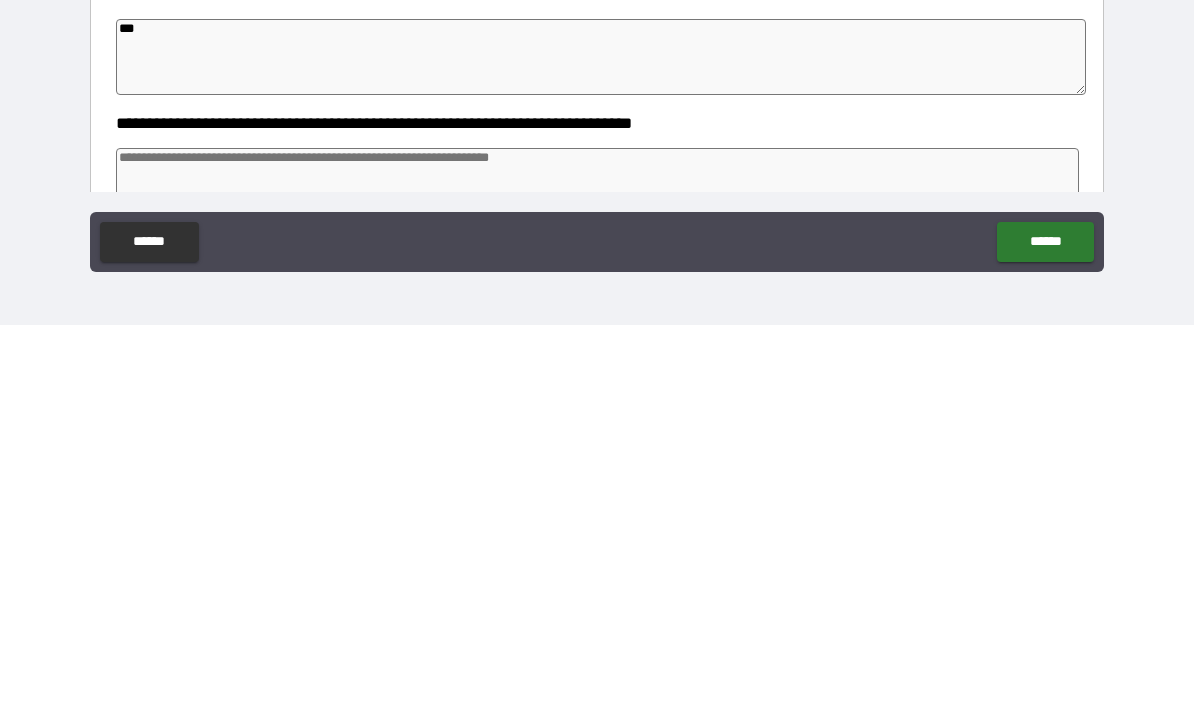scroll, scrollTop: 948, scrollLeft: 0, axis: vertical 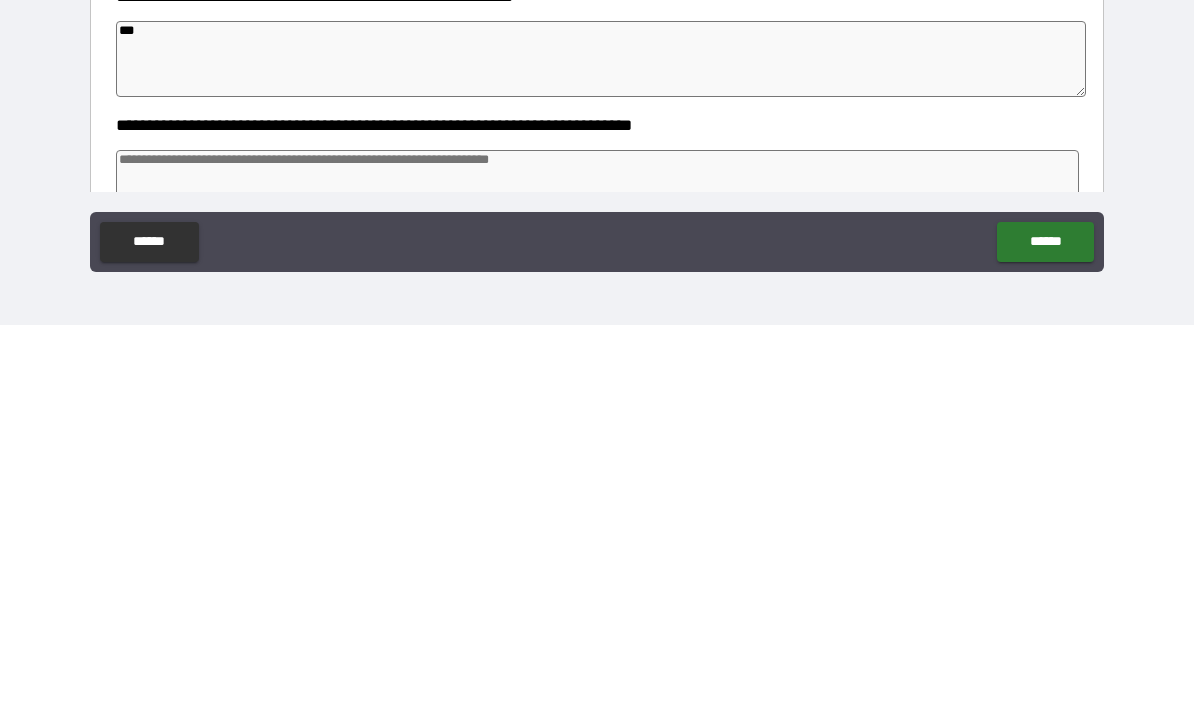 click at bounding box center [597, 590] 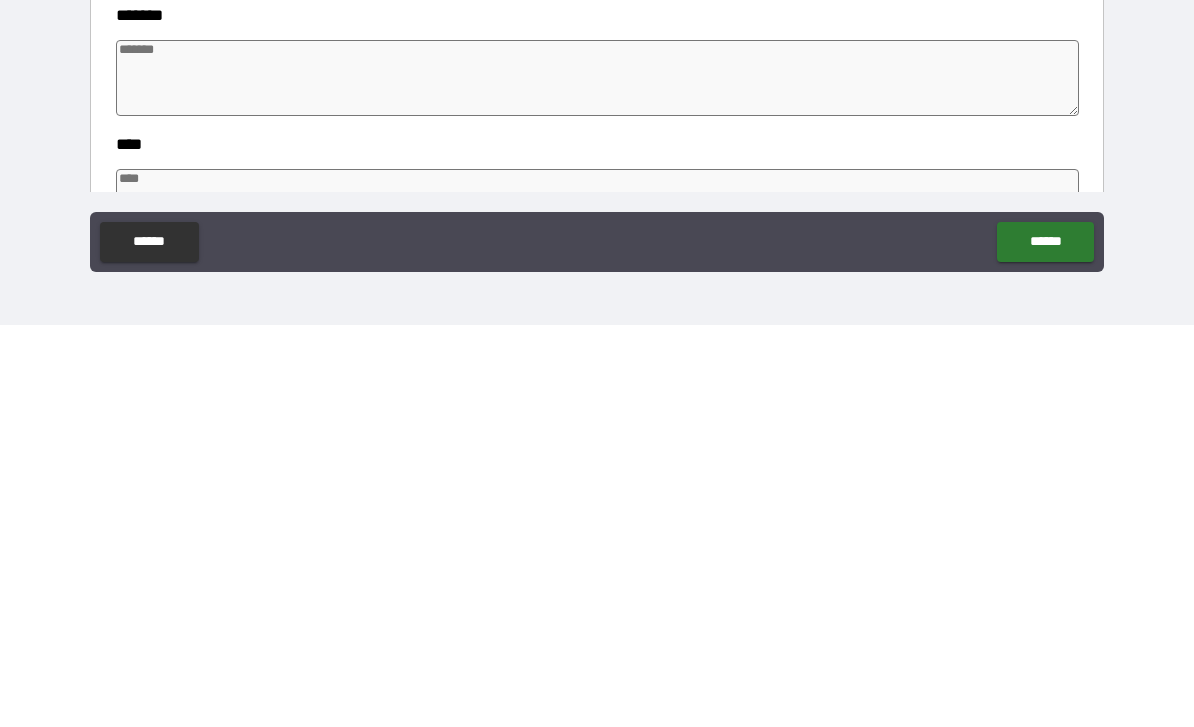 scroll, scrollTop: 1183, scrollLeft: 0, axis: vertical 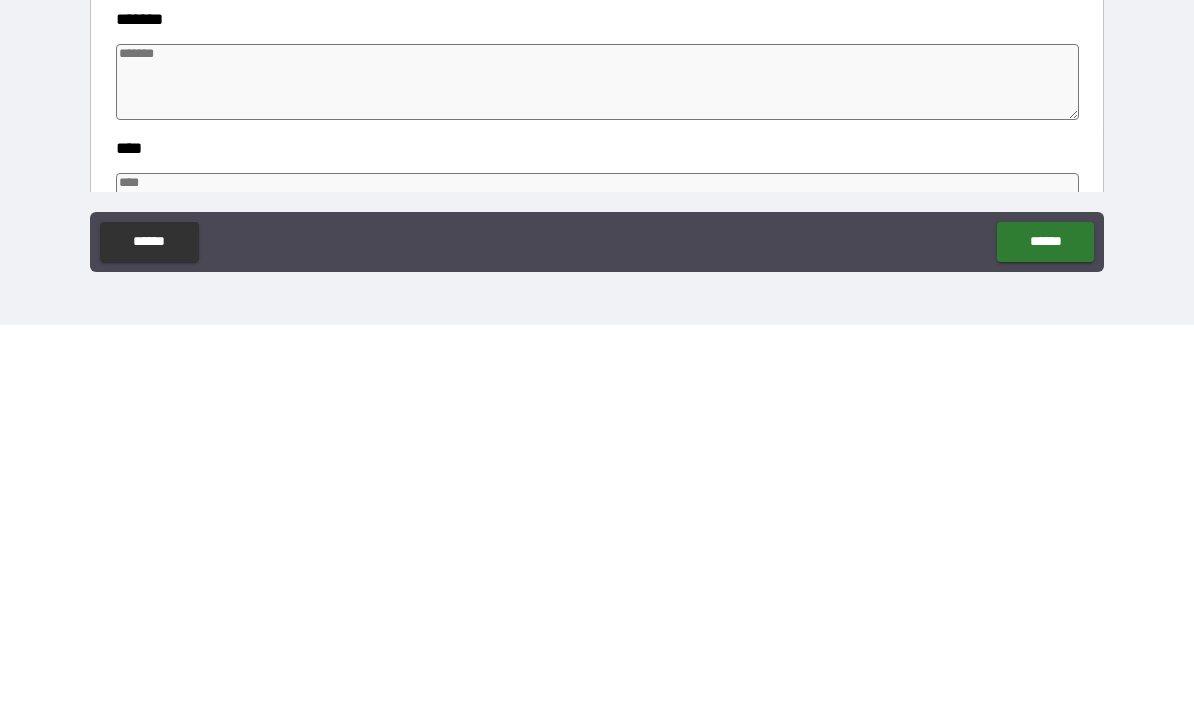 click at bounding box center (597, 484) 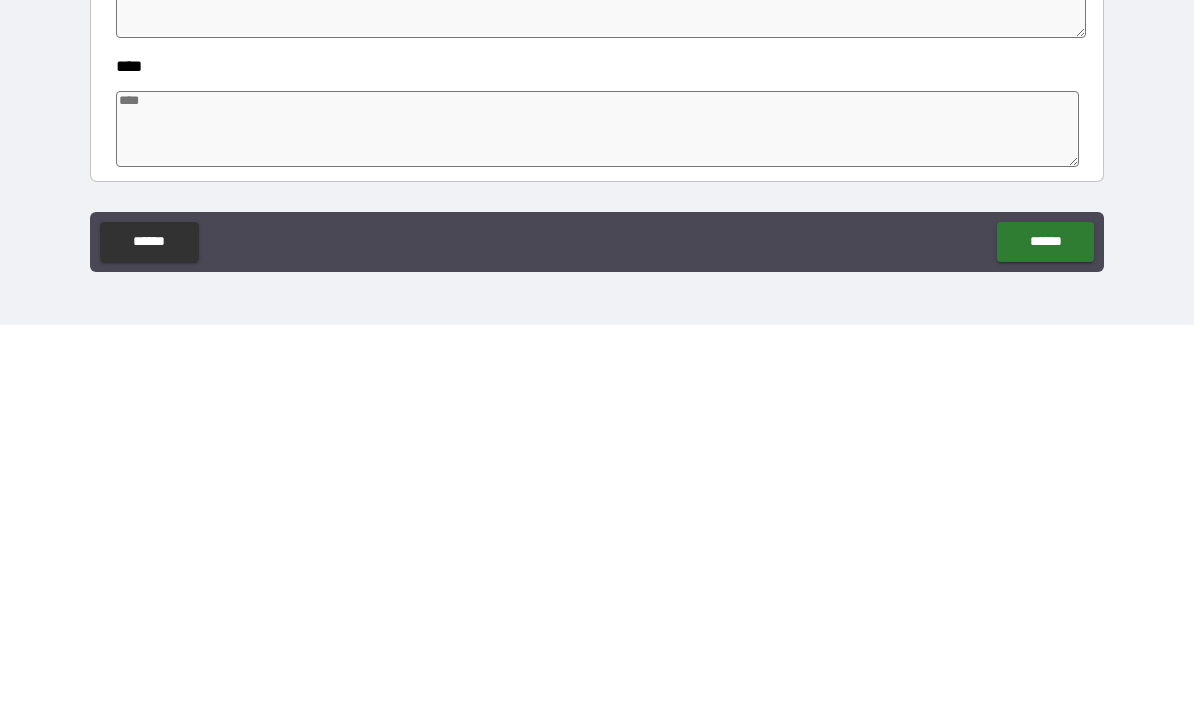 scroll, scrollTop: 1274, scrollLeft: 0, axis: vertical 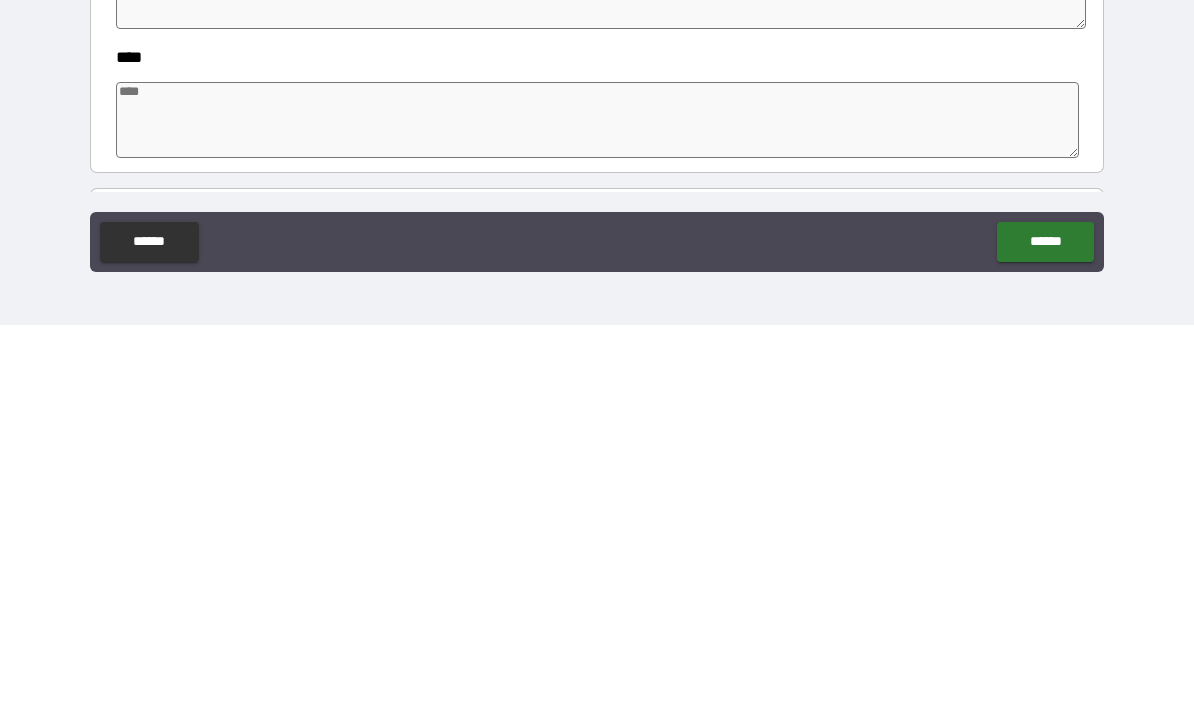 click at bounding box center [597, 522] 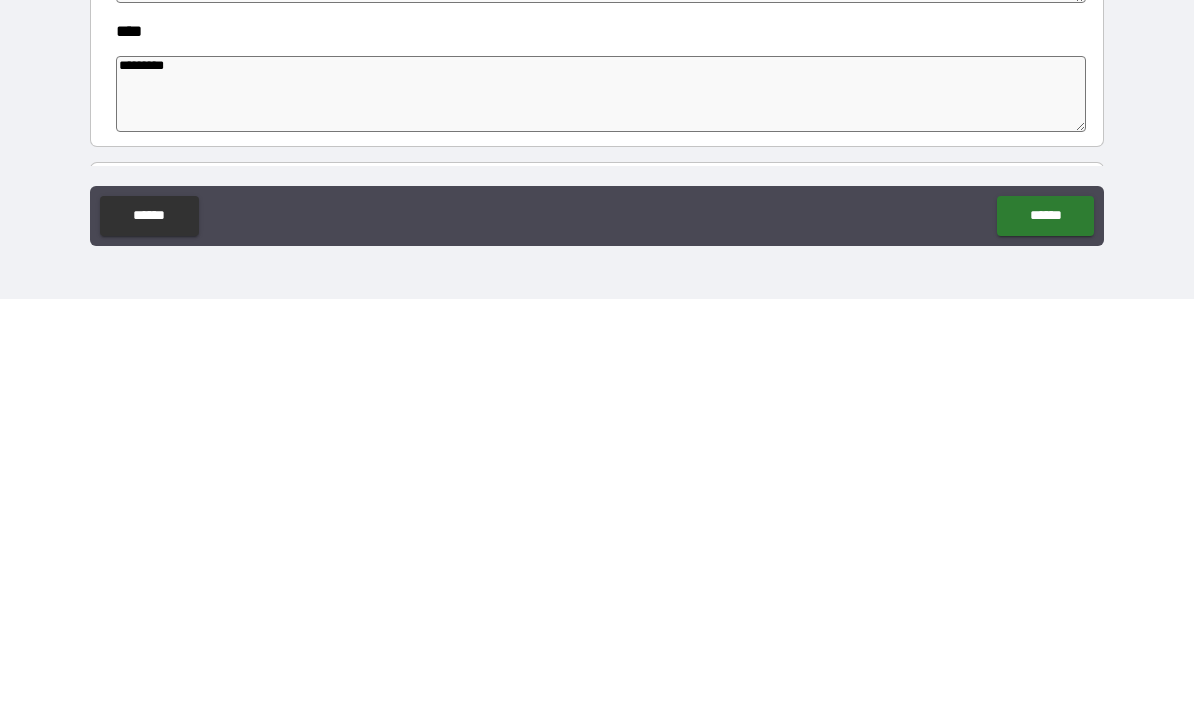 click on "******" at bounding box center [1045, 644] 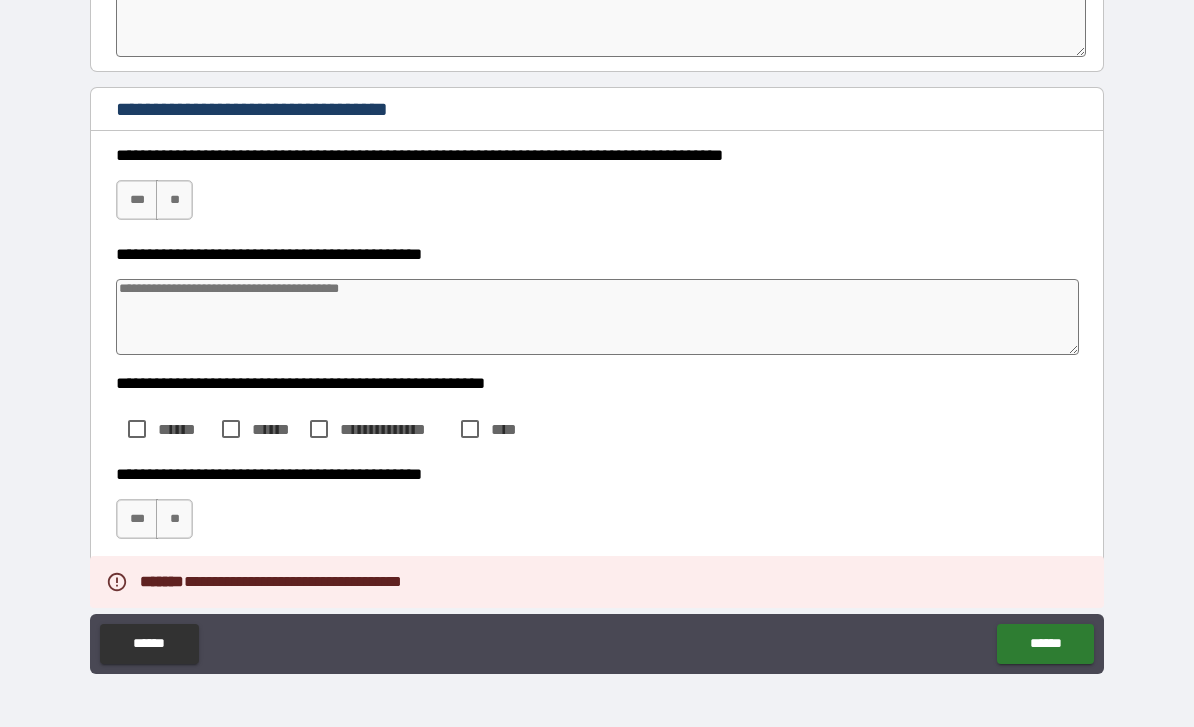 scroll, scrollTop: 1772, scrollLeft: 0, axis: vertical 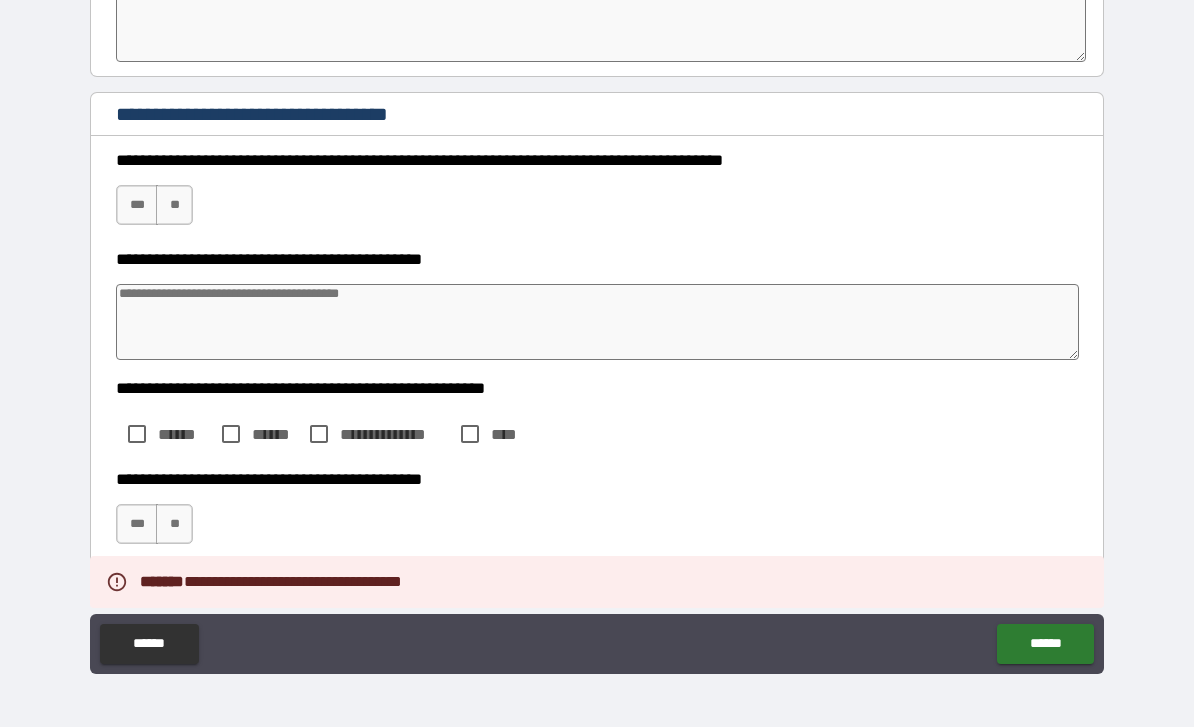 click on "**" at bounding box center [174, 205] 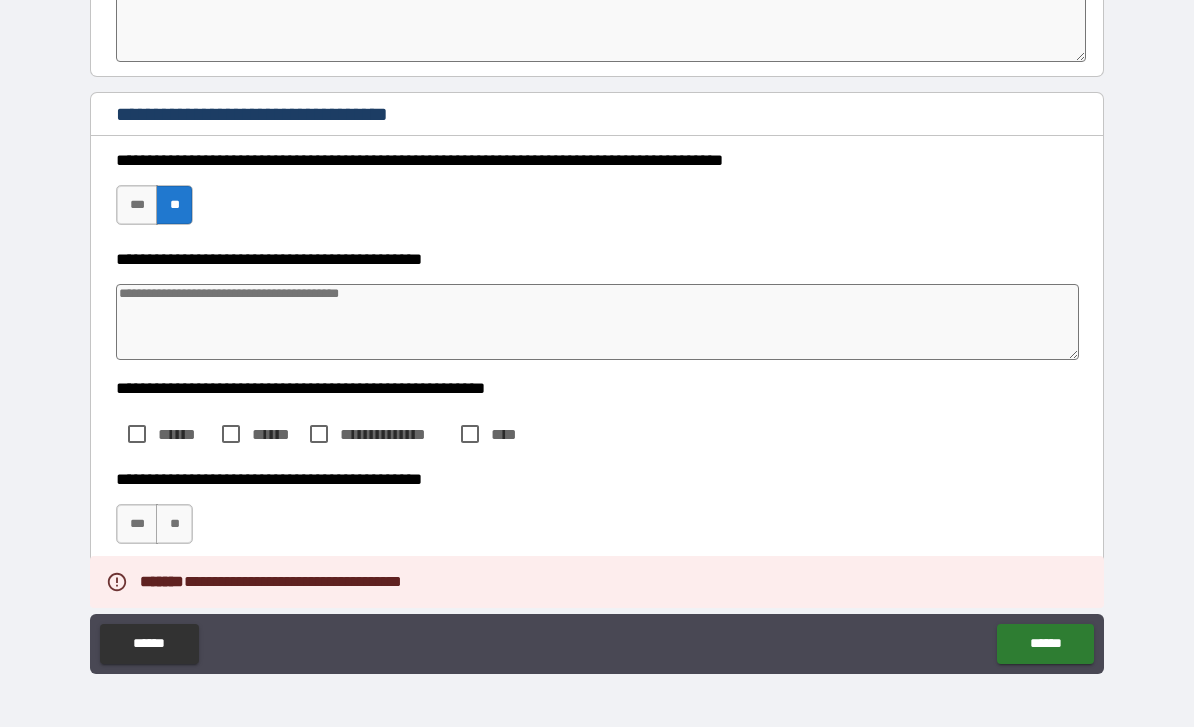 click at bounding box center (597, 322) 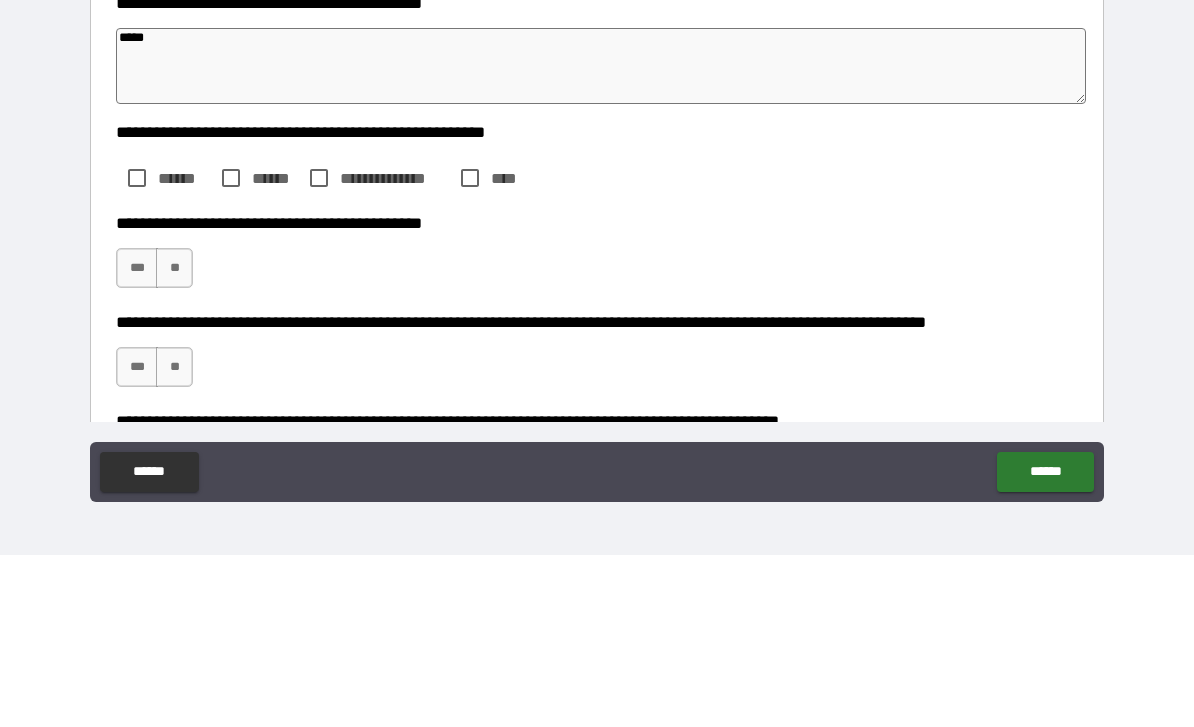 scroll, scrollTop: 1857, scrollLeft: 0, axis: vertical 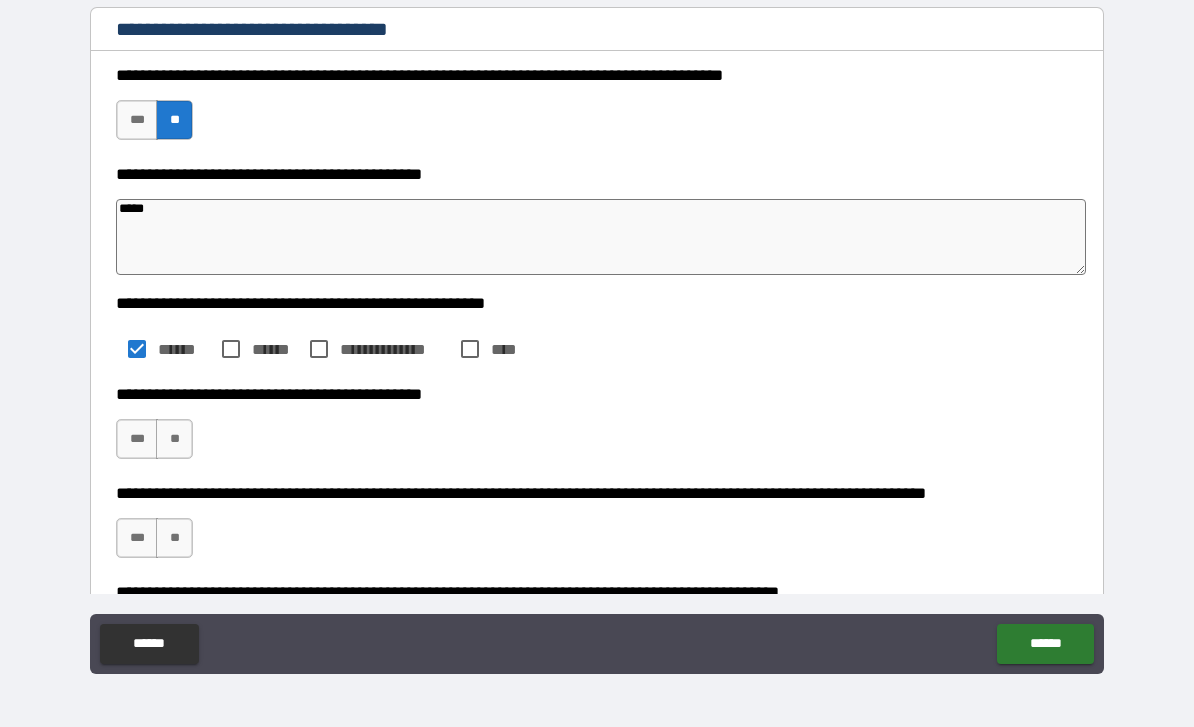 click on "**" at bounding box center (174, 439) 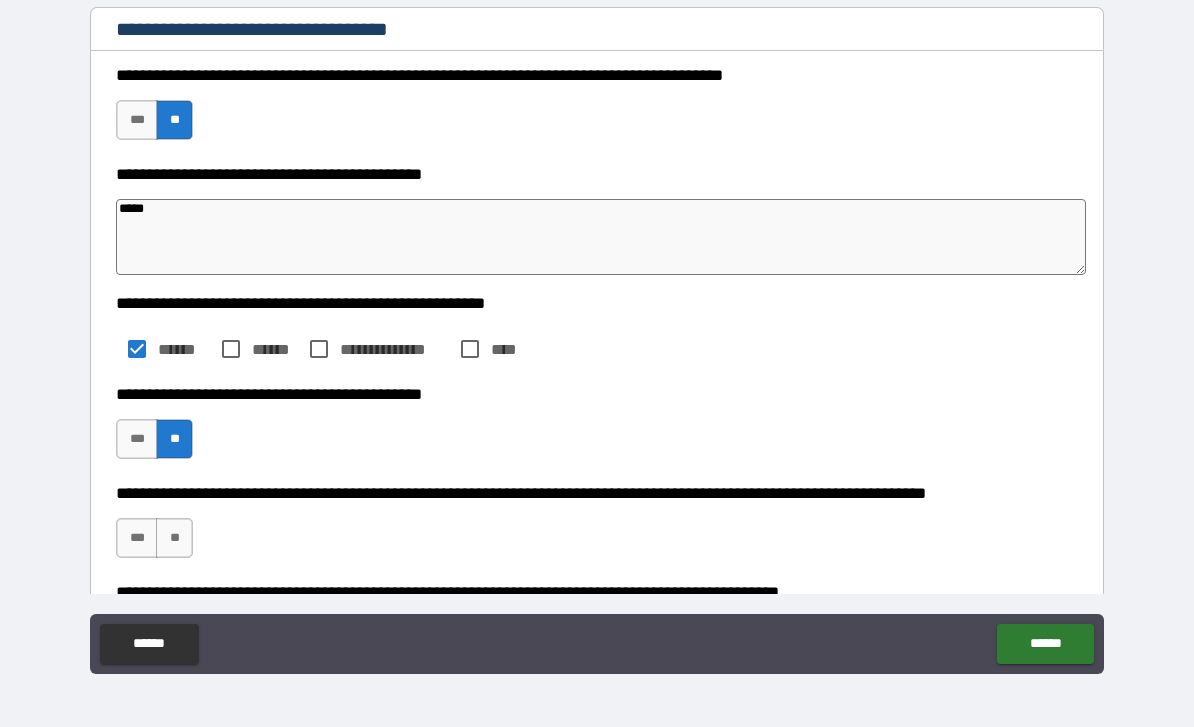 click on "**" at bounding box center [174, 538] 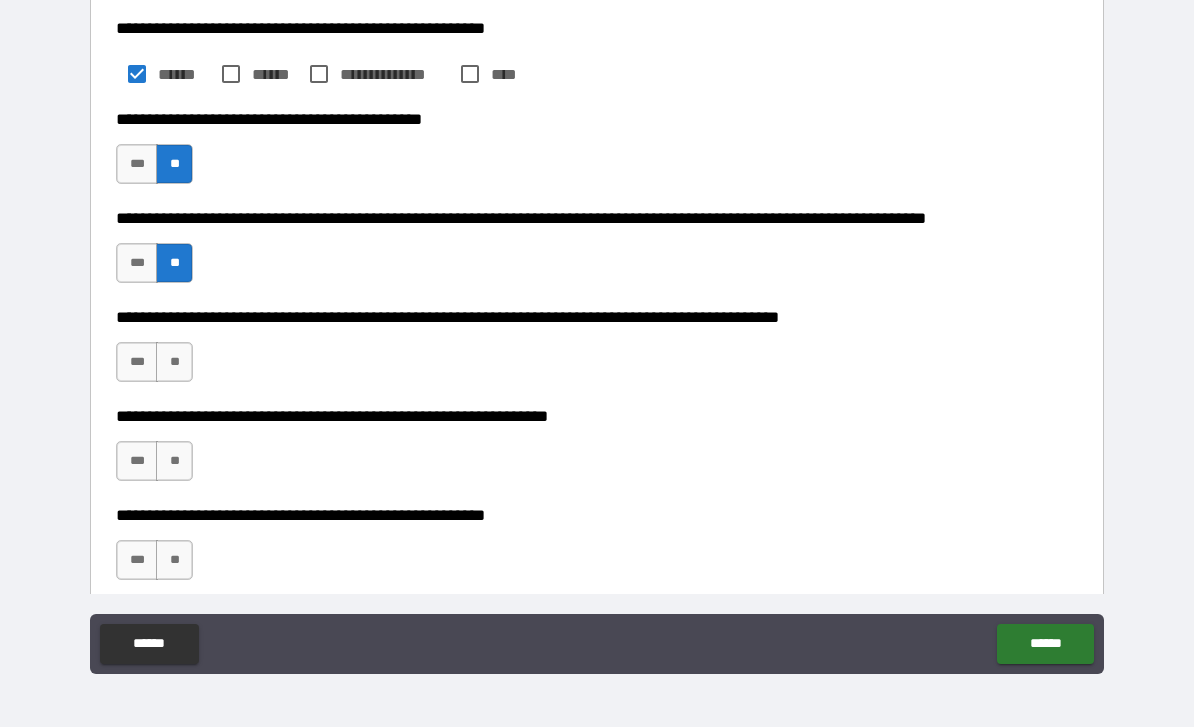 scroll, scrollTop: 2175, scrollLeft: 0, axis: vertical 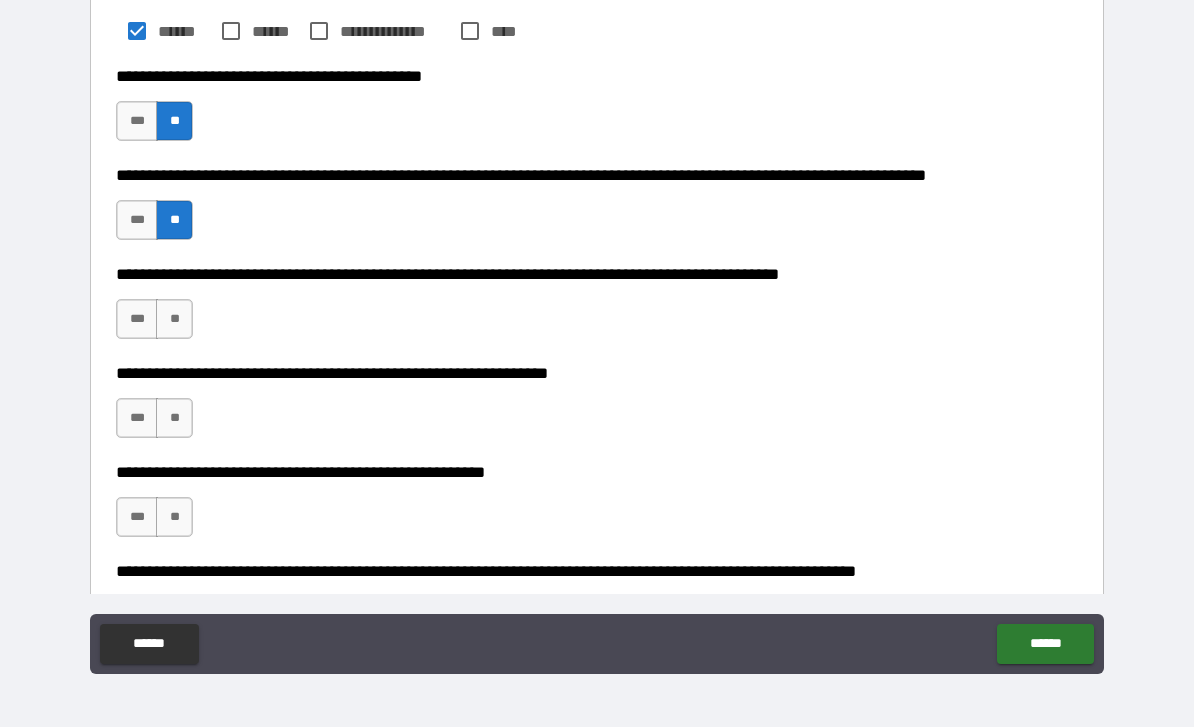click on "**" at bounding box center (174, 319) 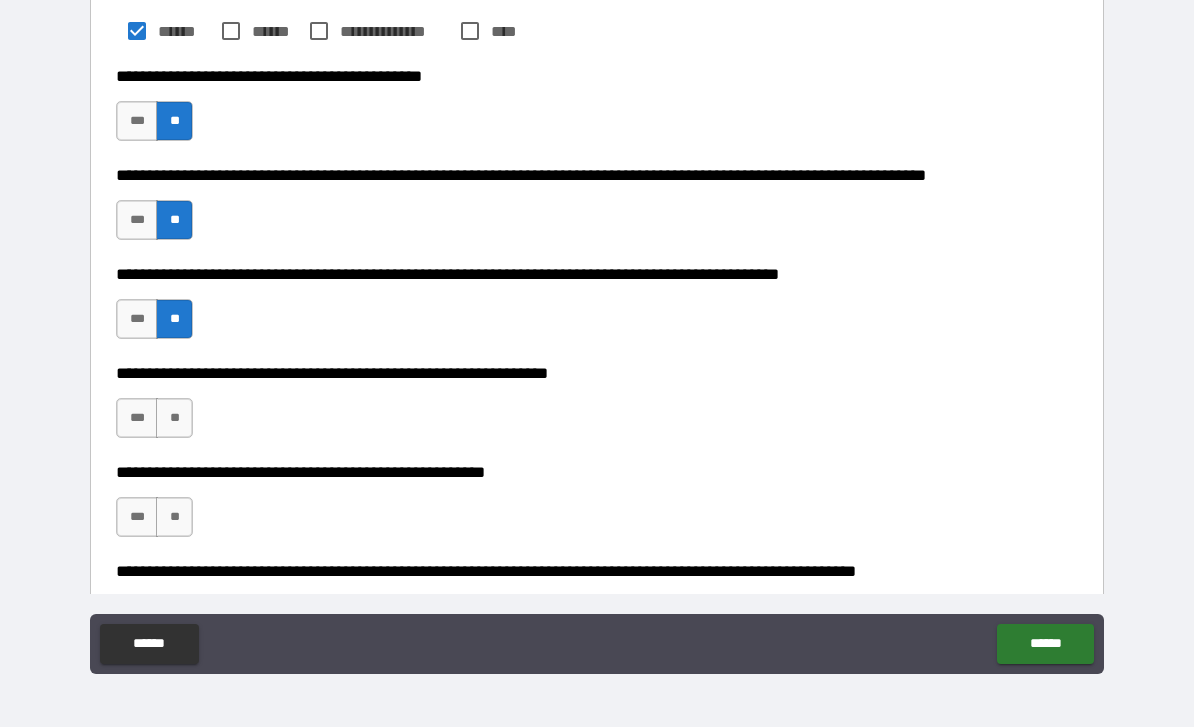 click on "**" at bounding box center (174, 418) 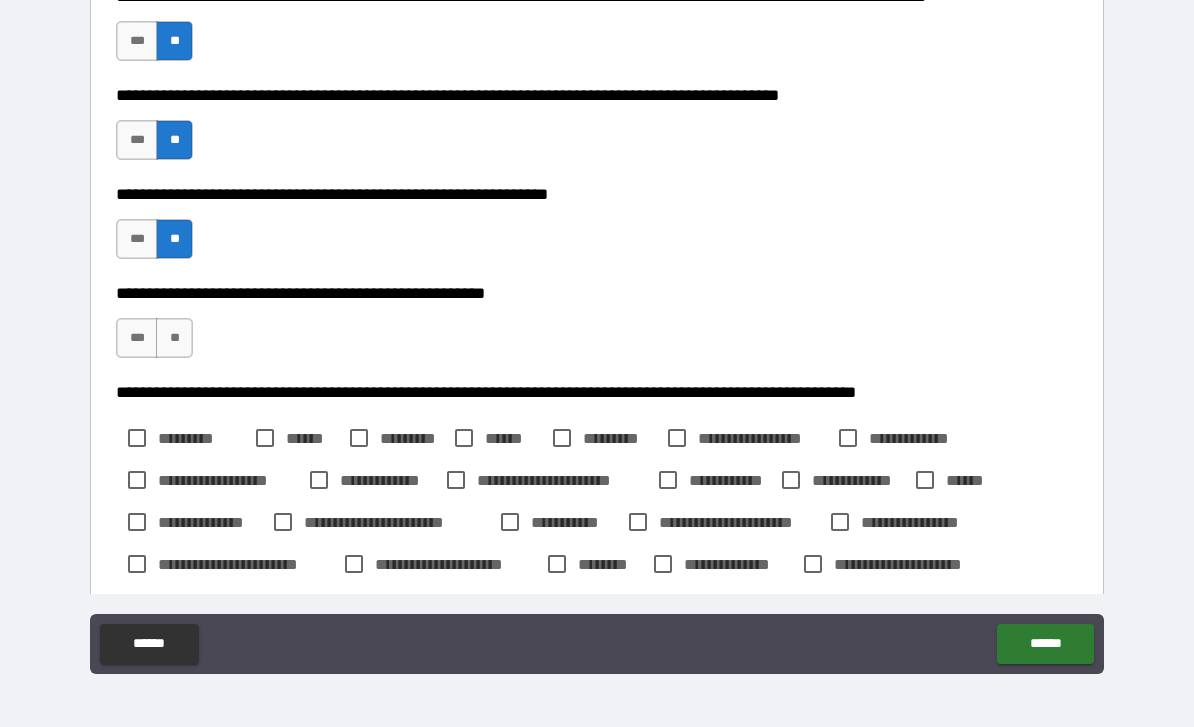 scroll, scrollTop: 2351, scrollLeft: 0, axis: vertical 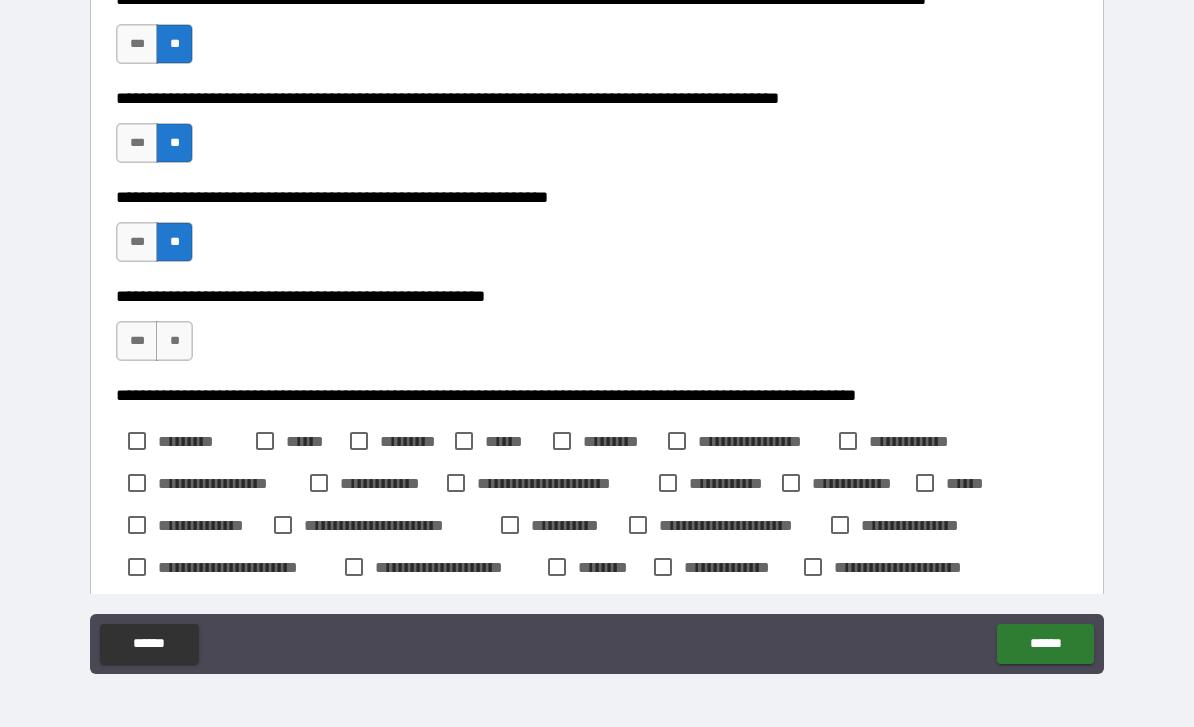 click on "**" at bounding box center [174, 341] 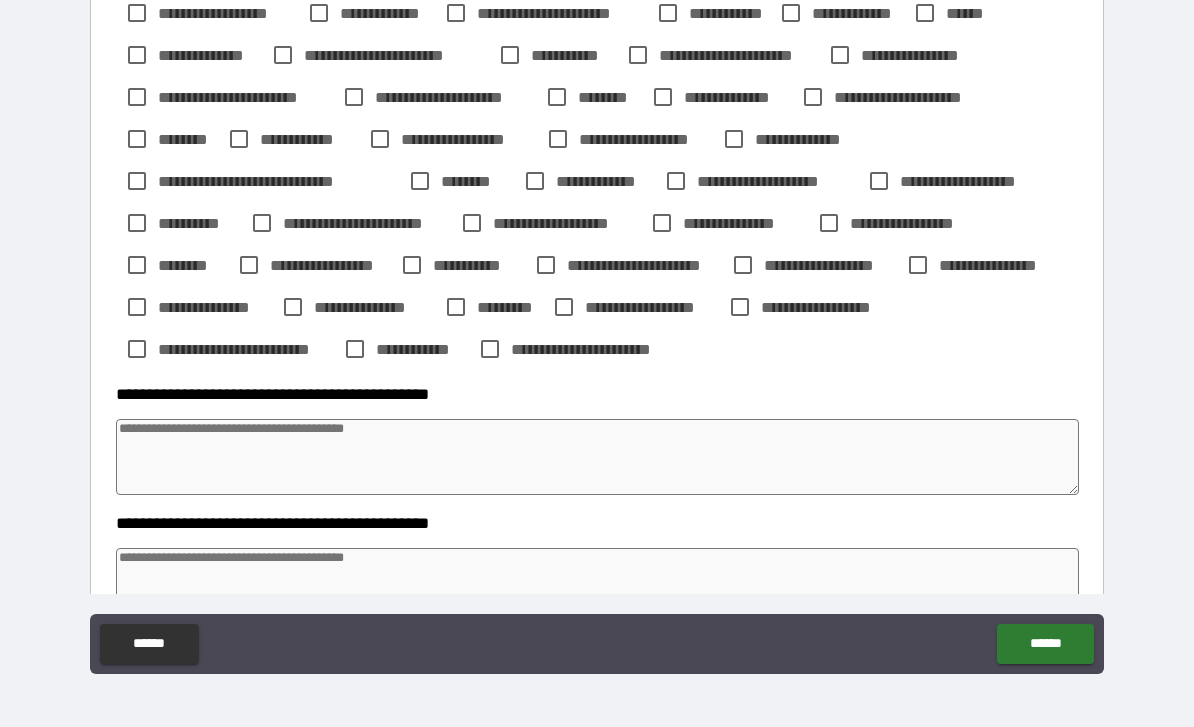 scroll, scrollTop: 2895, scrollLeft: 0, axis: vertical 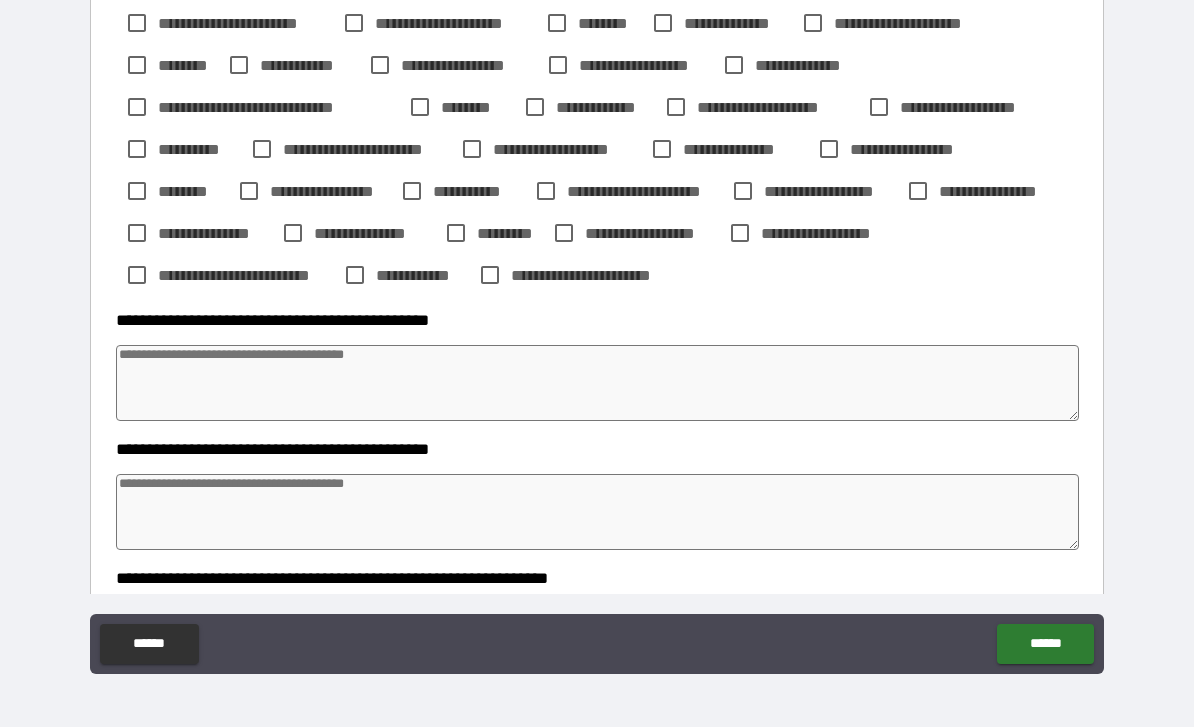 click at bounding box center [597, 383] 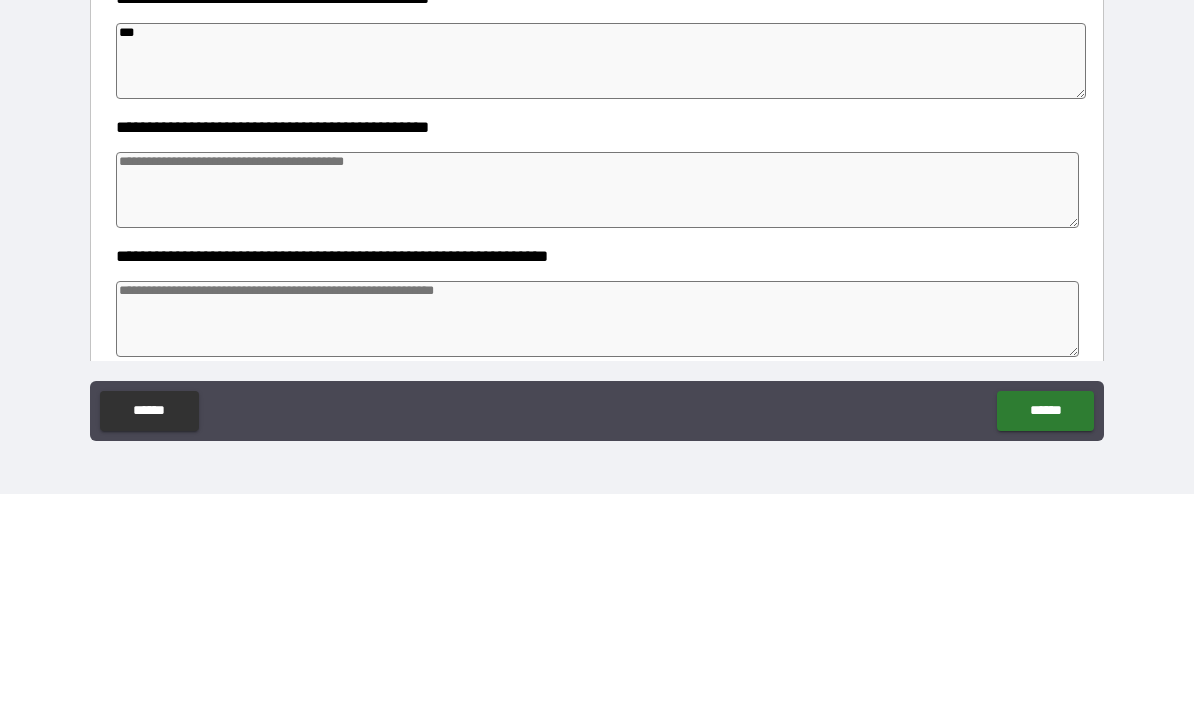 scroll, scrollTop: 2988, scrollLeft: 0, axis: vertical 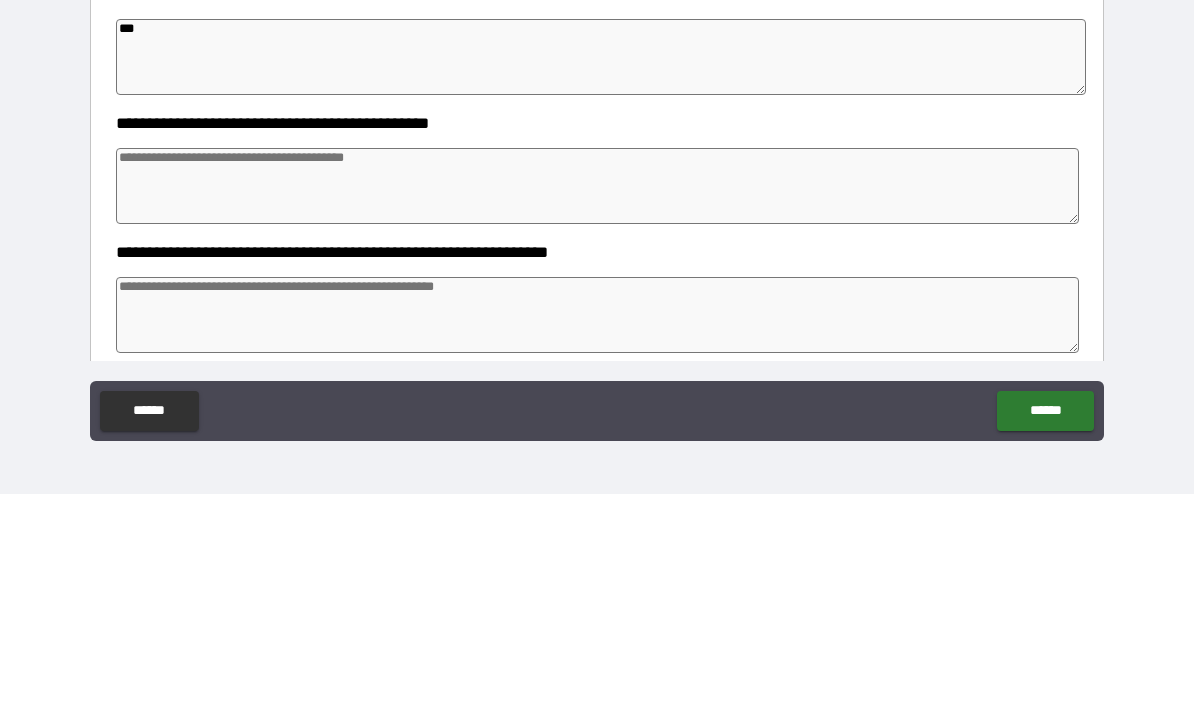 click at bounding box center (597, 419) 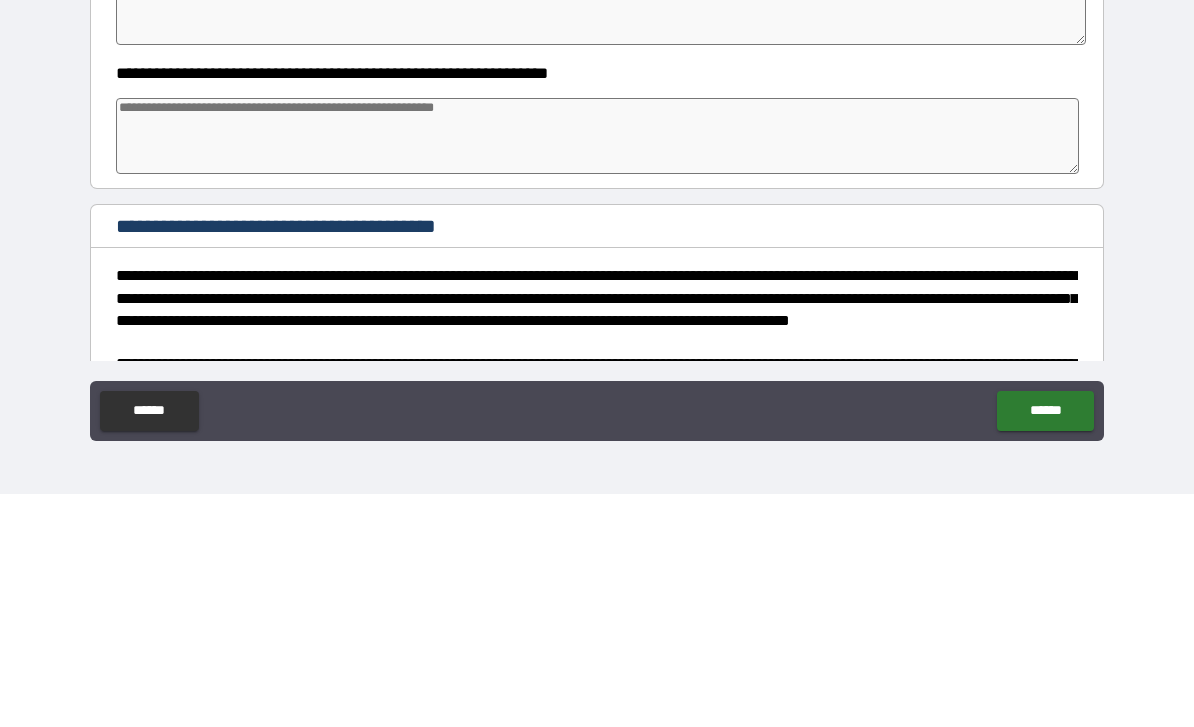 scroll, scrollTop: 3187, scrollLeft: 0, axis: vertical 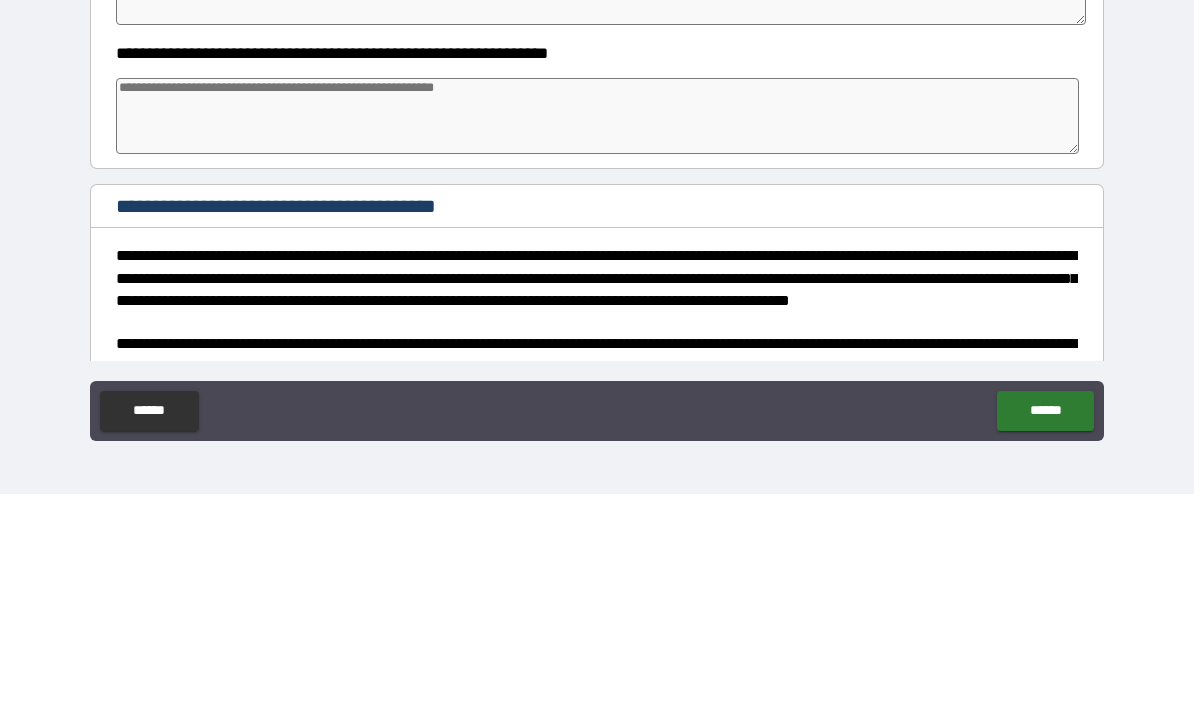 click at bounding box center [597, 349] 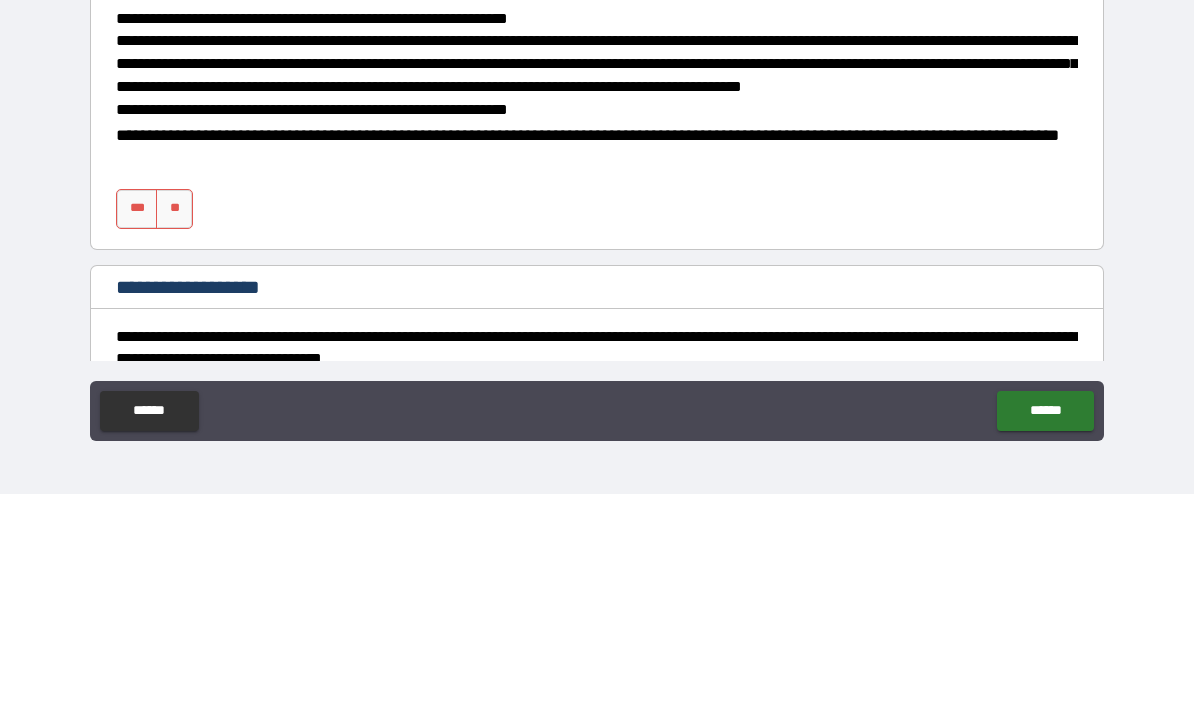 scroll, scrollTop: 4069, scrollLeft: 0, axis: vertical 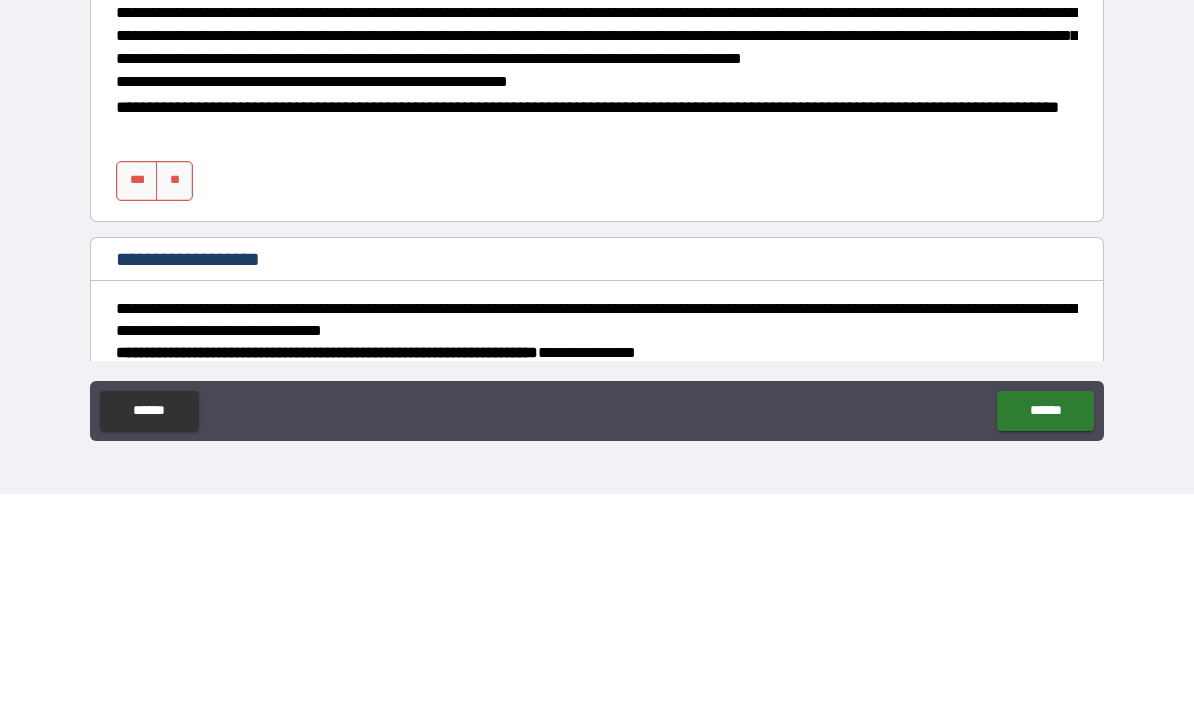 click on "***" at bounding box center [137, 414] 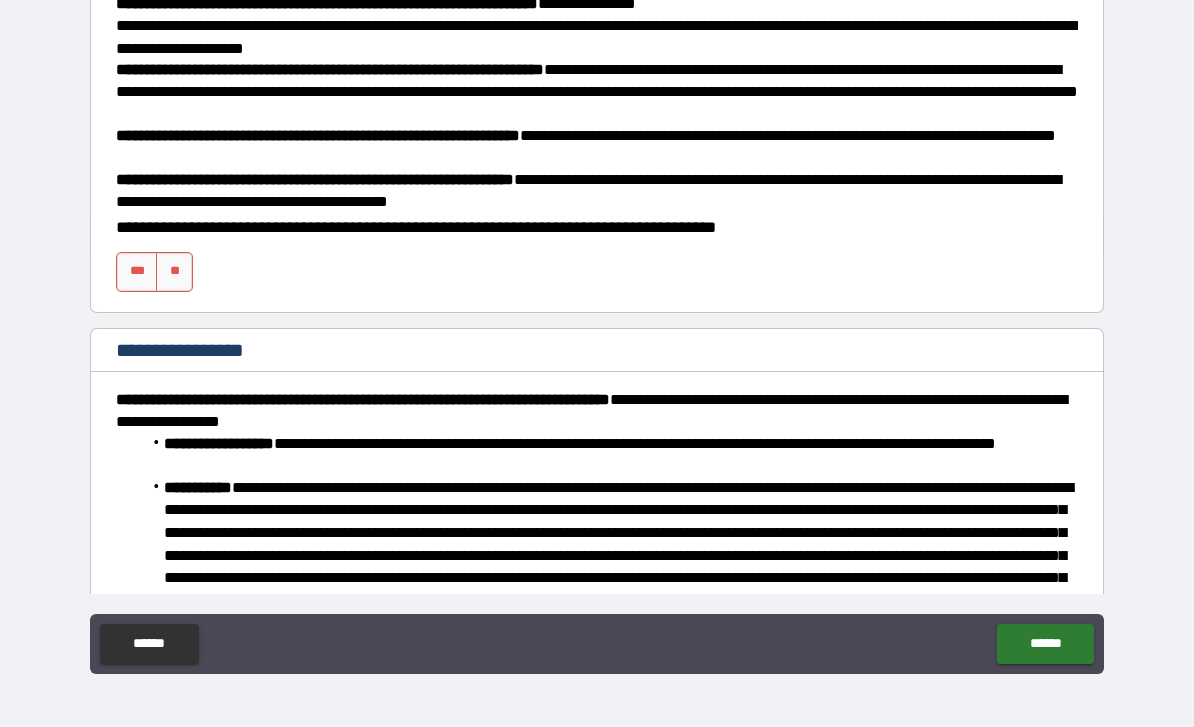 scroll, scrollTop: 4652, scrollLeft: 0, axis: vertical 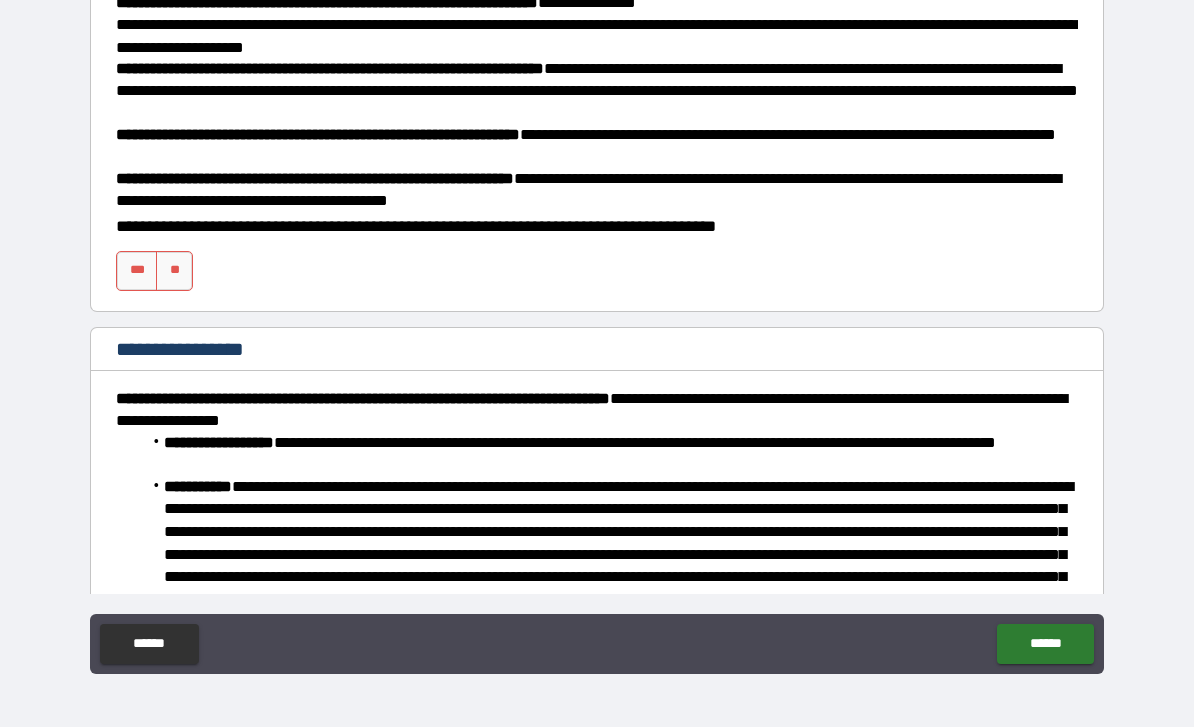 click on "***" at bounding box center [137, 271] 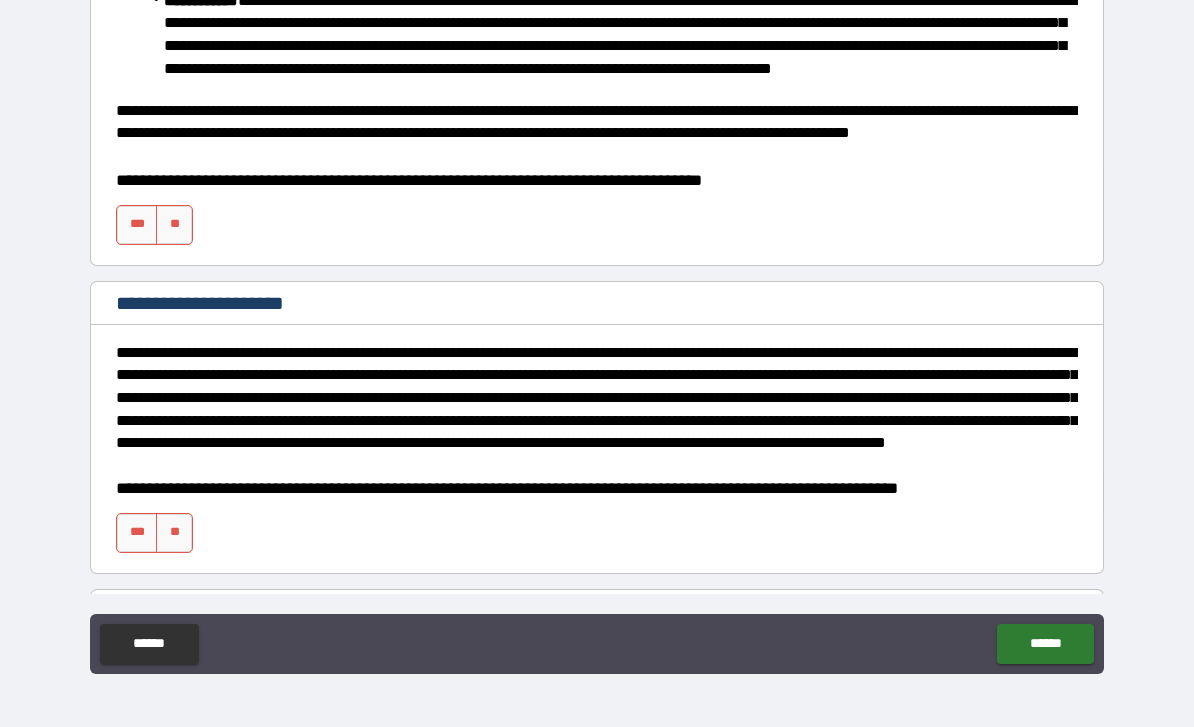 scroll, scrollTop: 5693, scrollLeft: 0, axis: vertical 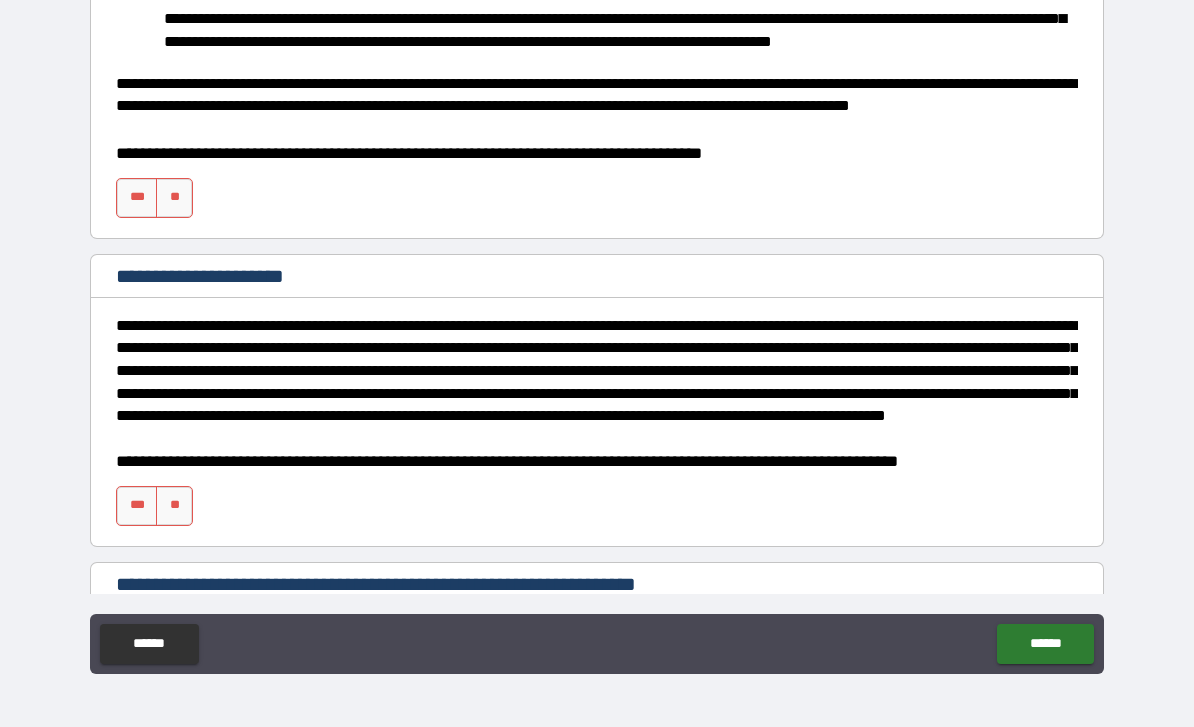 click on "***" at bounding box center (137, 198) 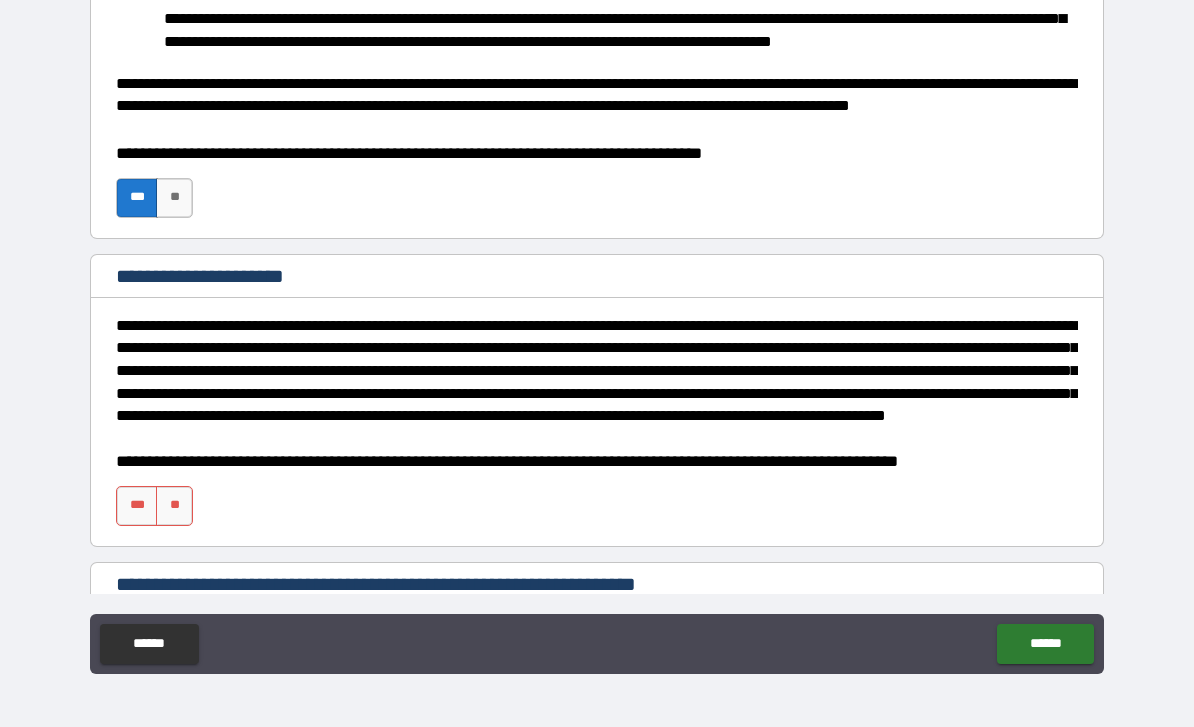 click on "***" at bounding box center (137, 506) 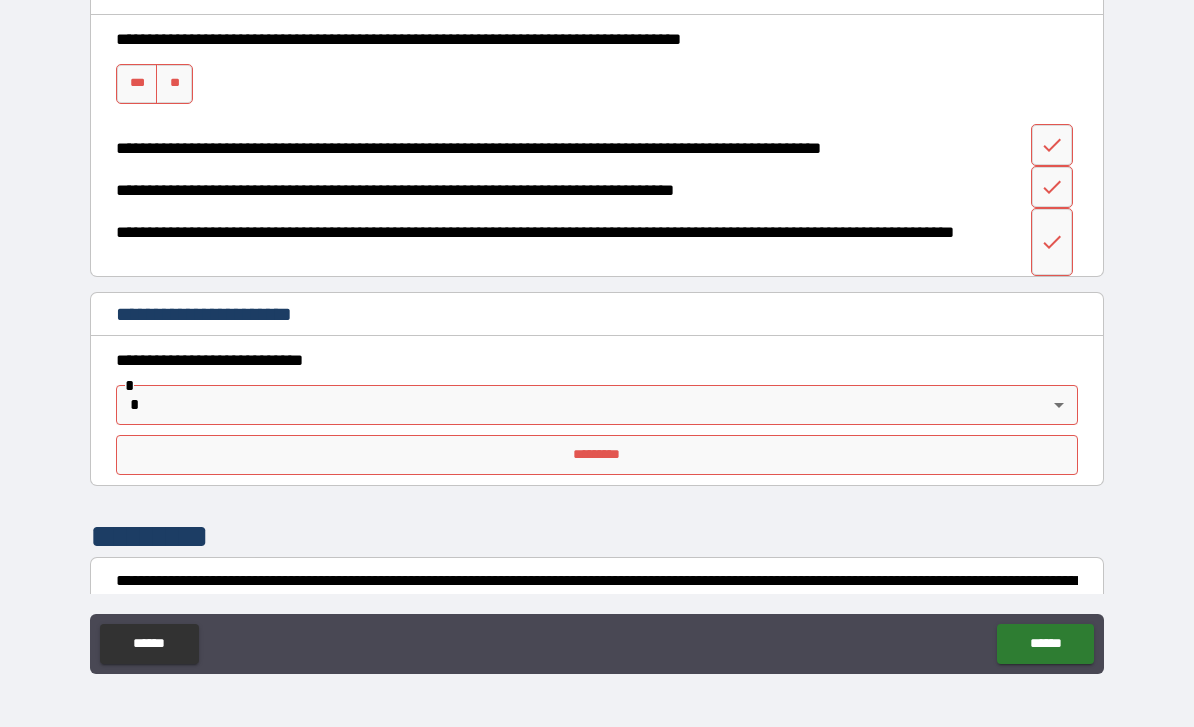 scroll, scrollTop: 6269, scrollLeft: 0, axis: vertical 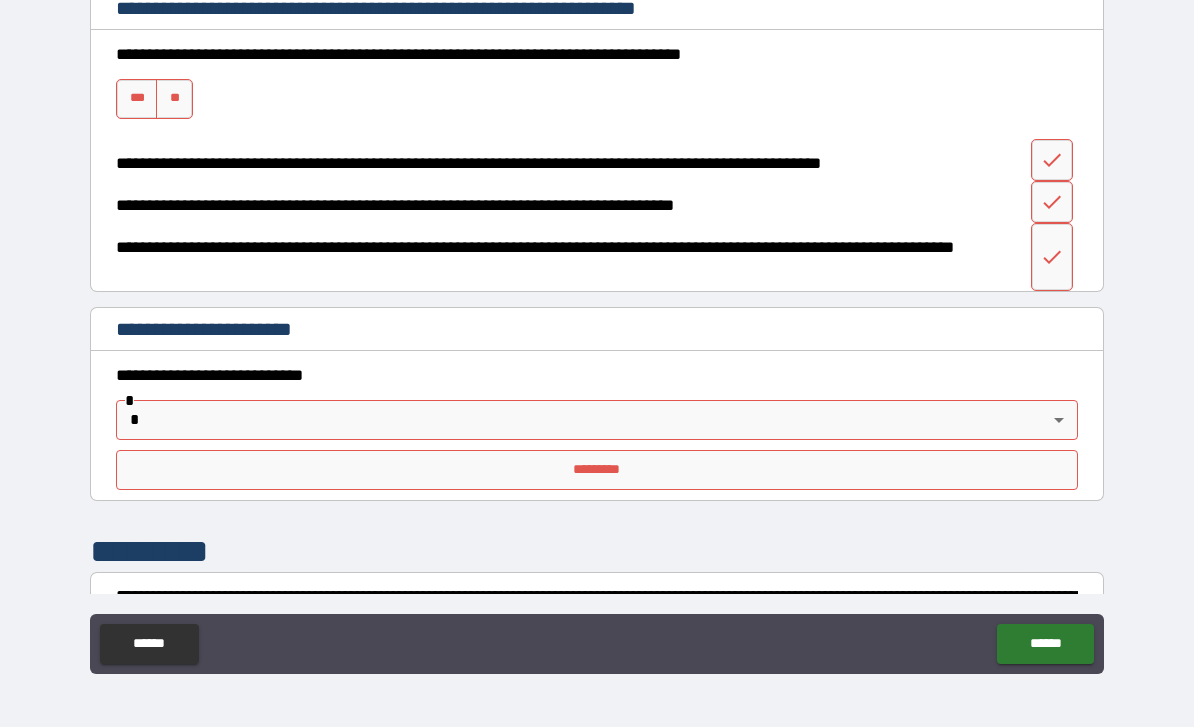 click 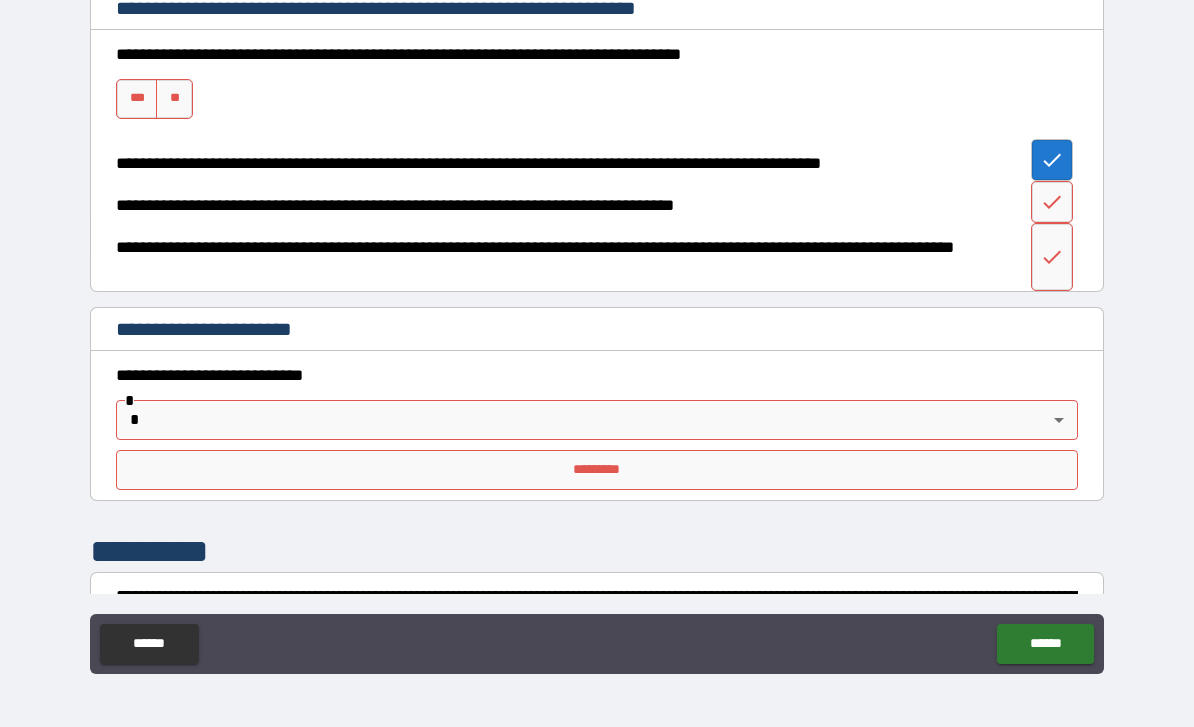 click 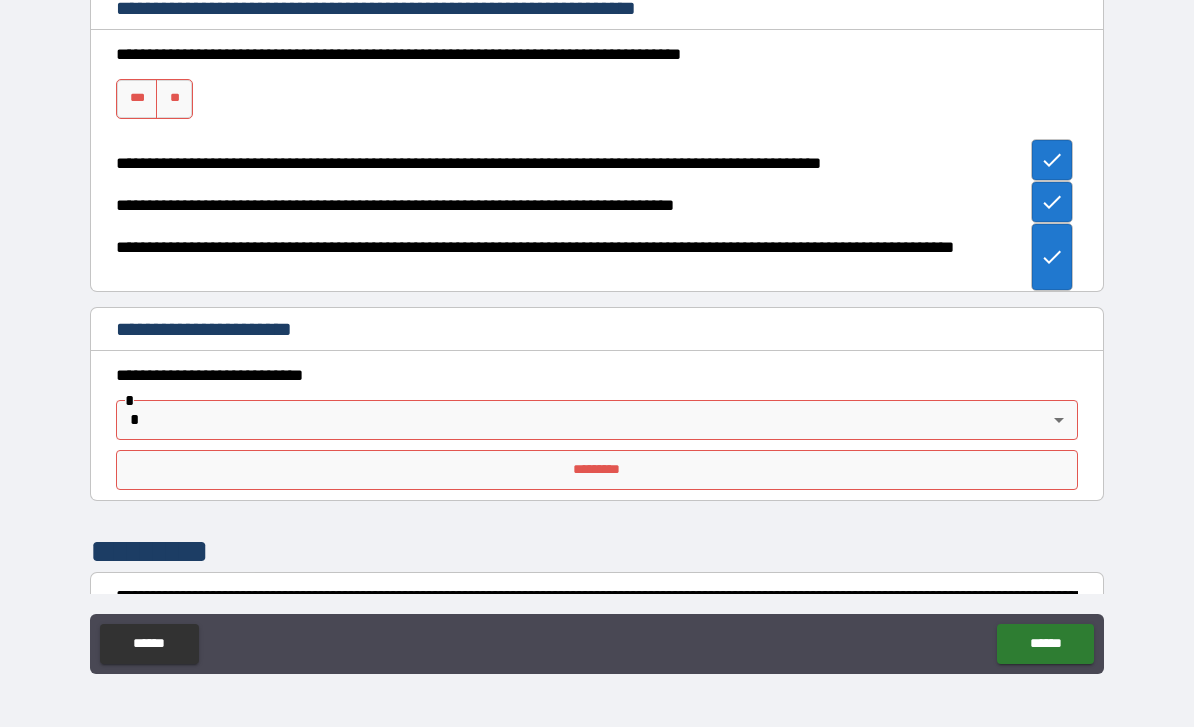 click on "***" at bounding box center (137, 99) 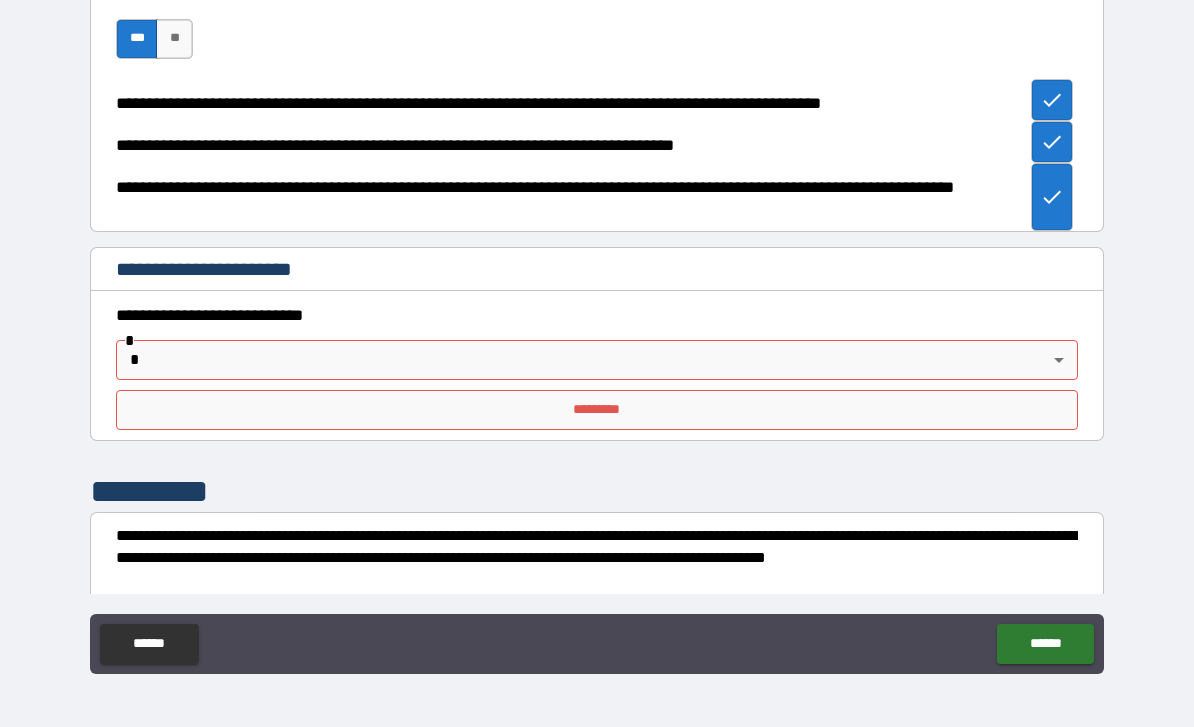 scroll, scrollTop: 6360, scrollLeft: 0, axis: vertical 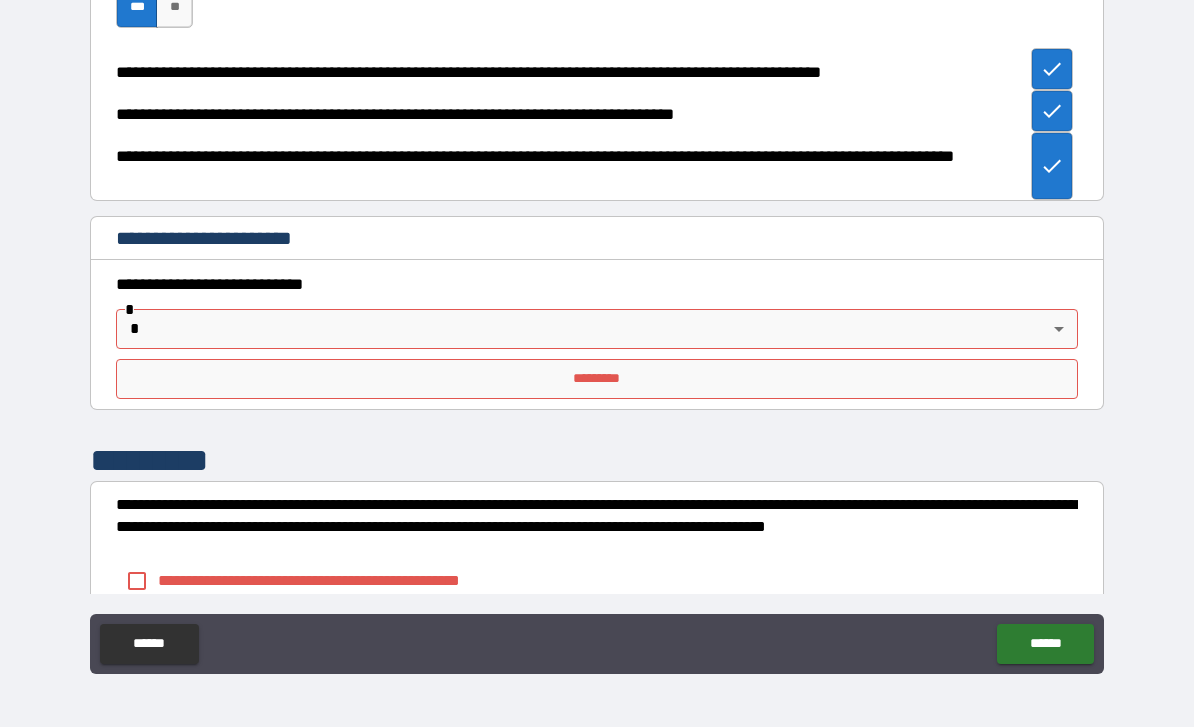 click on "[FIRST] [LAST] [STREET] [CITY] [STATE] [ZIP] [COUNTRY] [ADDRESS] [APT] [UNIT] [BUILDING] [FLOOR] [ROOM] [POSTAL_CODE] [PHONE] [EMAIL] [WEBSITE] [COMPANY] [JOB_TITLE] [DEPARTMENT] [OFFICE_PHONE] [MOBILE_PHONE] [FAX_NUMBER] [ADDRESS_LINE_1] [ADDRESS_LINE_2] [ADDRESS_LINE_3] [CITY_NAME] [STATE_NAME] [POSTAL_CODE_FORMAT] [COUNTRY_NAME] [REGION] [PROVINCE] [TERRITORY] [COUNTY] [DISTRICT] [BOROUGH] [NEIGHBORHOOD] [STREET_NAME] [HOUSE_NUMBER] [APARTMENT_NUMBER] [UNIT_NUMBER] [BUILDING_NAME] [FLOOR_NUMBER] [ROOM_NUMBER] [POSTAL_BOX] [PO_BOX] [ZIP_PLUS_4] [AREA_CODE] [PHONE_EXTENSION] [EMAIL_ADDRESS] [WEBSITE_URL] [COMPANY_NAME] [JOB_TITLE_NAME] [DEPARTMENT_NAME] [OFFICE_PHONE_NUMBER] [MOBILE_PHONE_NUMBER] [FAX_NUMBER_VALUE]" at bounding box center (597, 331) 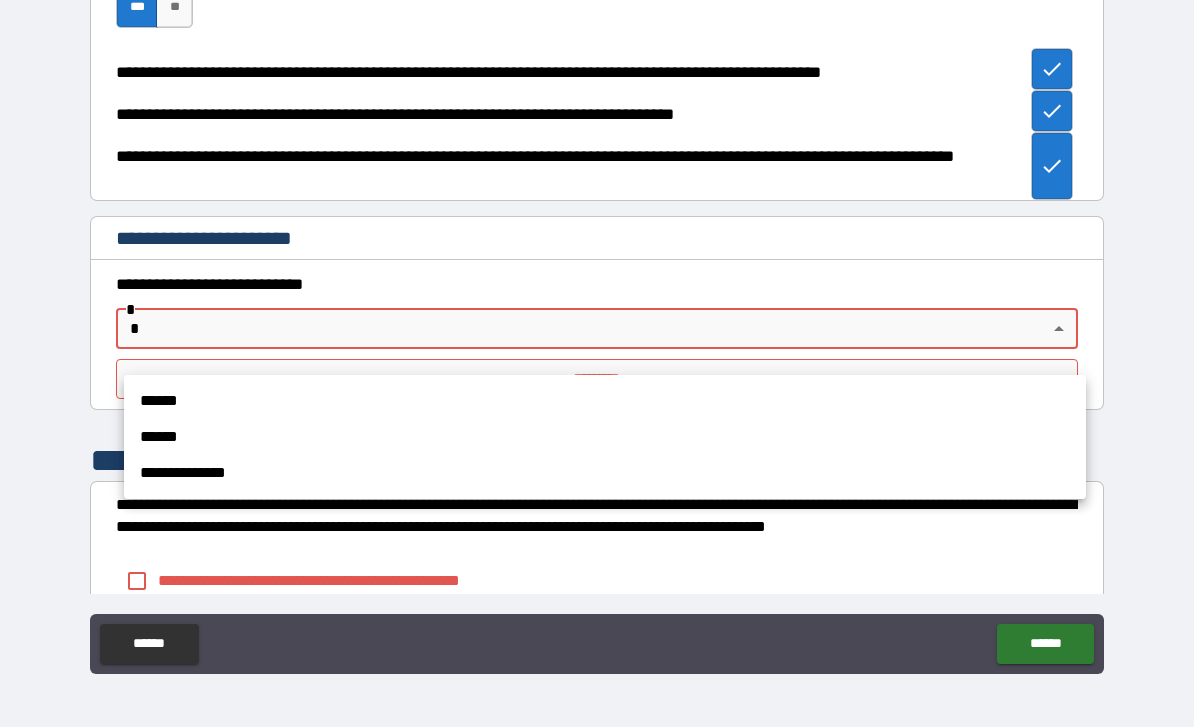 click on "******" at bounding box center [605, 437] 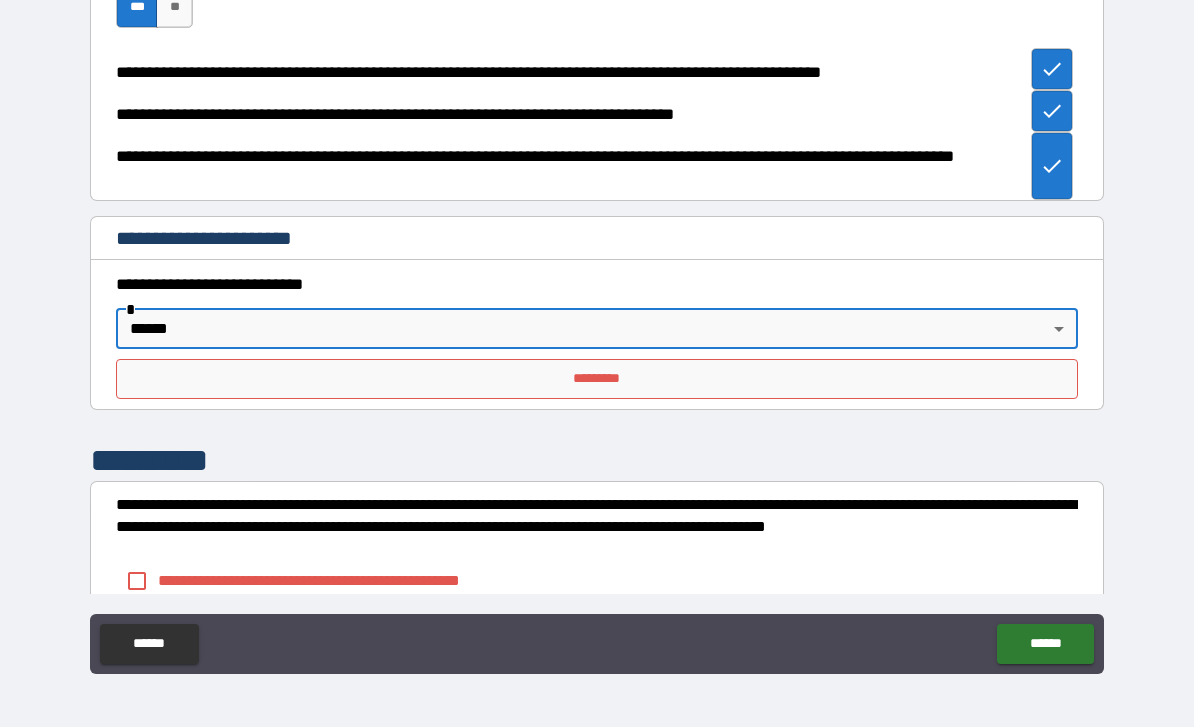 click on "*********" at bounding box center (597, 379) 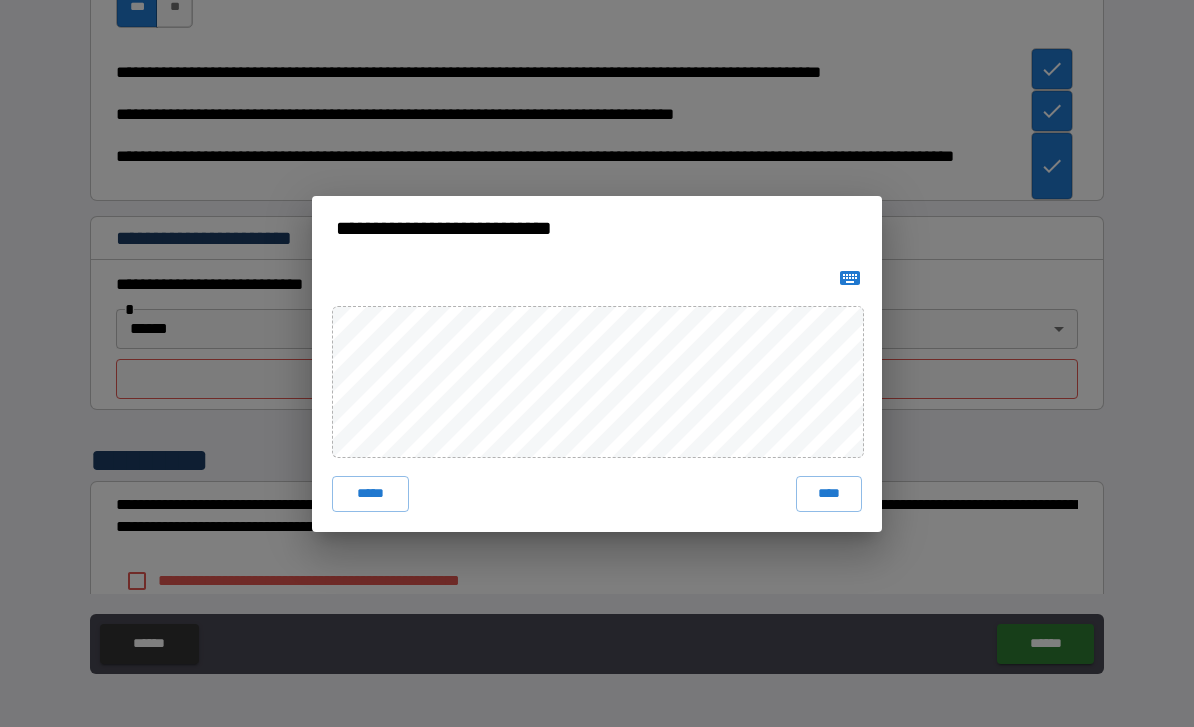 click on "****" at bounding box center (829, 494) 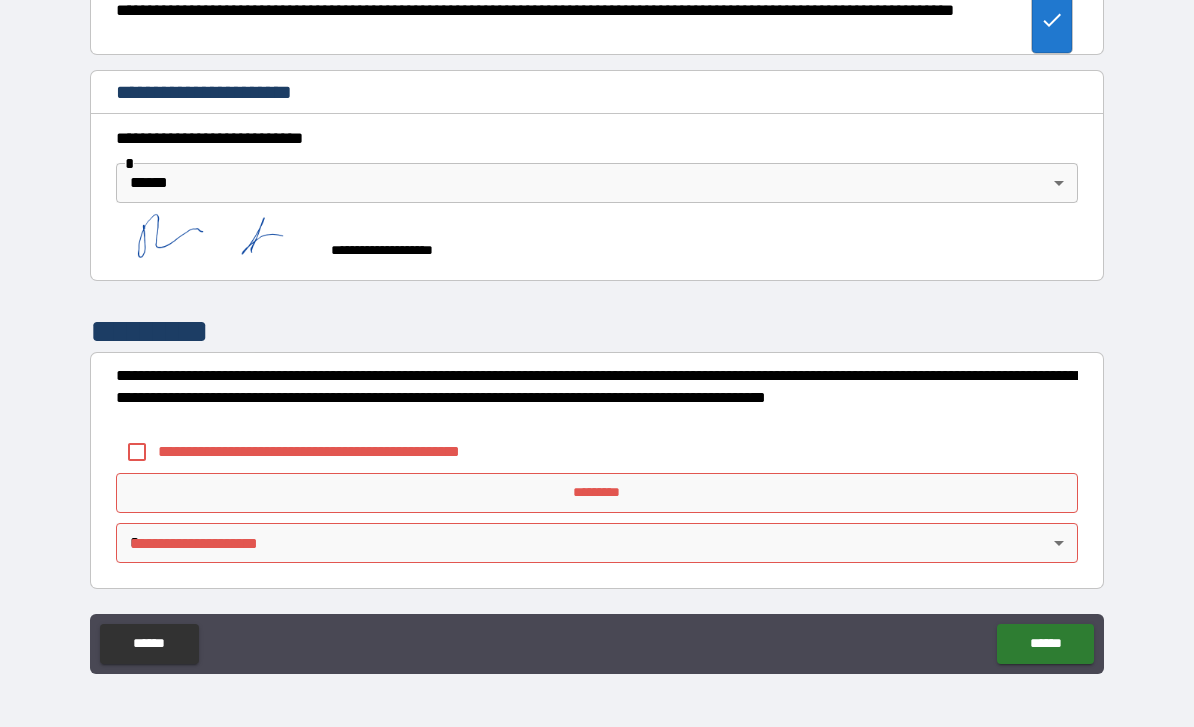 scroll, scrollTop: 6524, scrollLeft: 0, axis: vertical 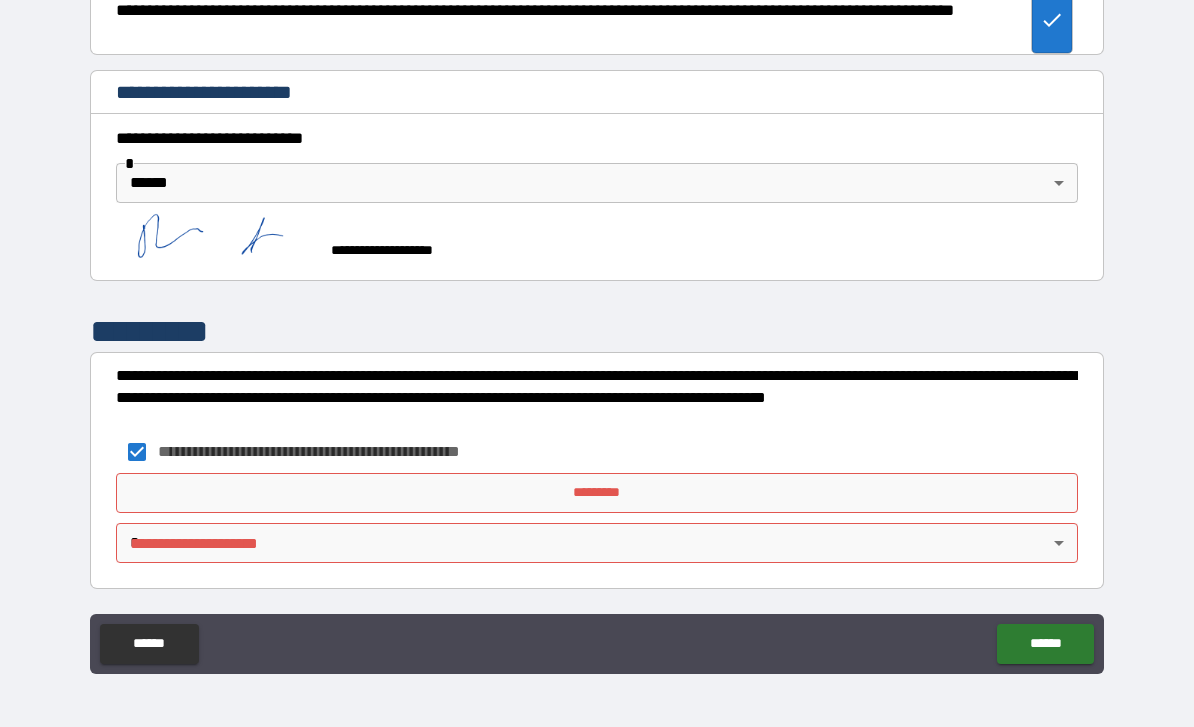 click on "*********" at bounding box center [597, 493] 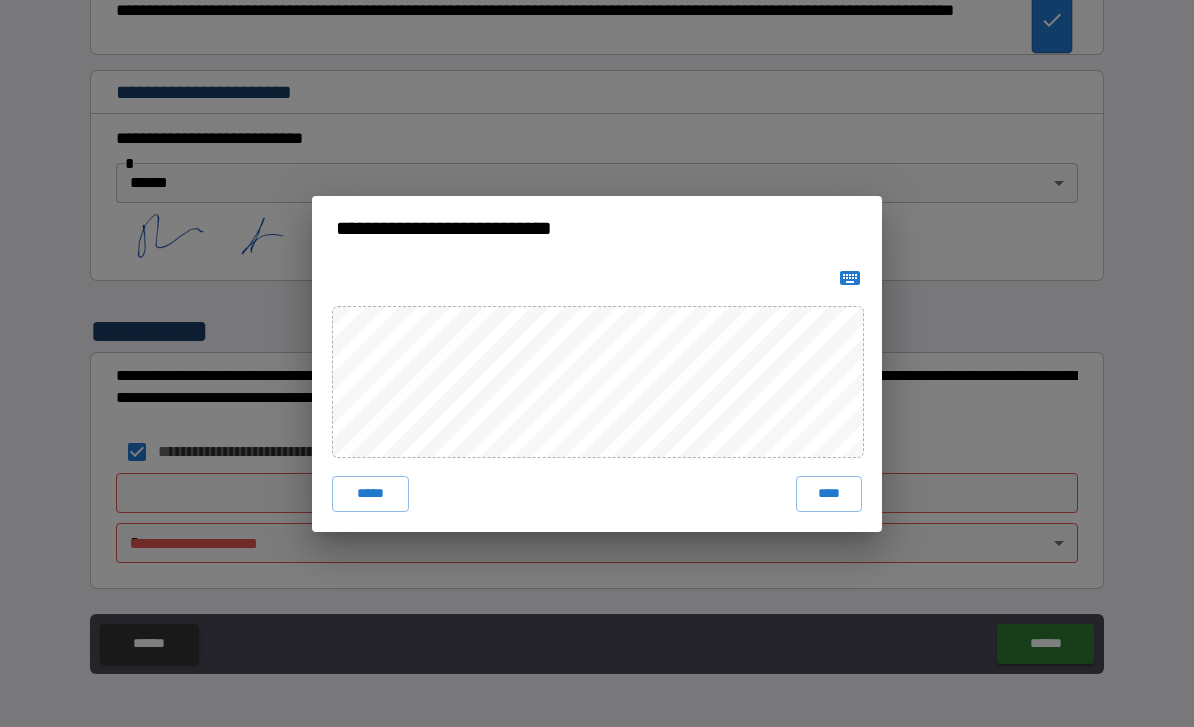 click on "****" at bounding box center [829, 494] 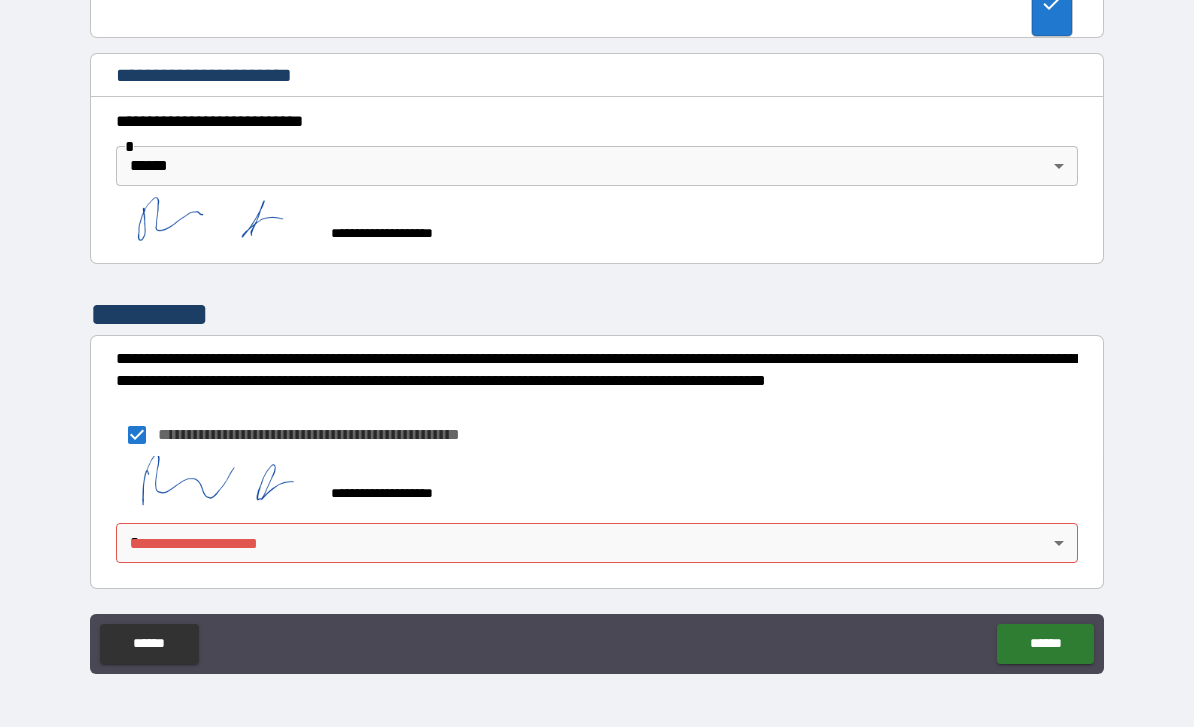 scroll, scrollTop: 6541, scrollLeft: 0, axis: vertical 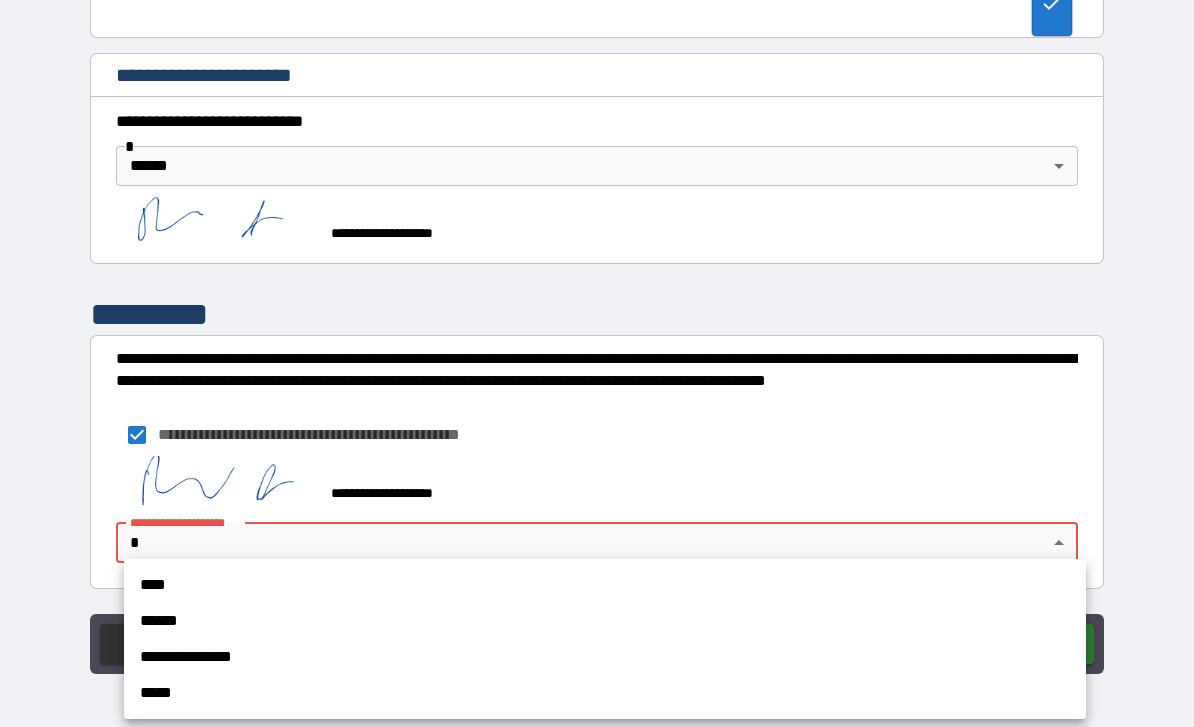 click on "**********" at bounding box center (605, 657) 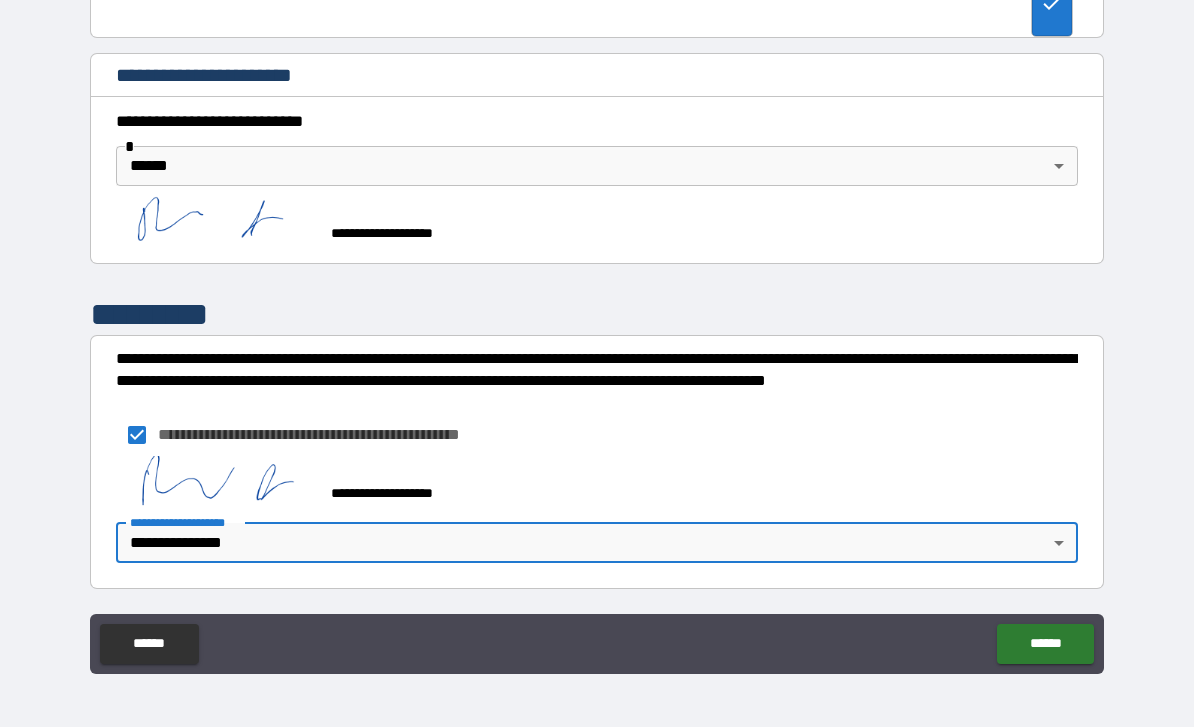click on "******" at bounding box center (1045, 644) 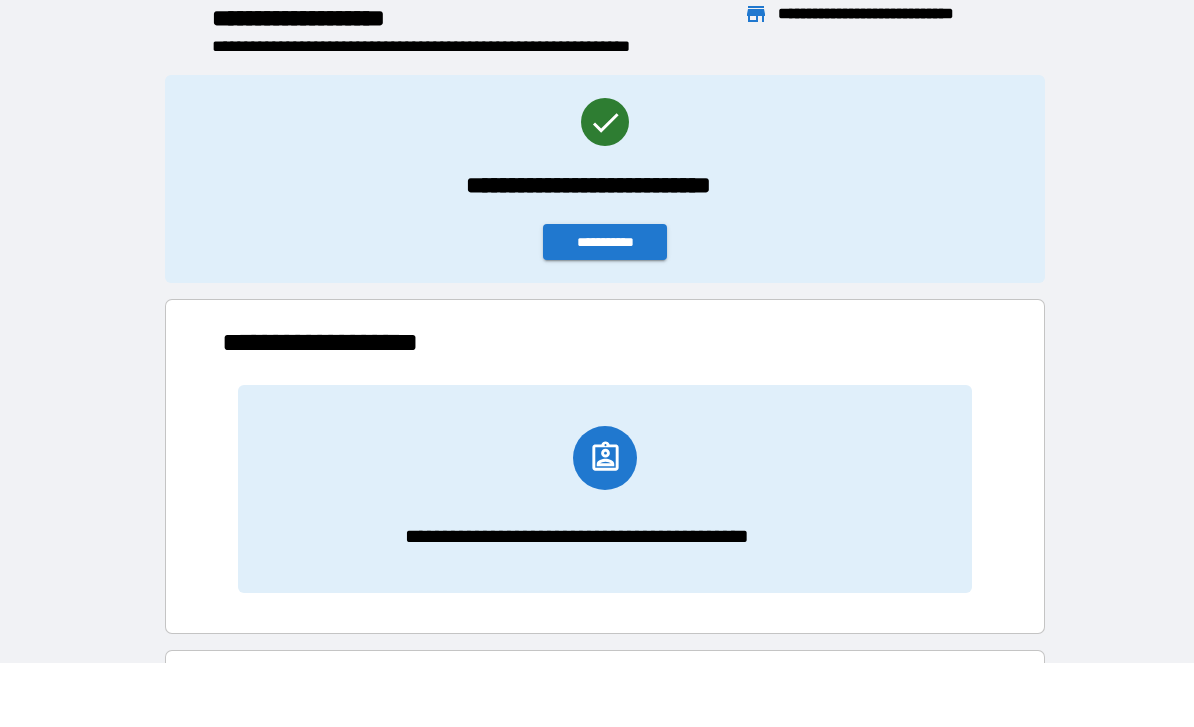 scroll, scrollTop: 1, scrollLeft: 1, axis: both 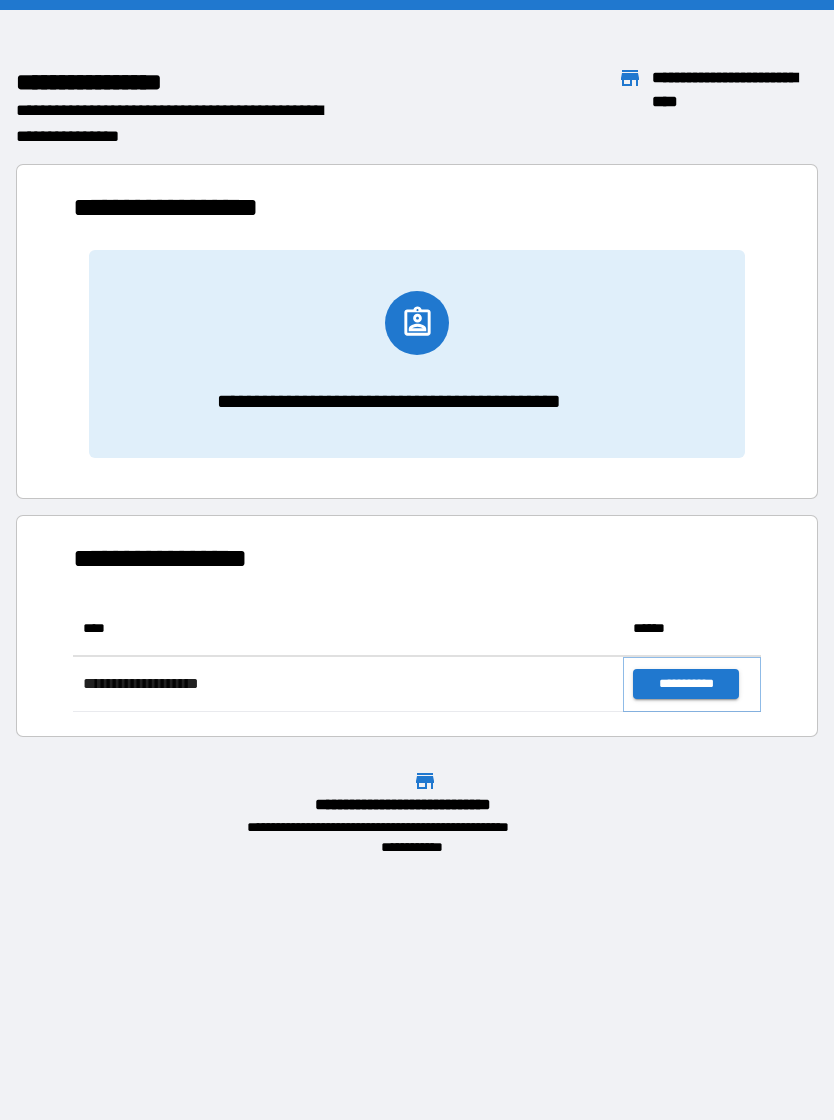 click on "**********" at bounding box center (685, 684) 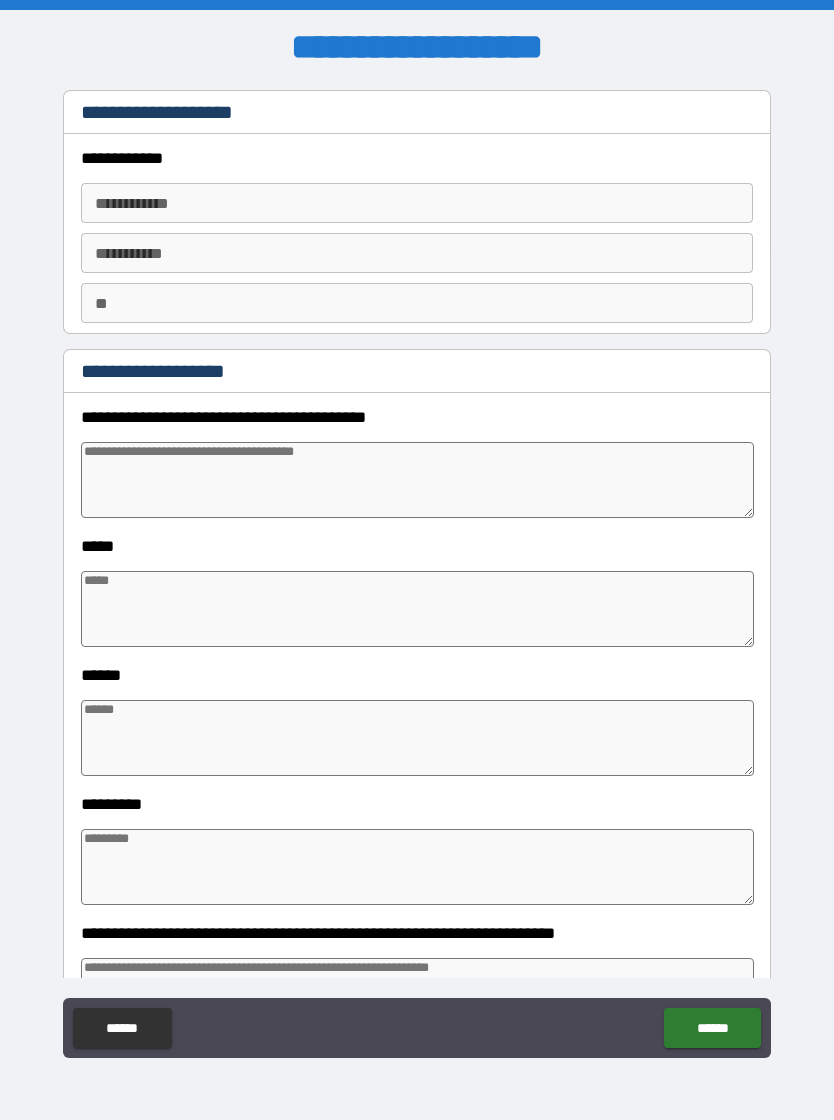type on "*" 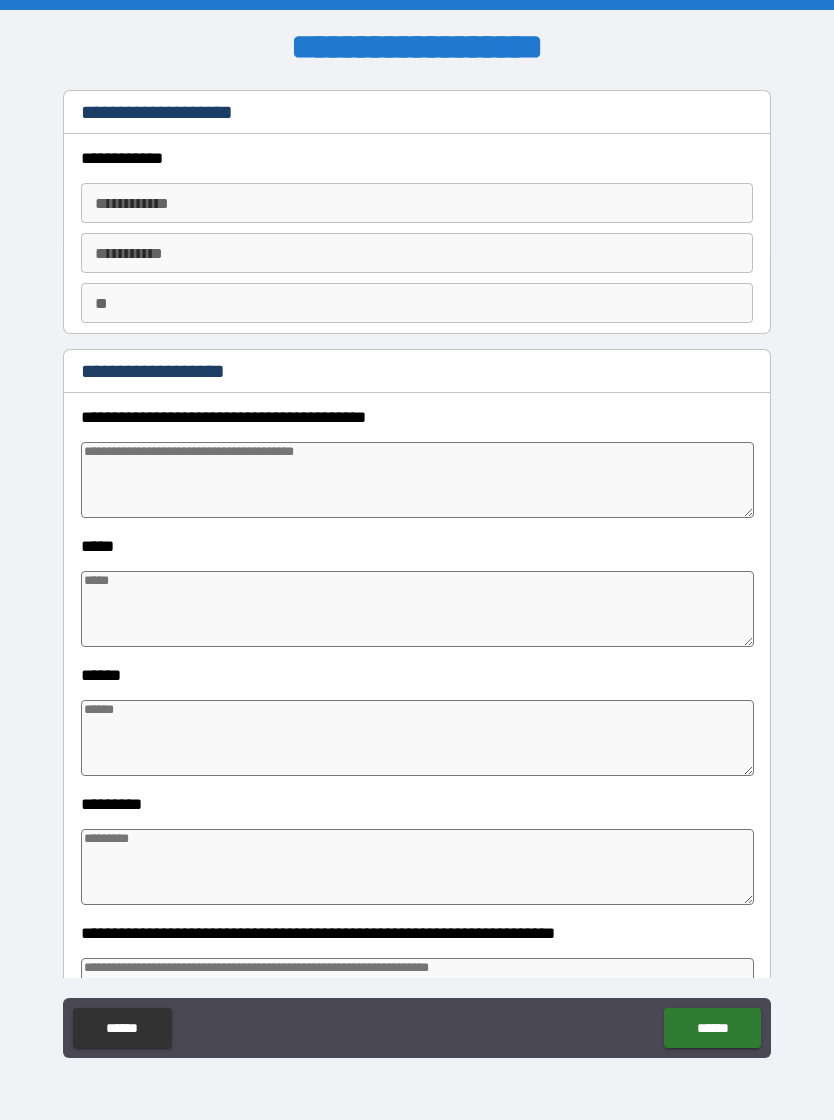 type on "*" 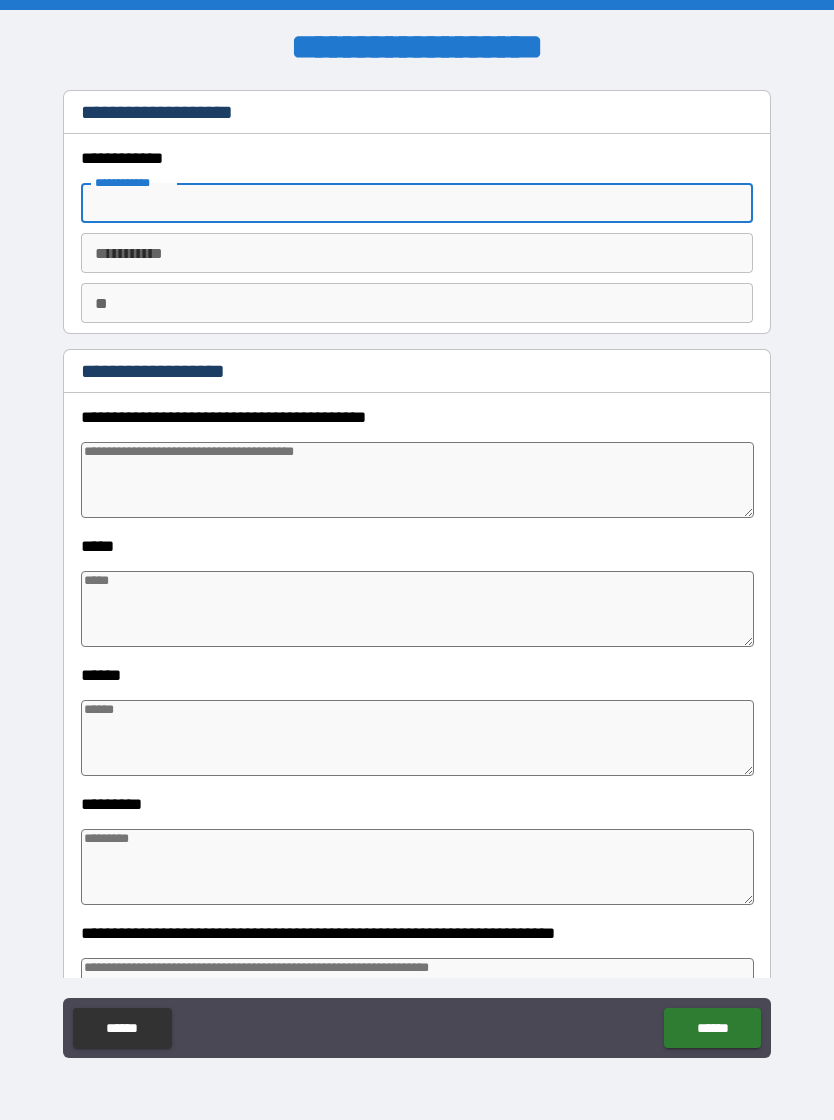 type on "*" 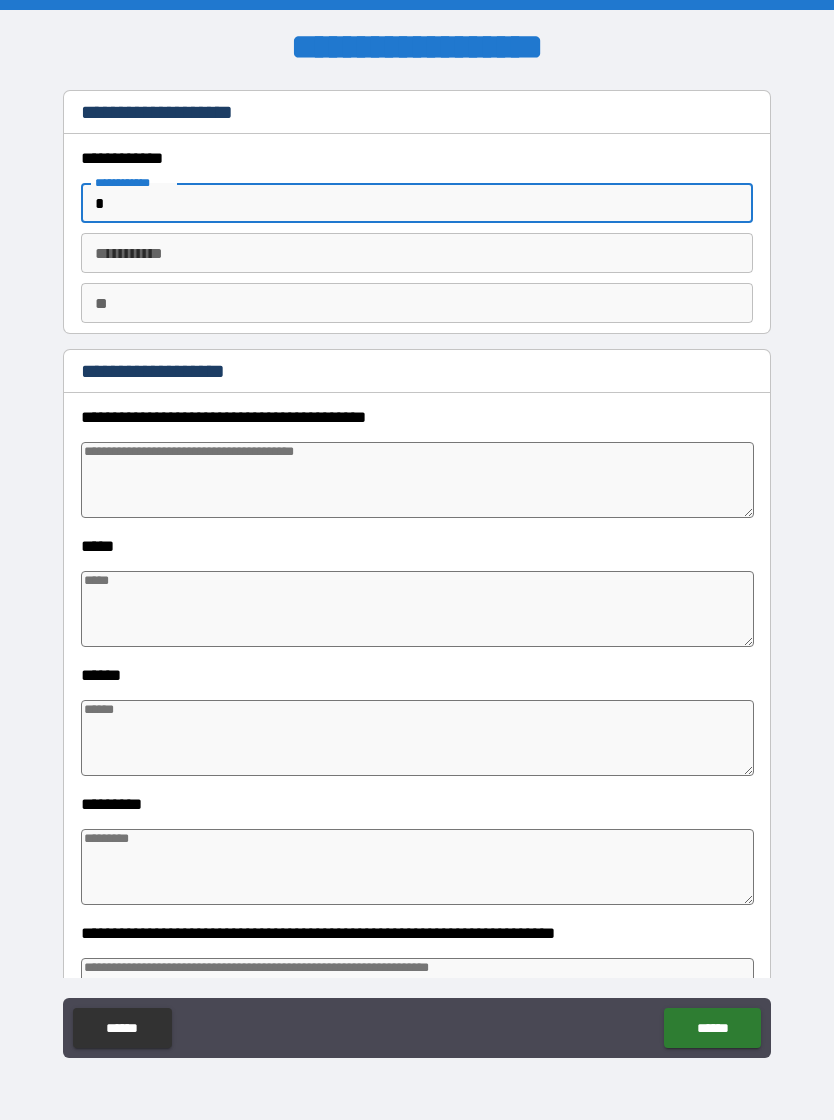 type on "*" 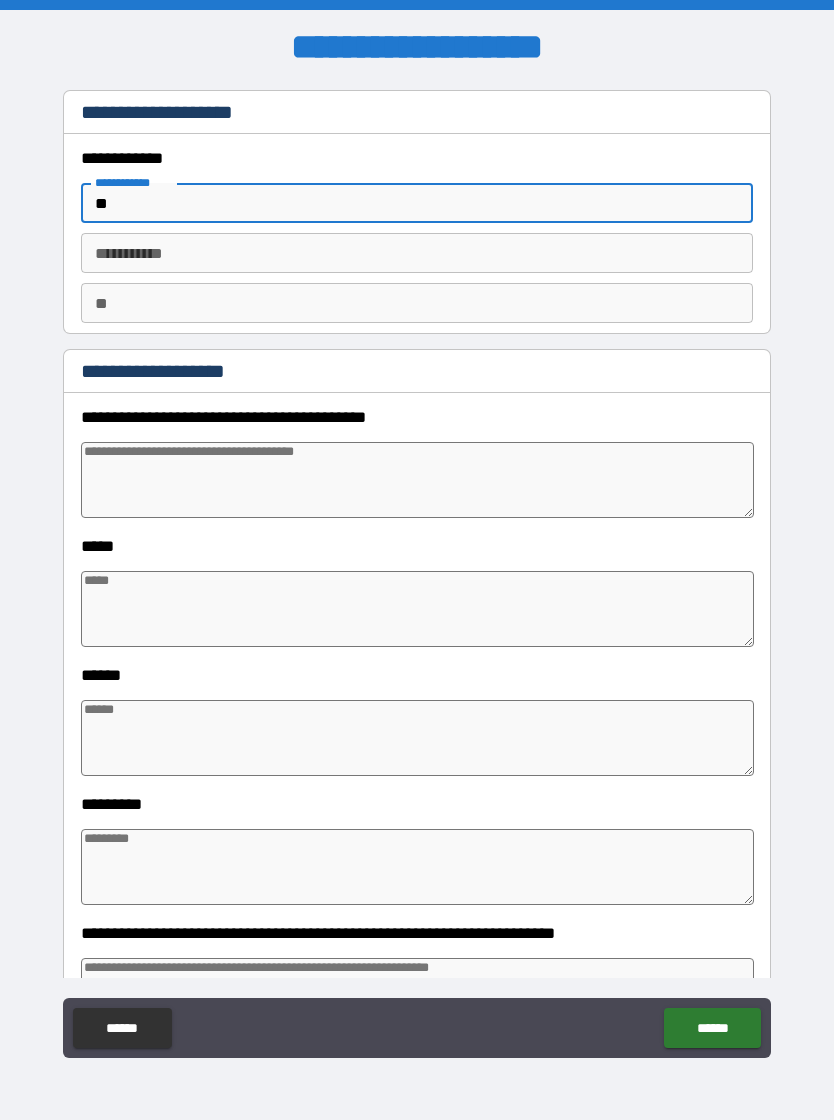 type on "*" 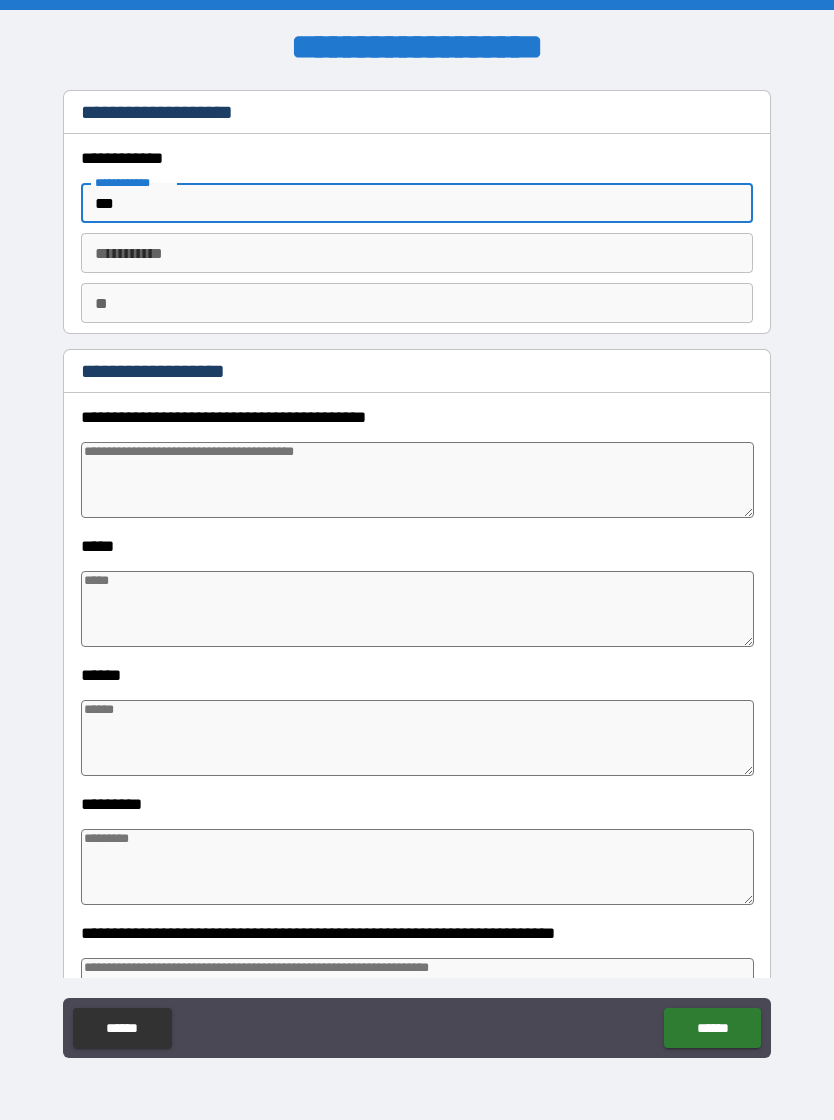 type on "*" 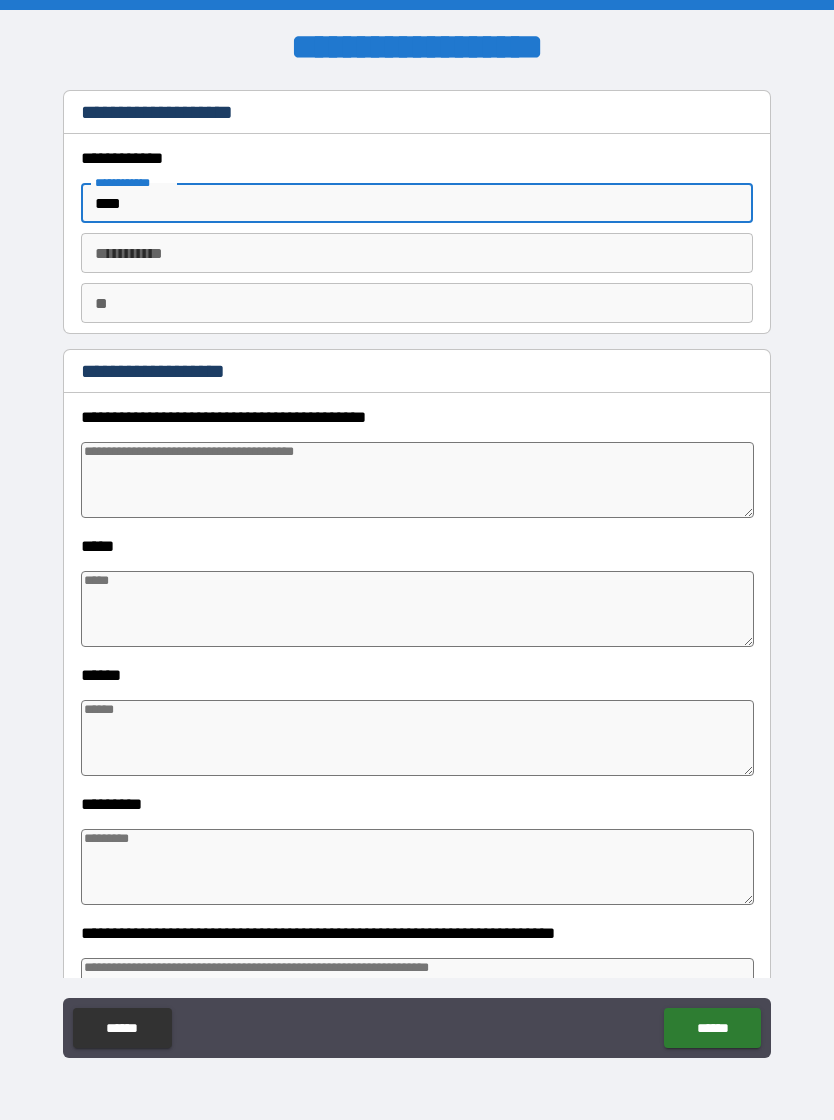 type on "*" 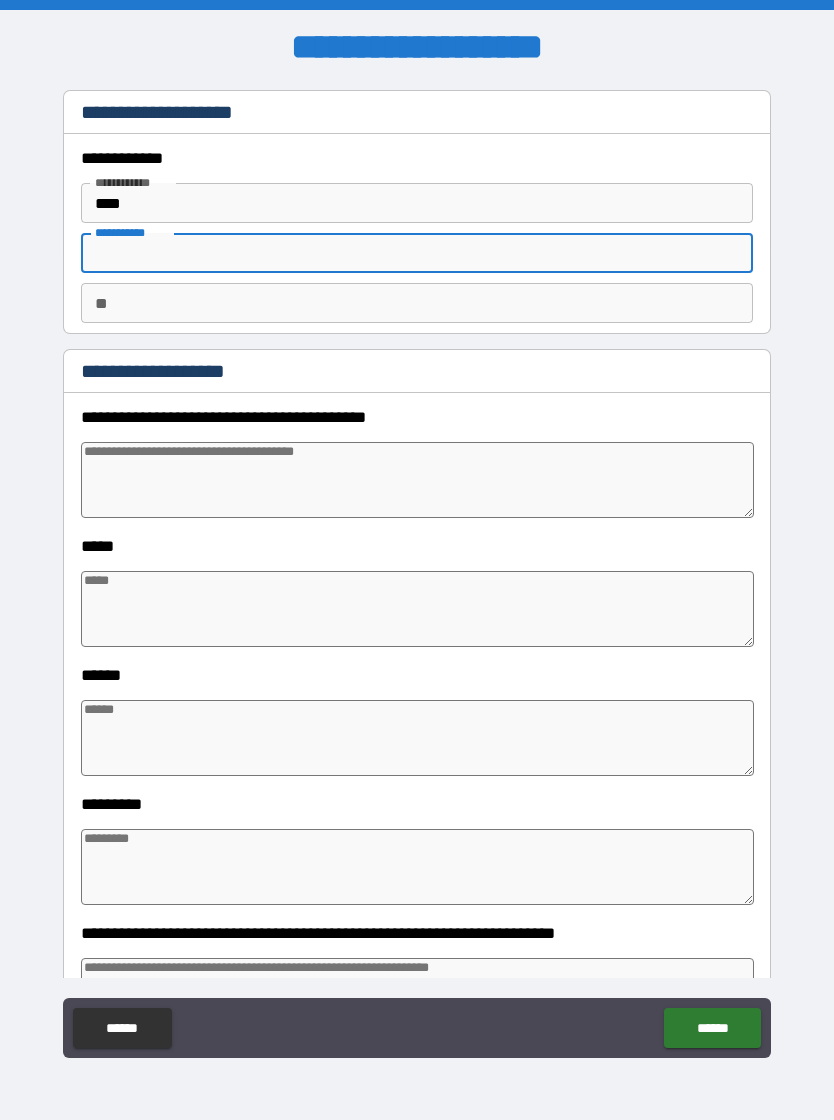 type on "*" 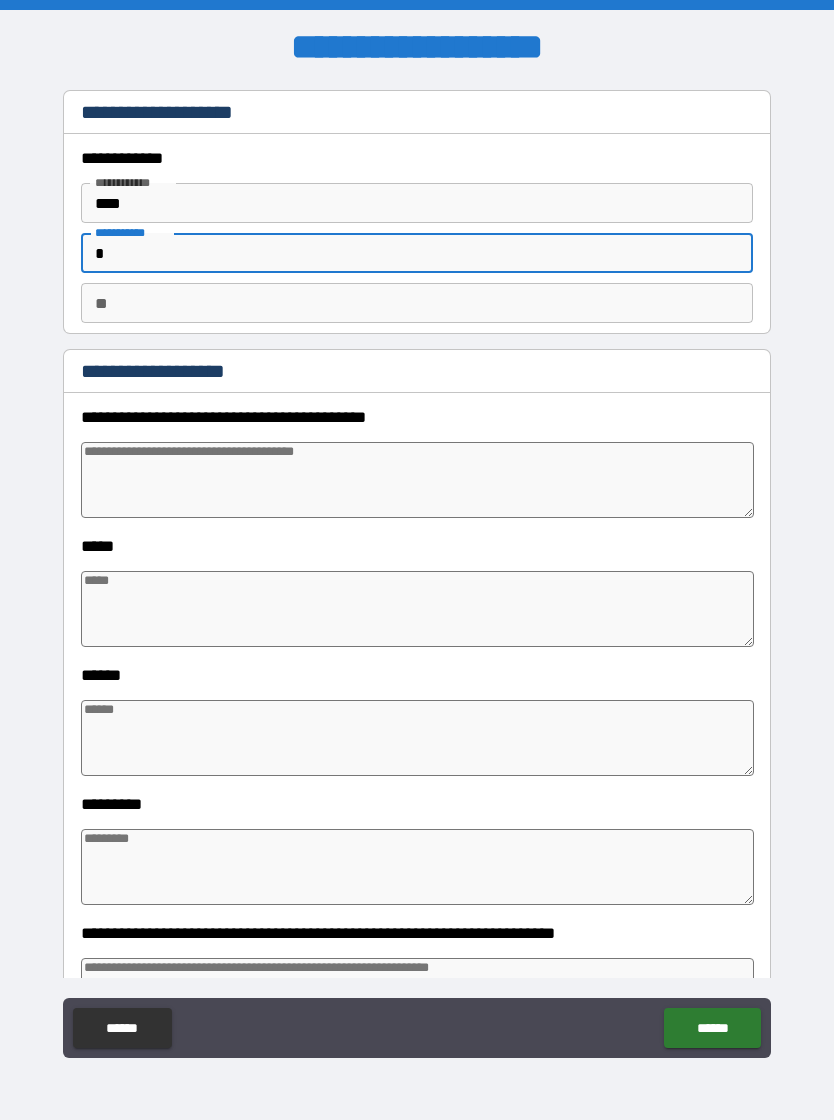 type on "*" 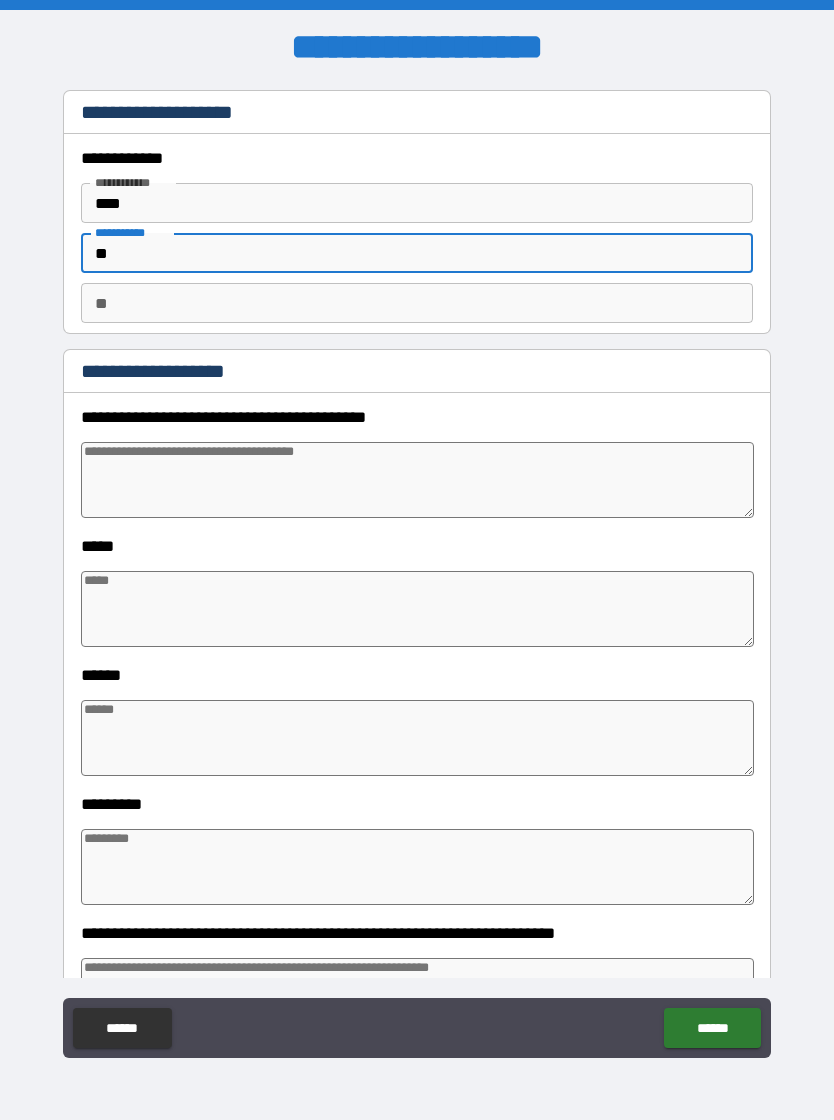 type on "*" 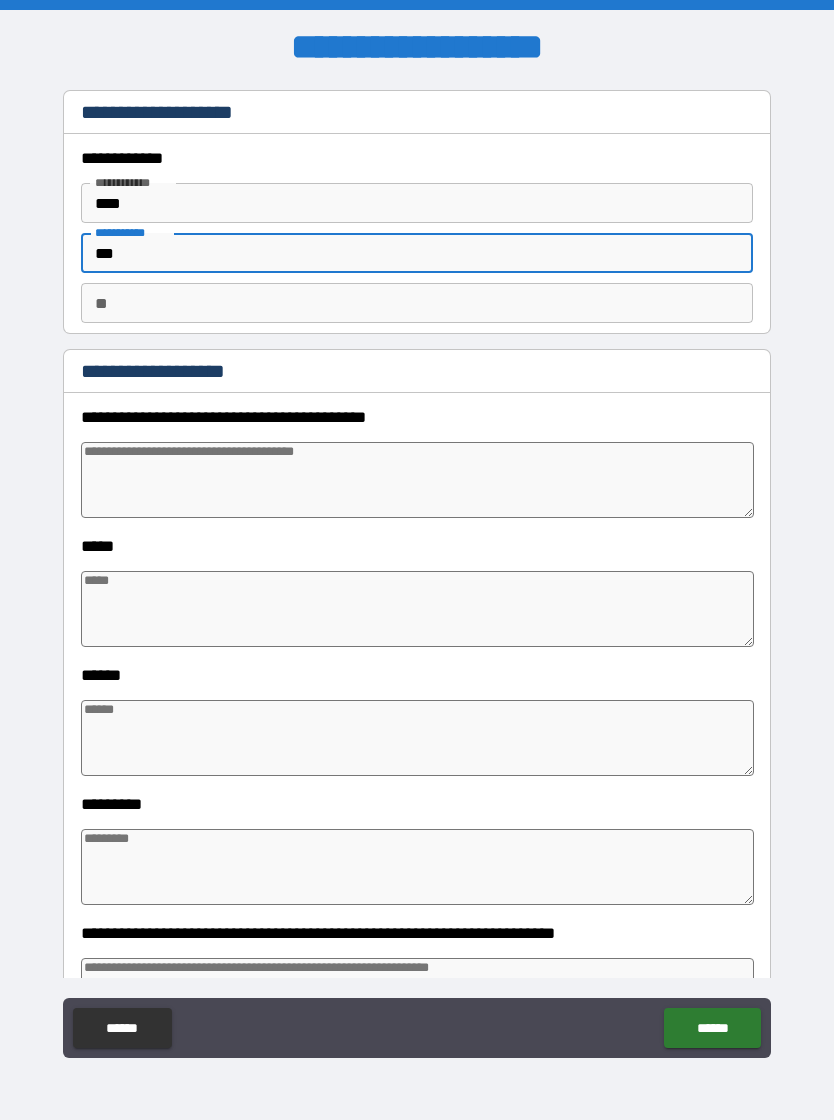 type on "*" 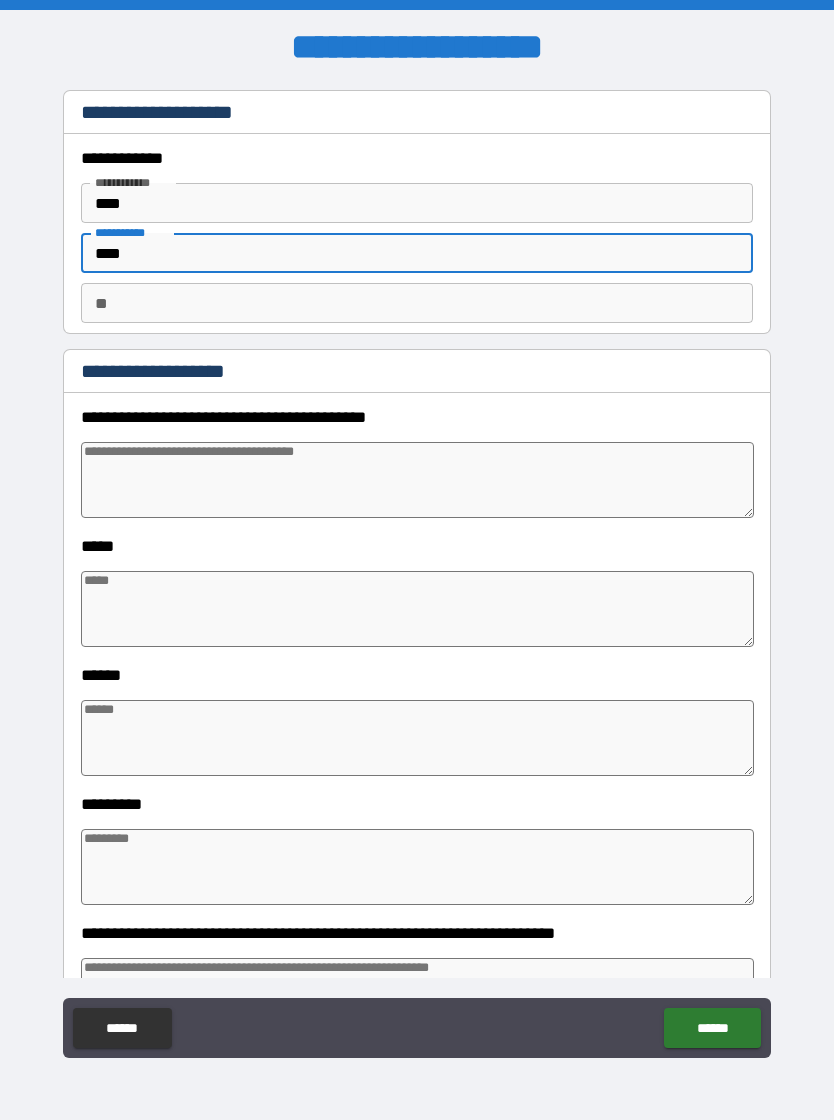 type on "*" 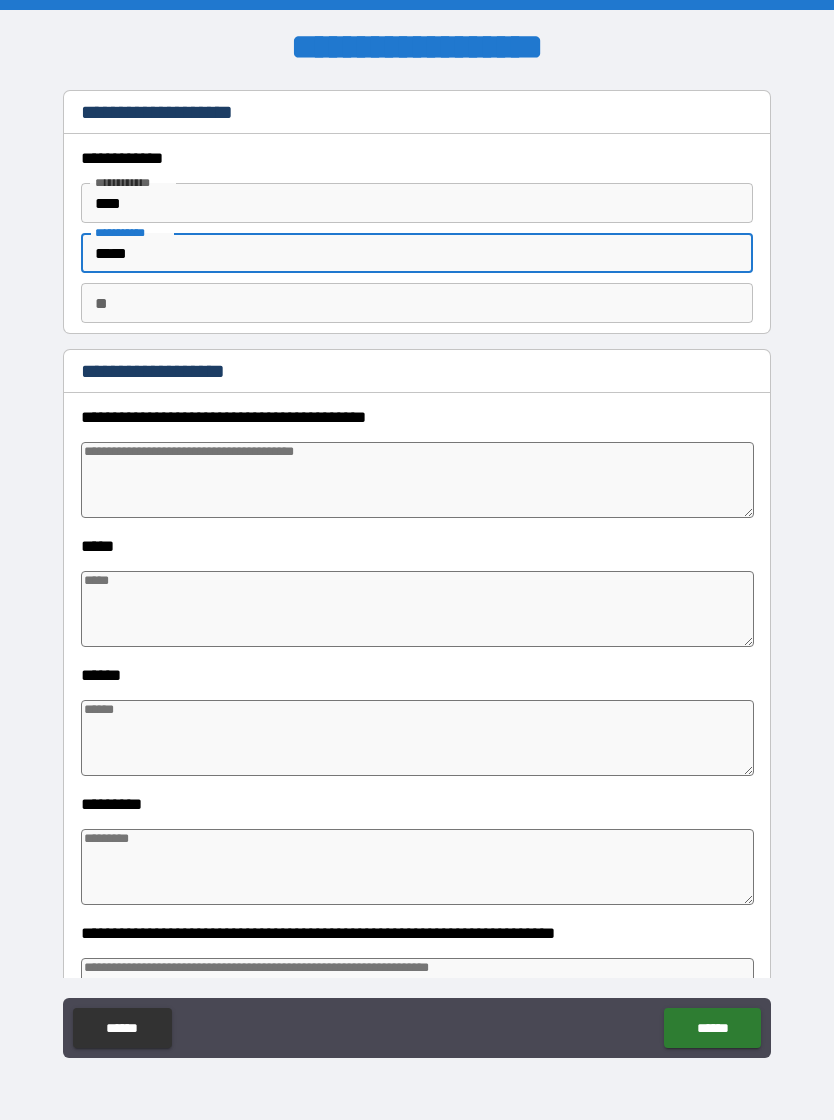 type on "*" 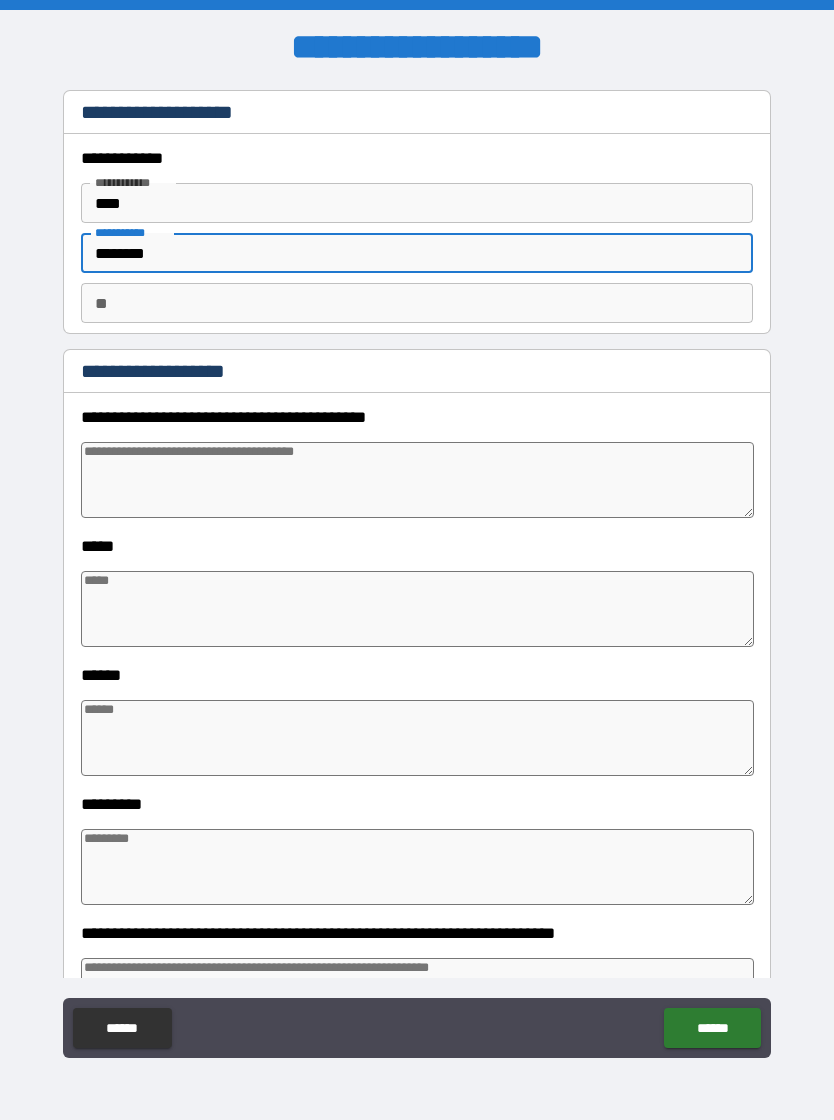 click on "**" at bounding box center (417, 303) 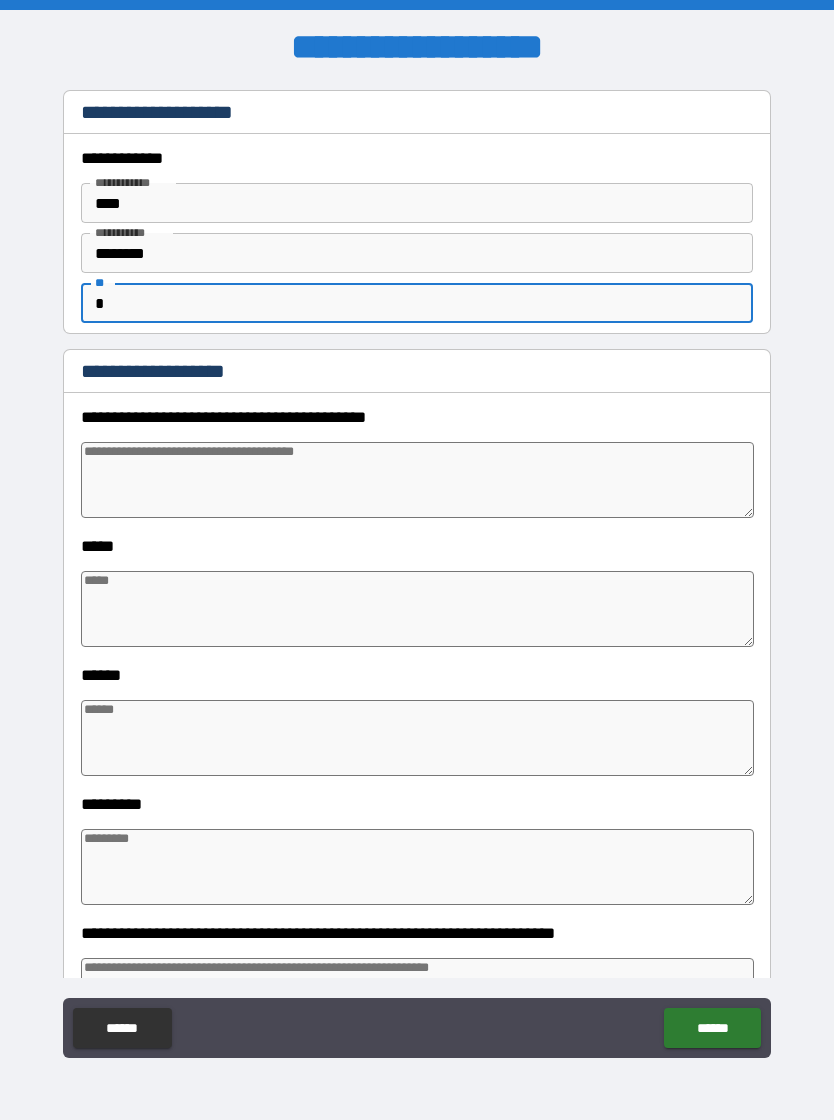 click at bounding box center [417, 480] 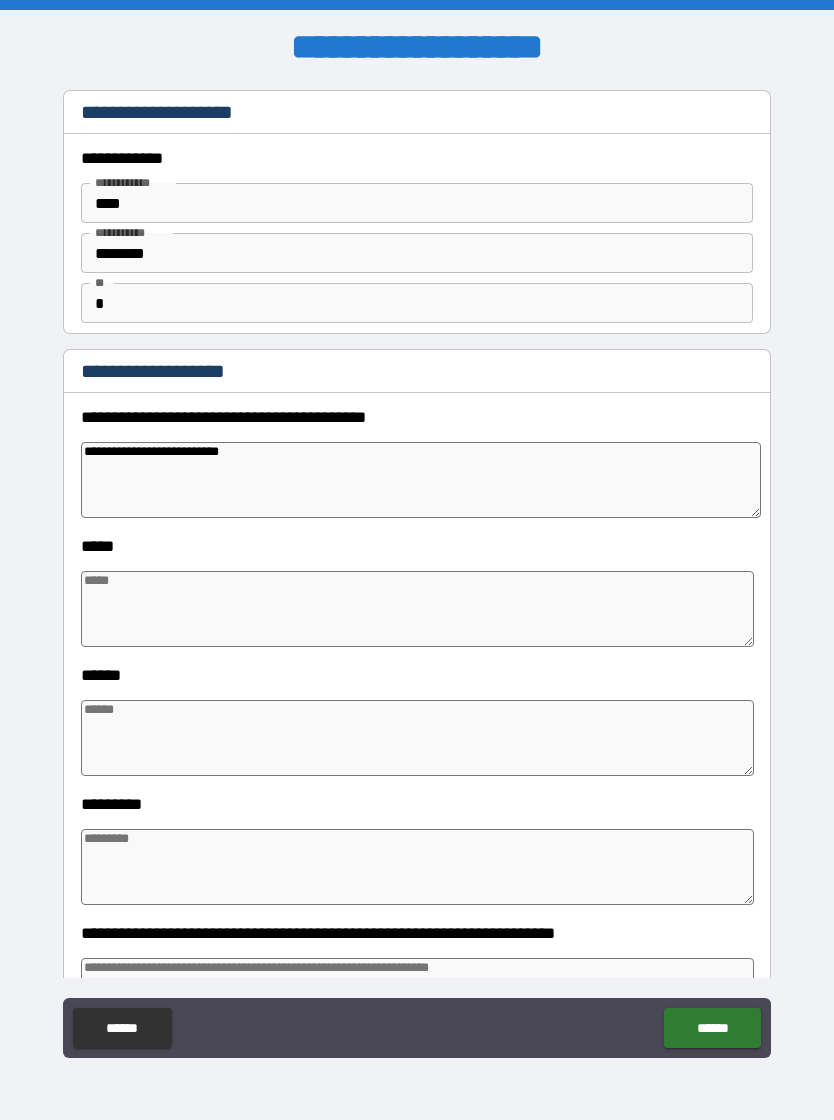 click at bounding box center [417, 609] 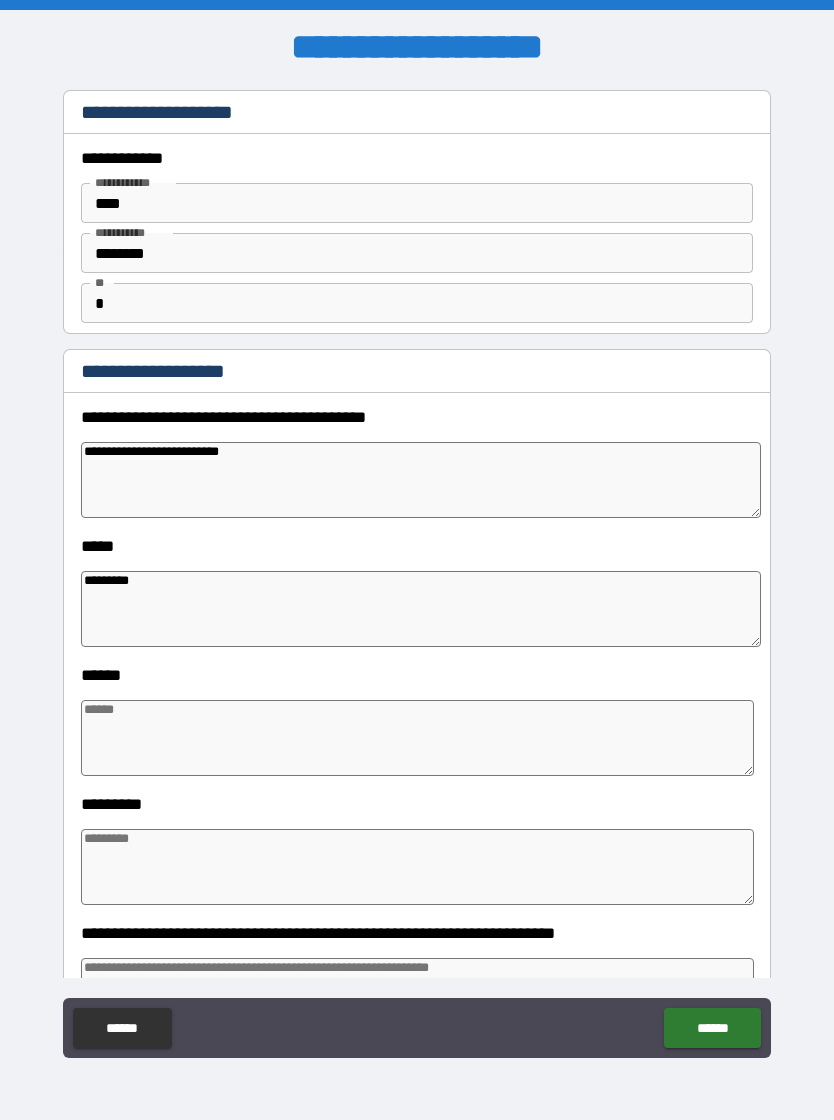 click at bounding box center [417, 738] 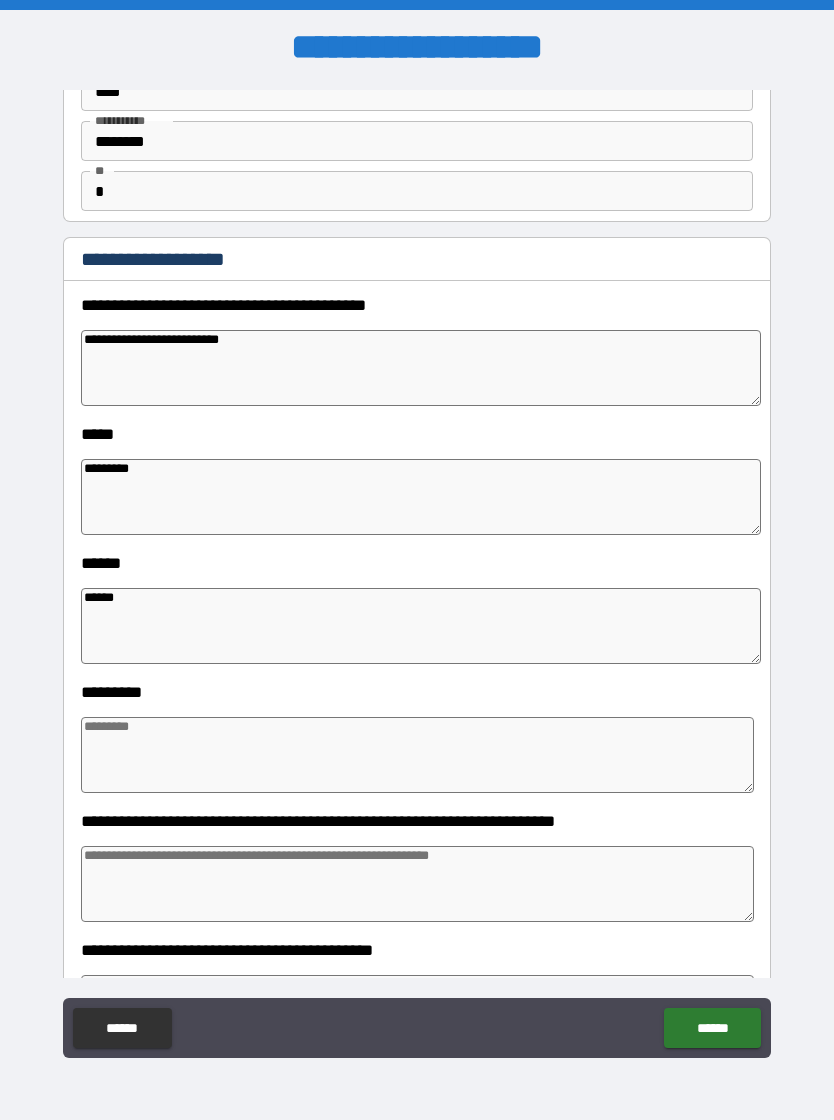 scroll, scrollTop: 276, scrollLeft: 0, axis: vertical 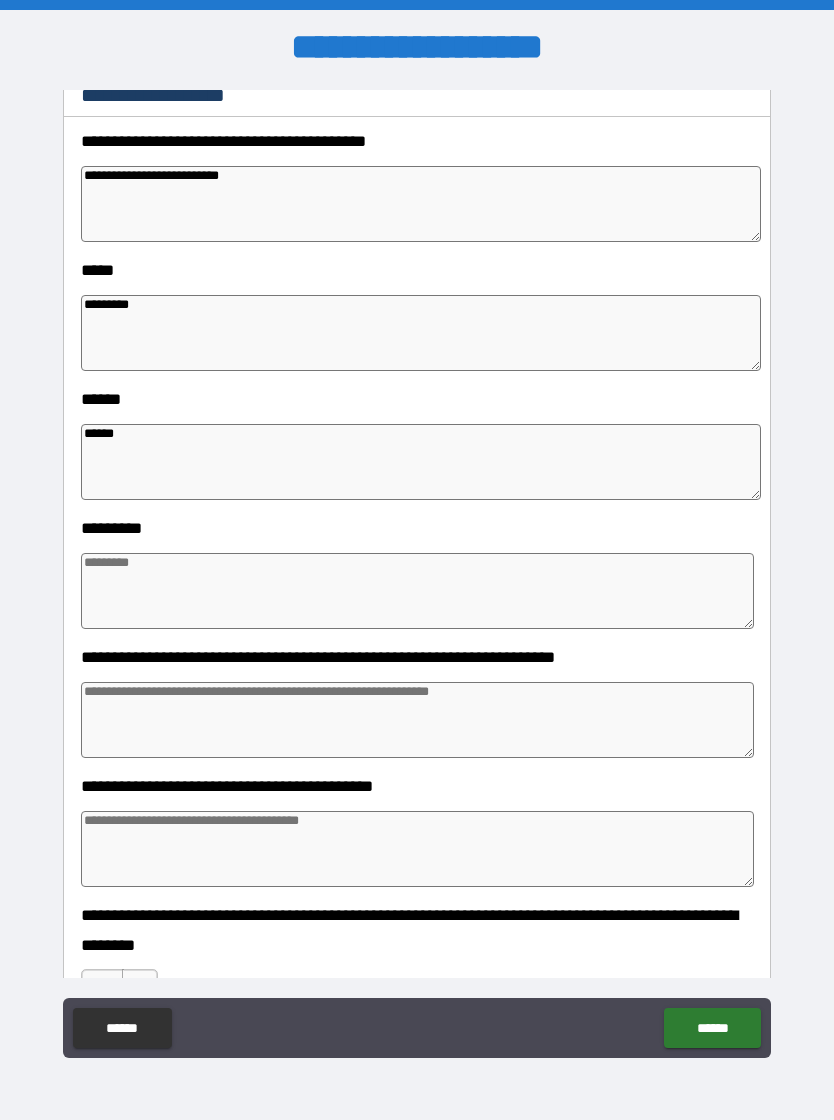 click at bounding box center (417, 591) 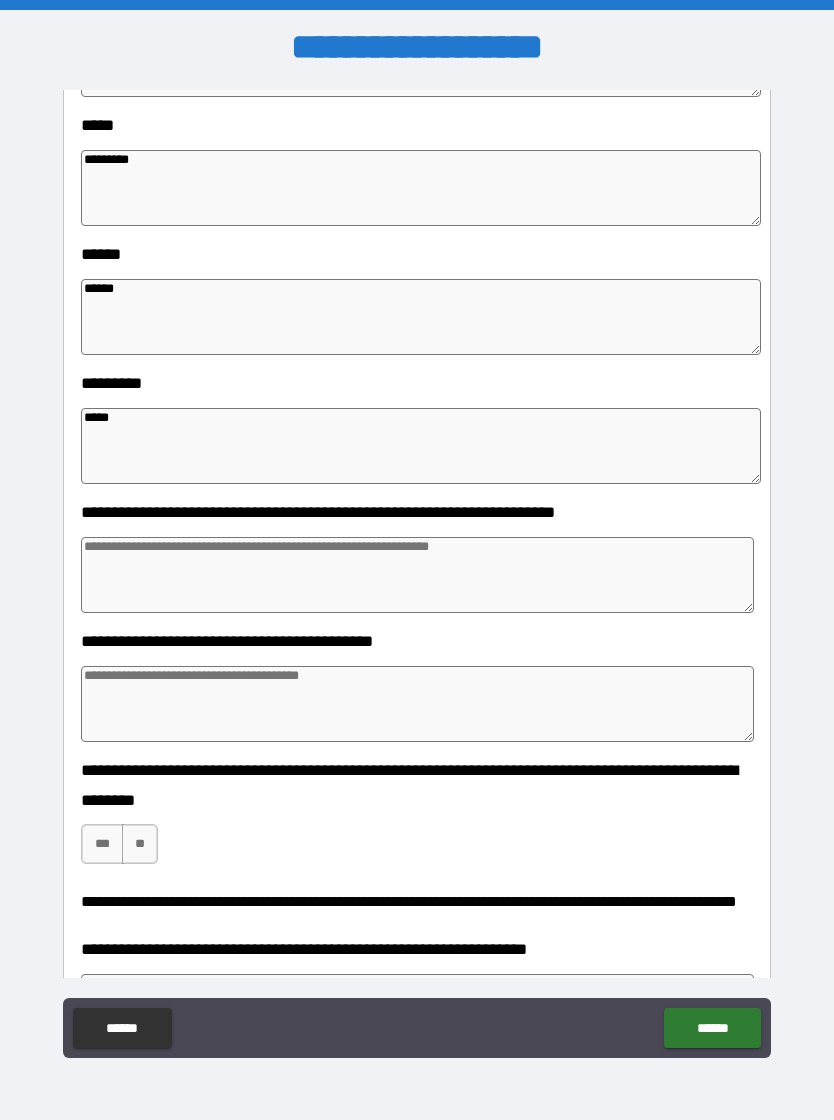 scroll, scrollTop: 432, scrollLeft: 0, axis: vertical 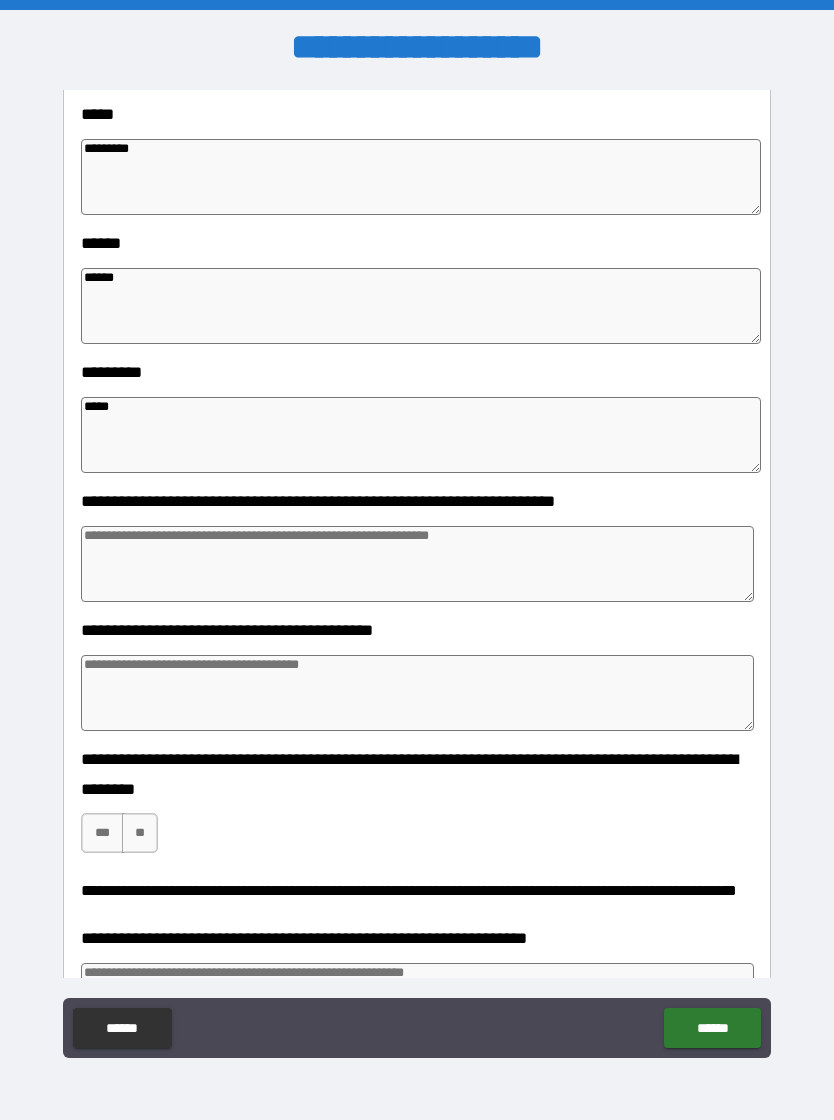 click at bounding box center [417, 564] 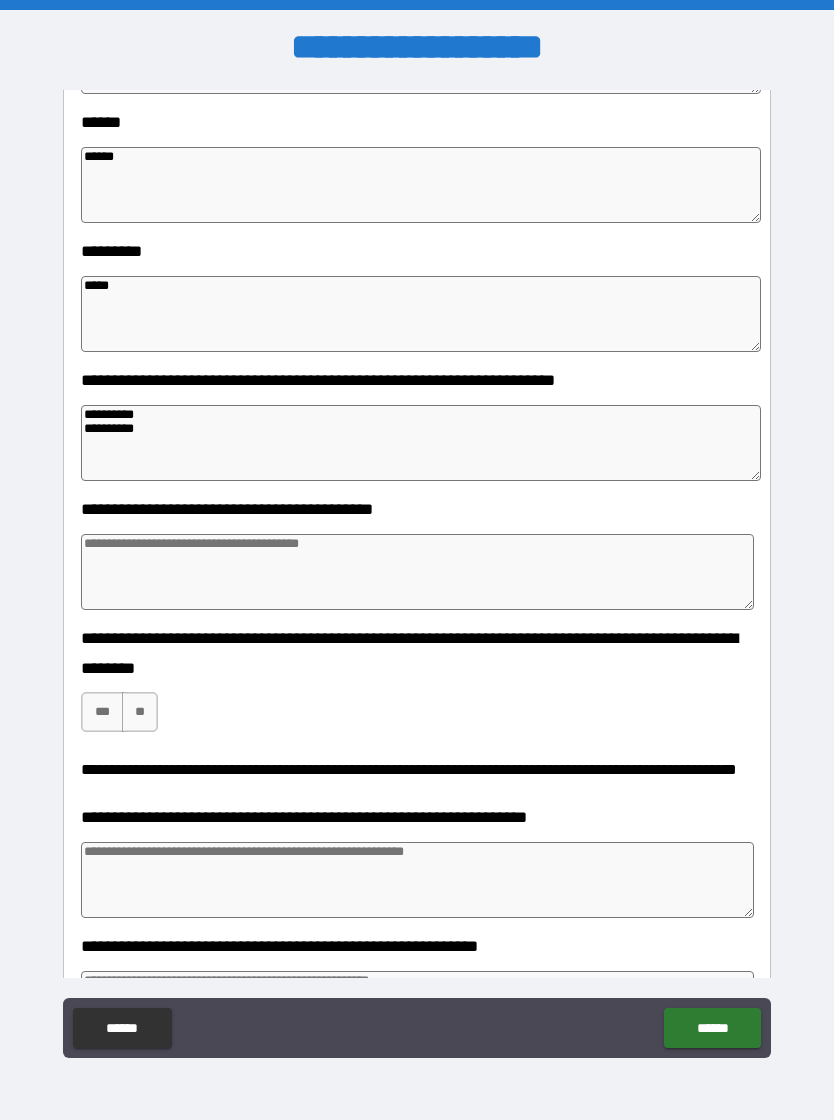 scroll, scrollTop: 564, scrollLeft: 0, axis: vertical 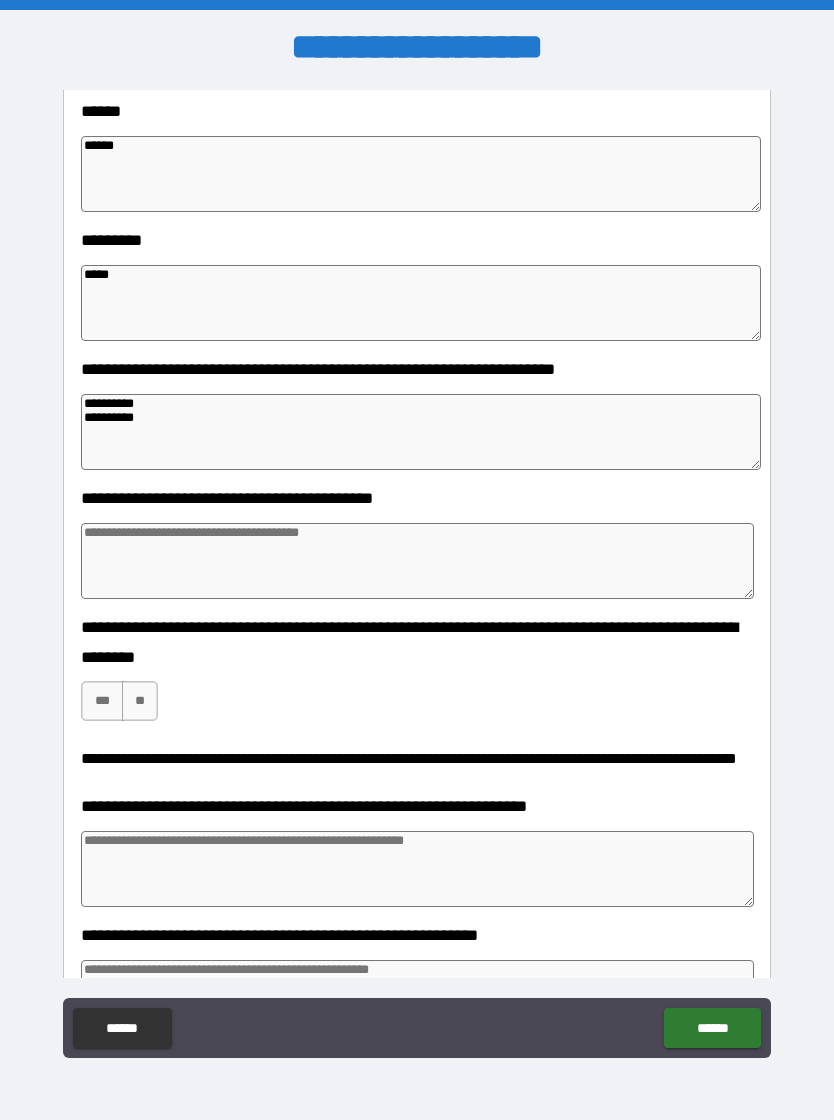 click at bounding box center [417, 561] 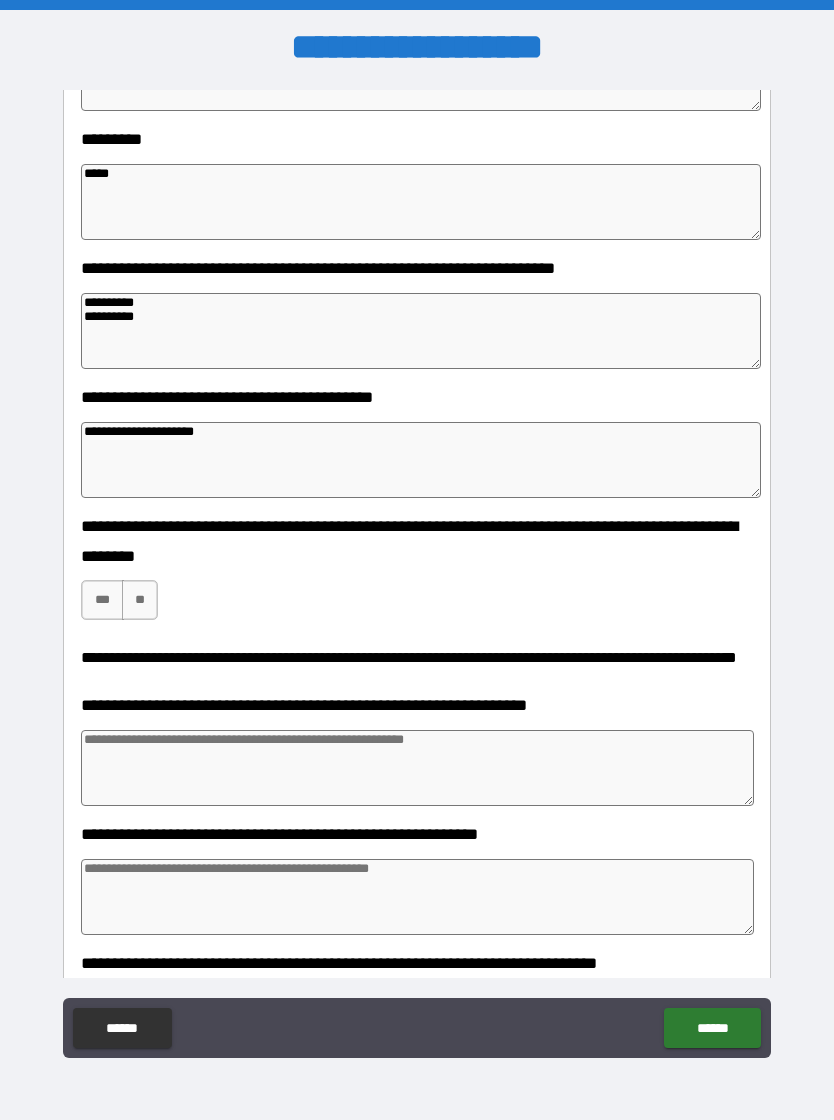 scroll, scrollTop: 730, scrollLeft: 0, axis: vertical 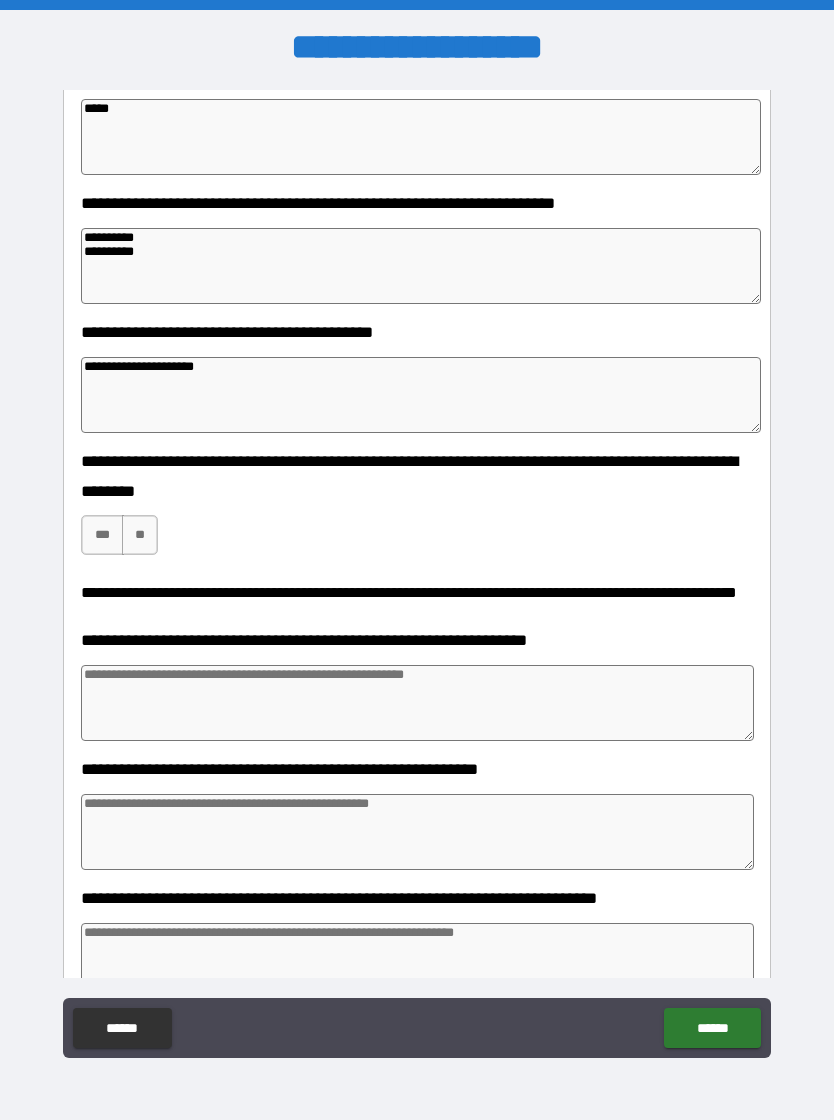 click on "**" at bounding box center [140, 535] 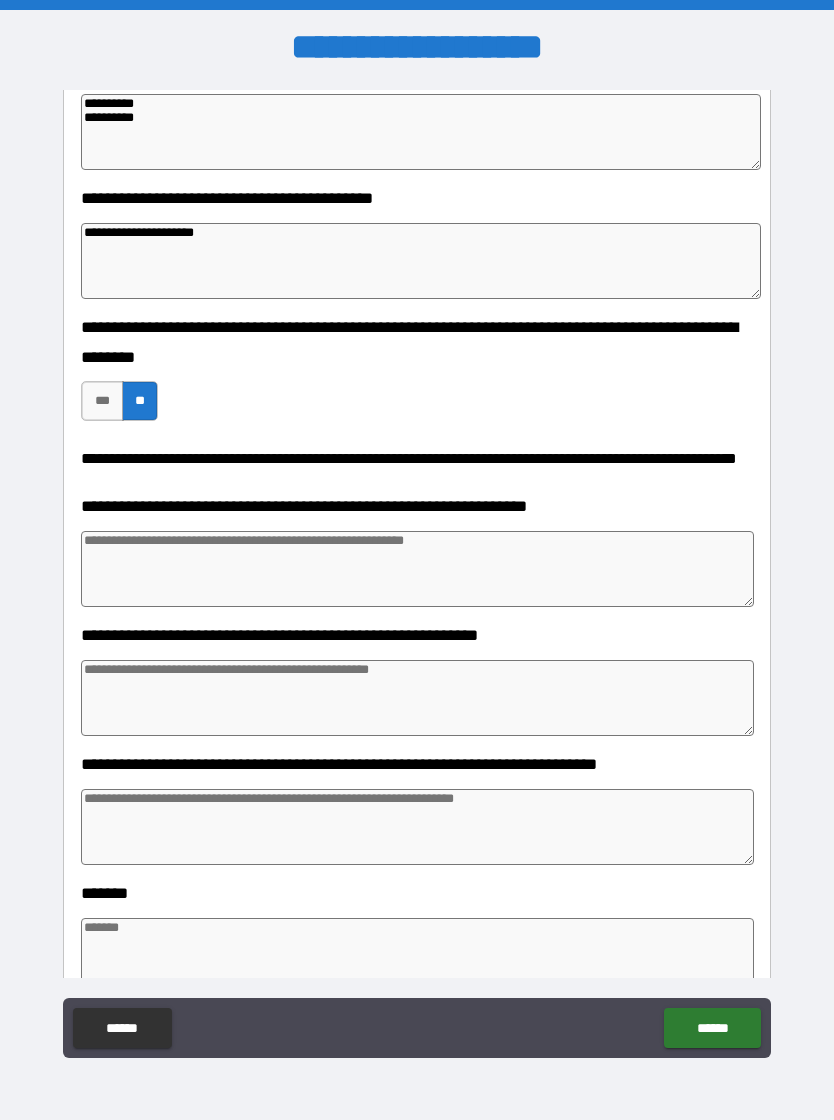 scroll, scrollTop: 876, scrollLeft: 0, axis: vertical 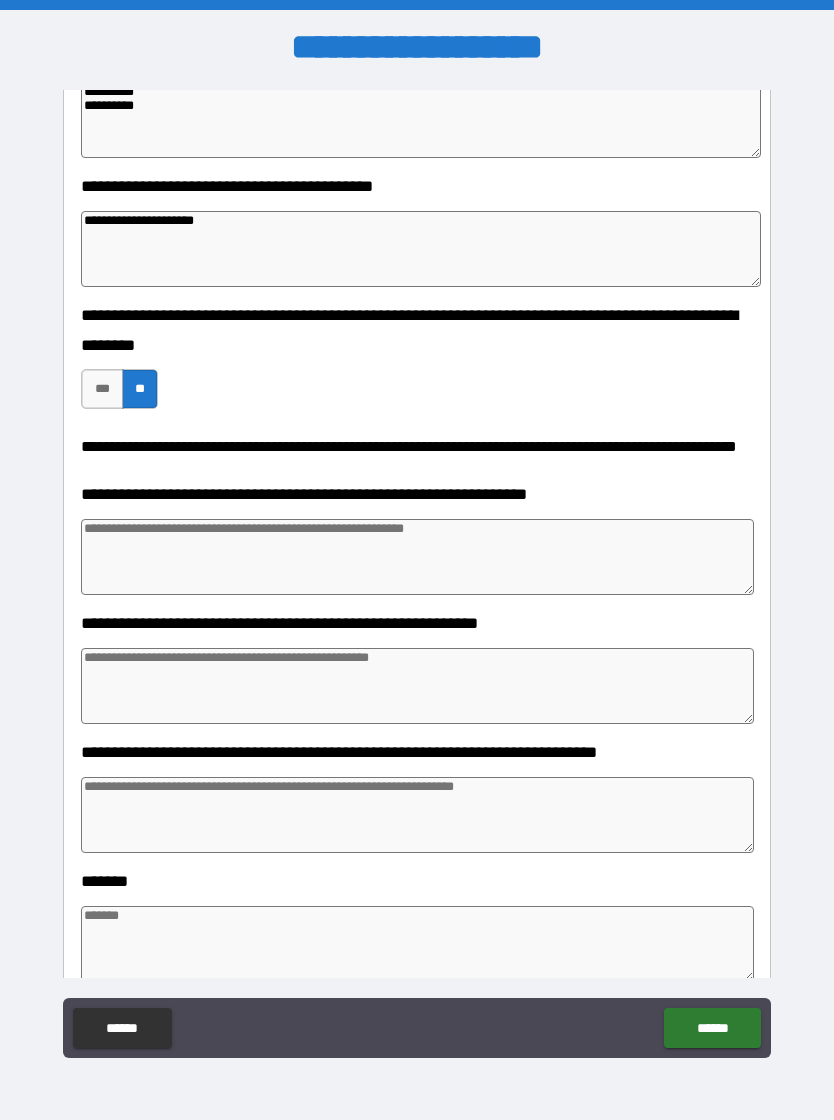 click at bounding box center [417, 557] 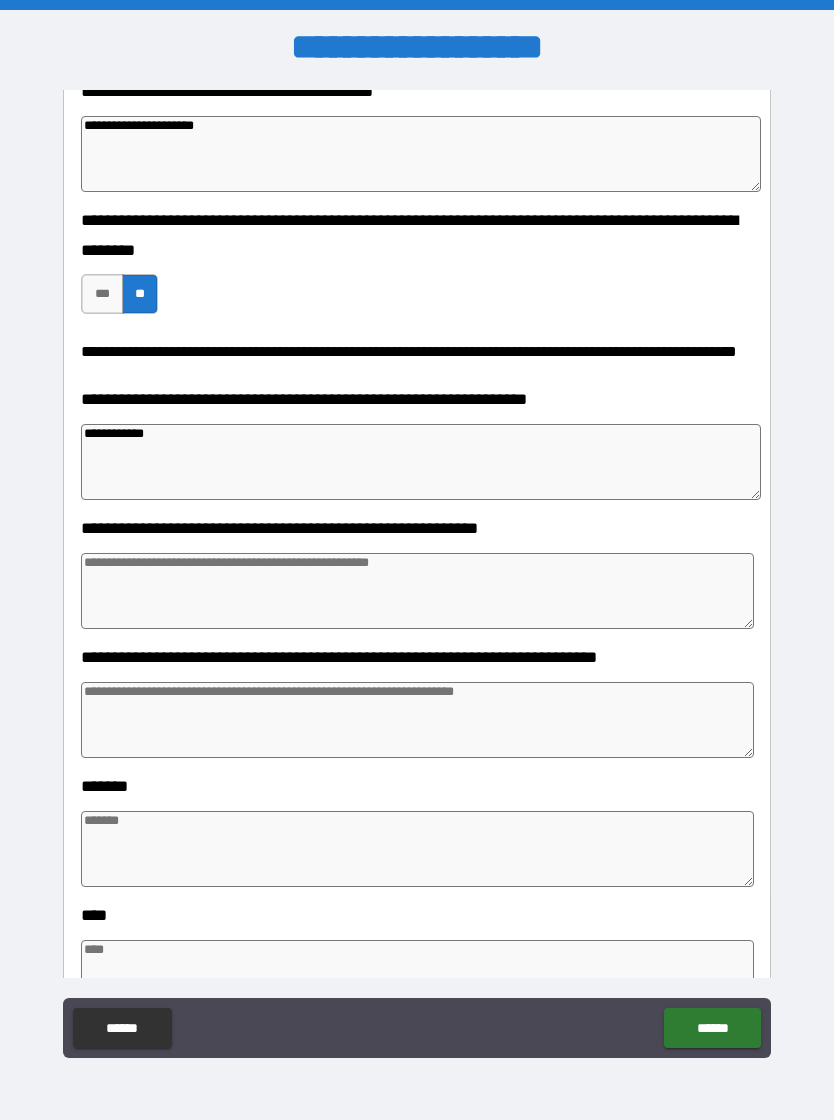 scroll, scrollTop: 976, scrollLeft: 0, axis: vertical 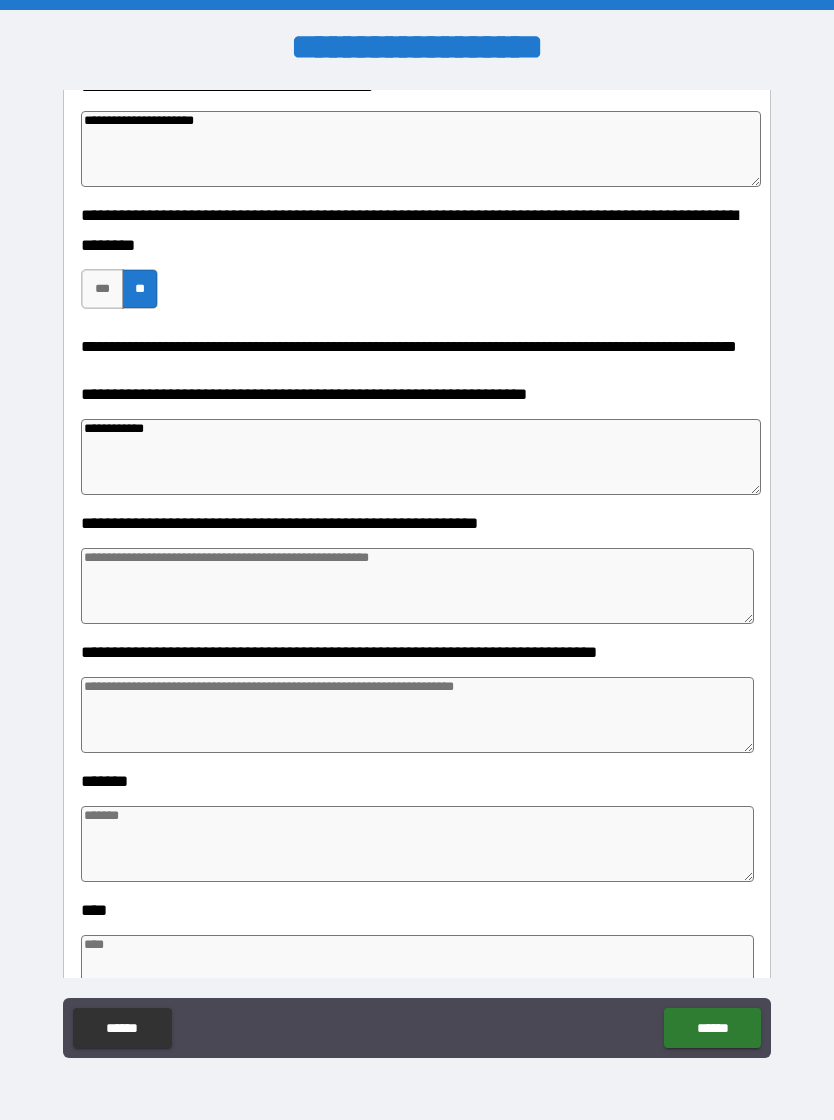 click at bounding box center [417, 586] 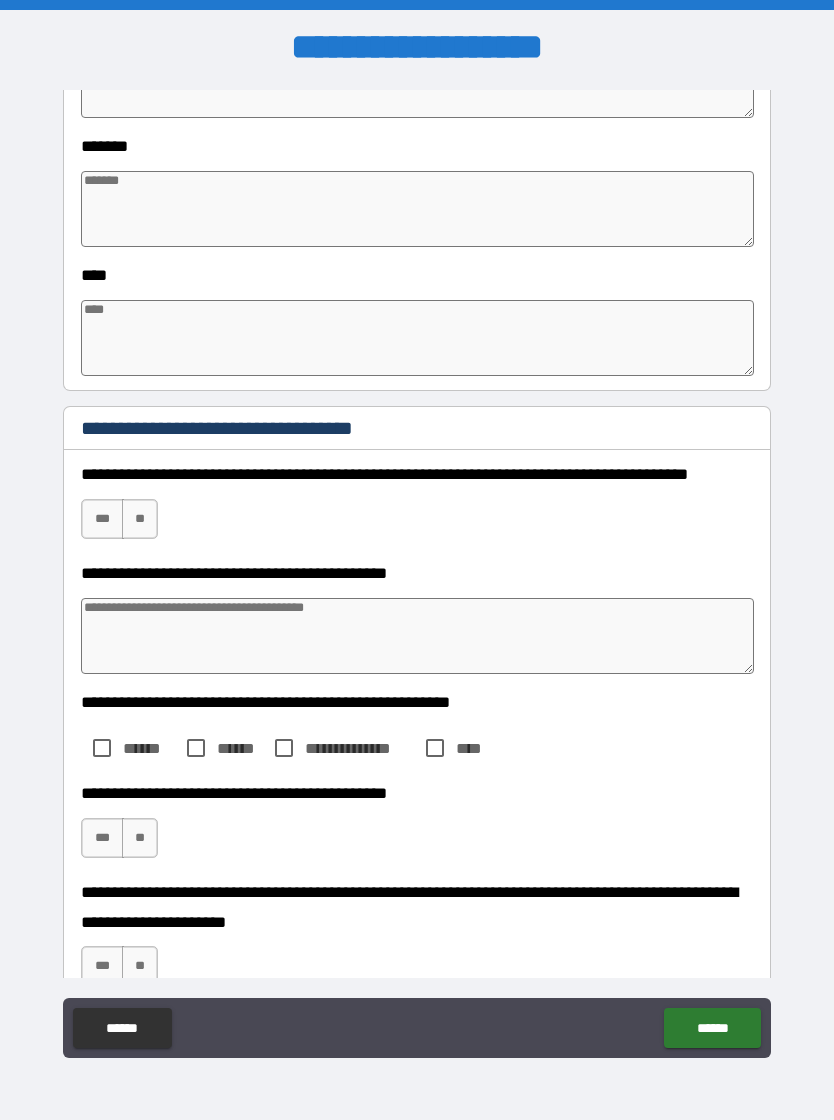 scroll, scrollTop: 1616, scrollLeft: 0, axis: vertical 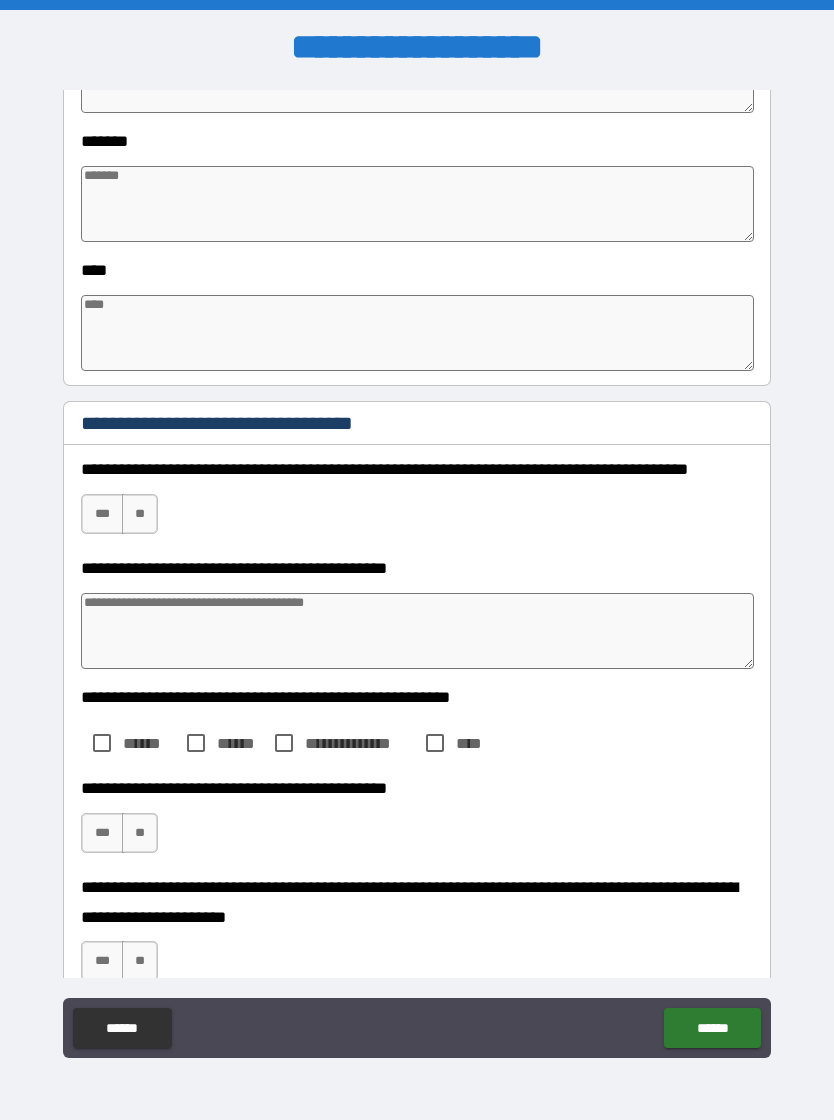 click on "**" at bounding box center (140, 514) 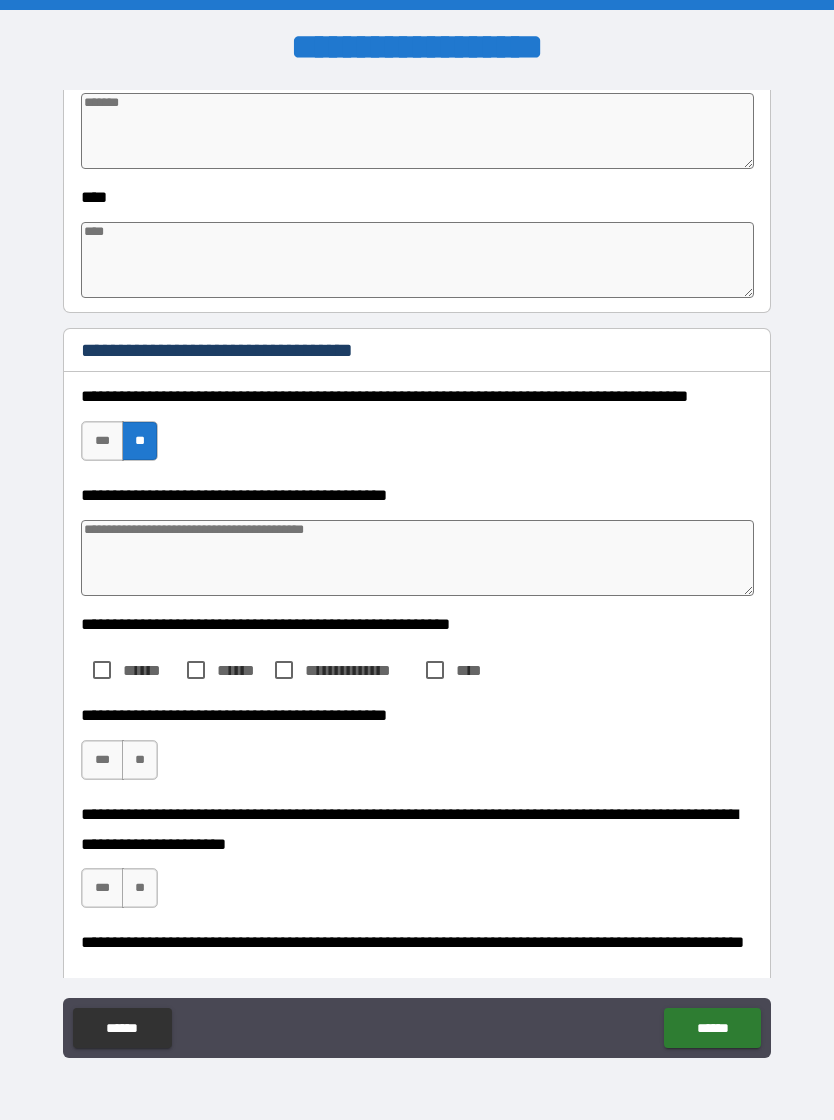 scroll, scrollTop: 1701, scrollLeft: 0, axis: vertical 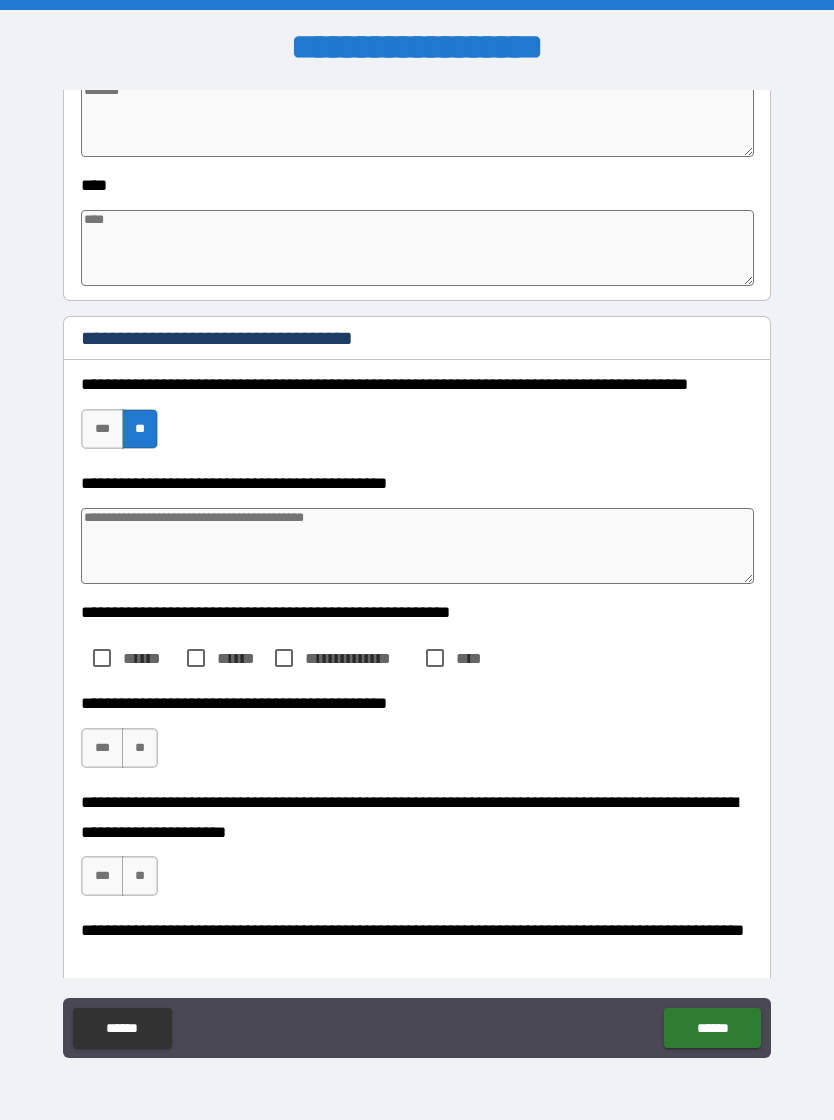 click at bounding box center (417, 546) 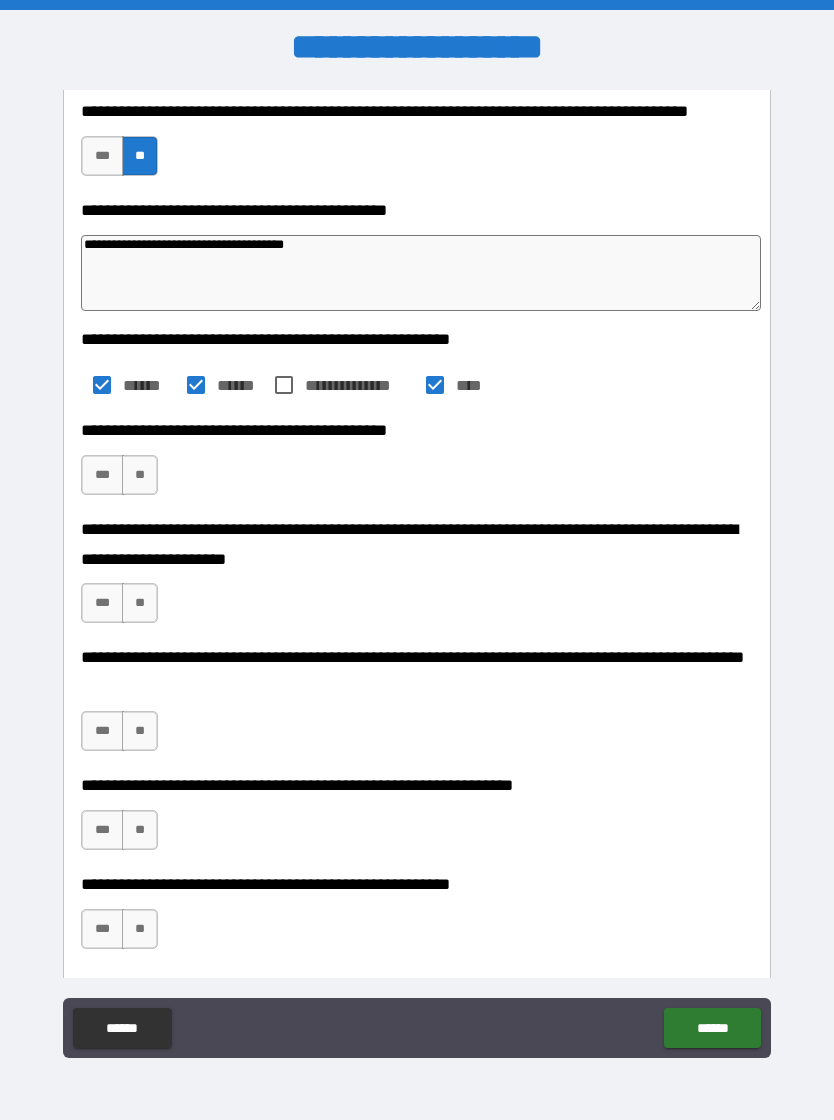 scroll, scrollTop: 1989, scrollLeft: 0, axis: vertical 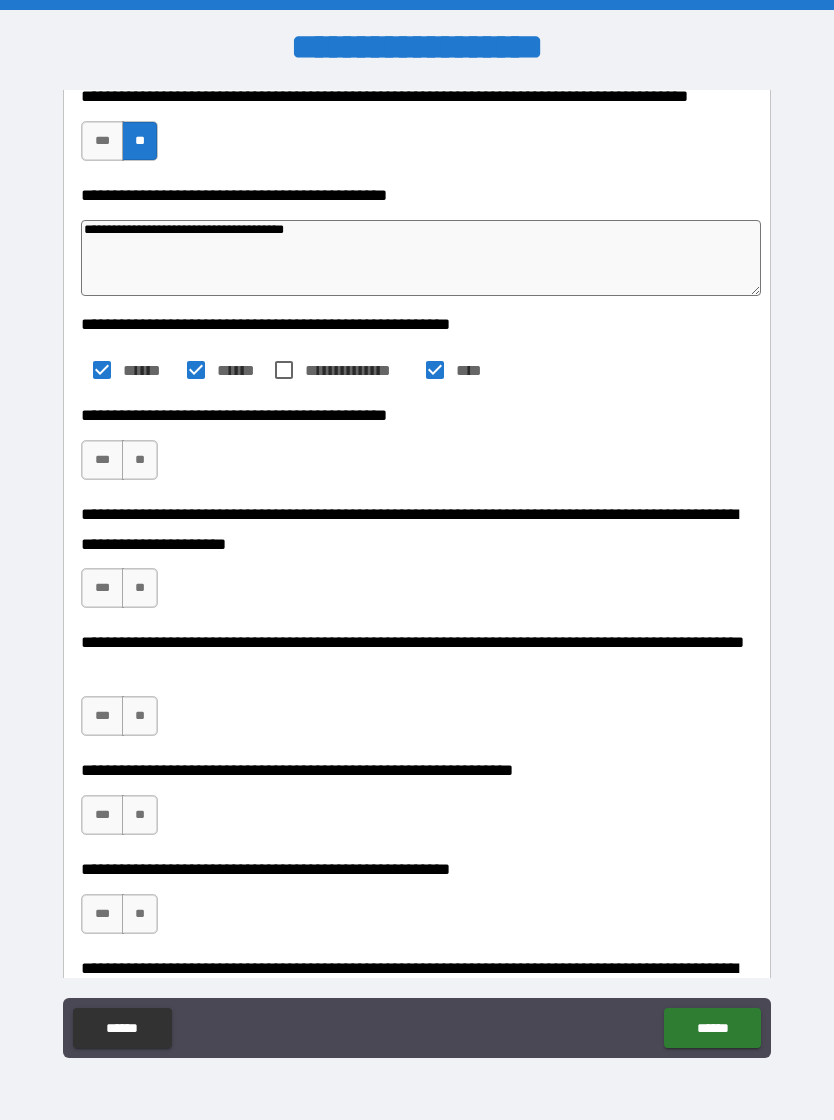 click on "**" at bounding box center [140, 460] 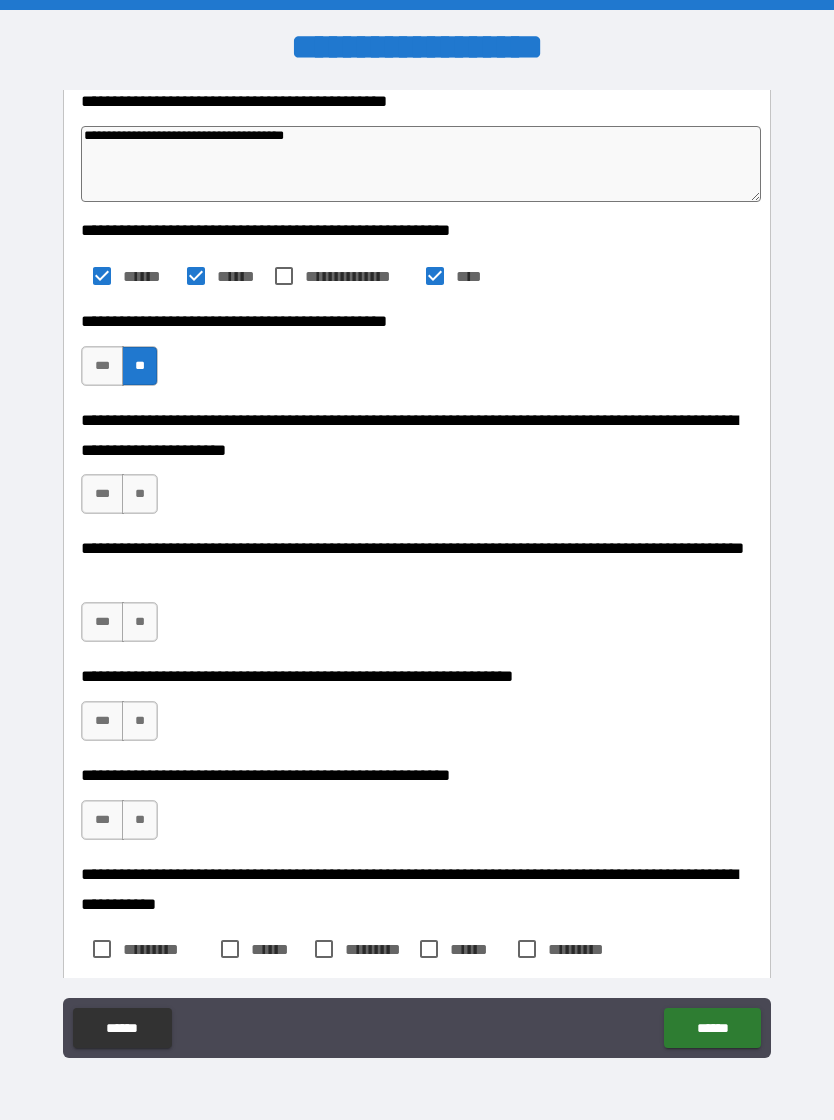scroll, scrollTop: 2091, scrollLeft: 0, axis: vertical 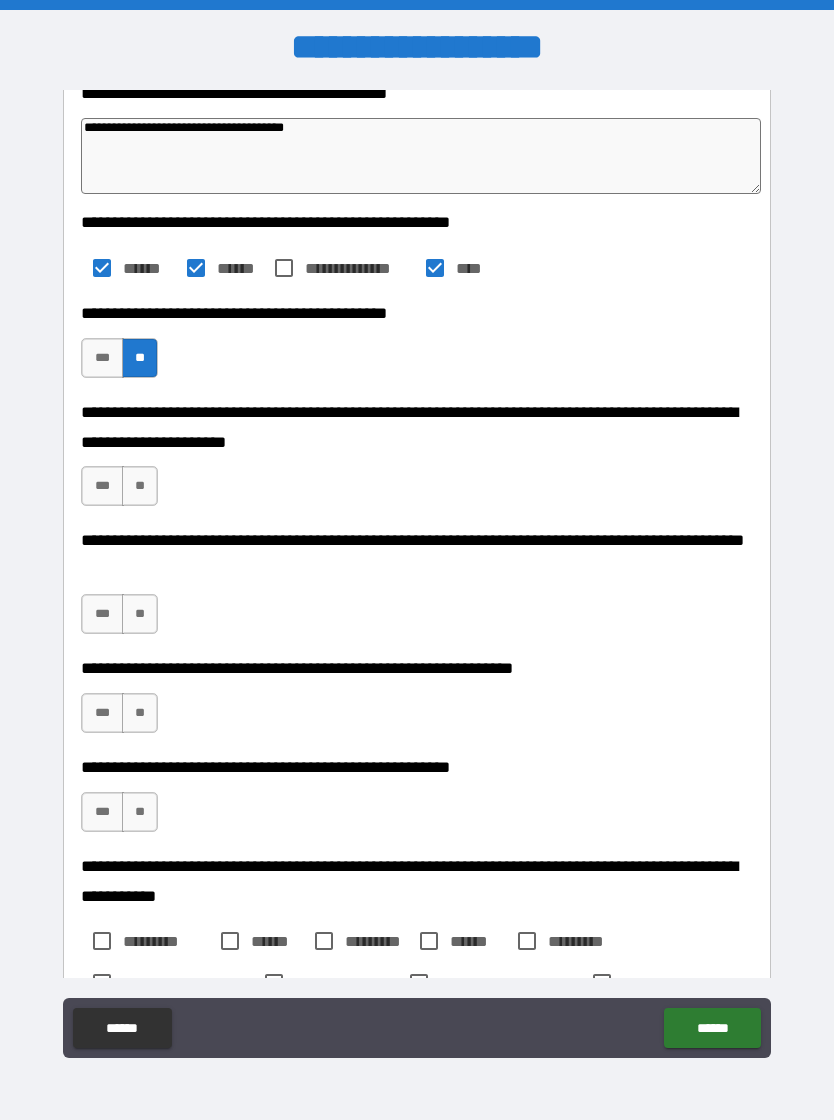 click on "**" at bounding box center [140, 486] 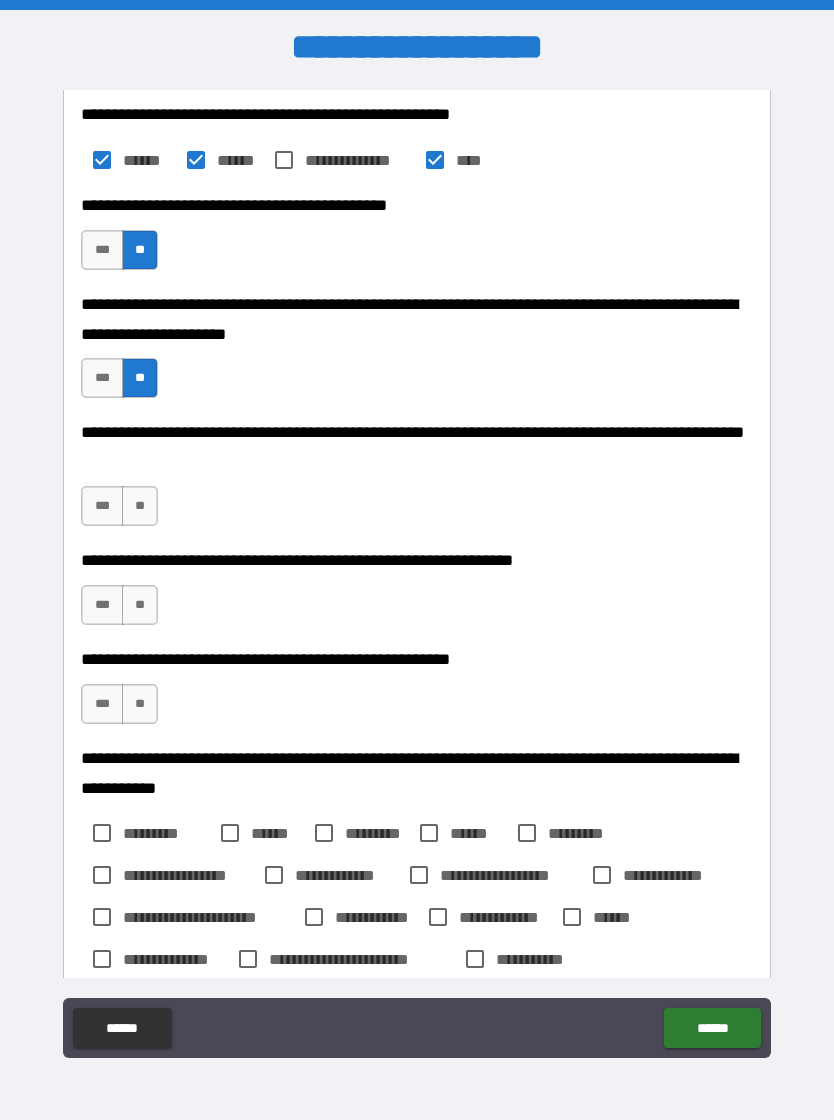 scroll, scrollTop: 2211, scrollLeft: 0, axis: vertical 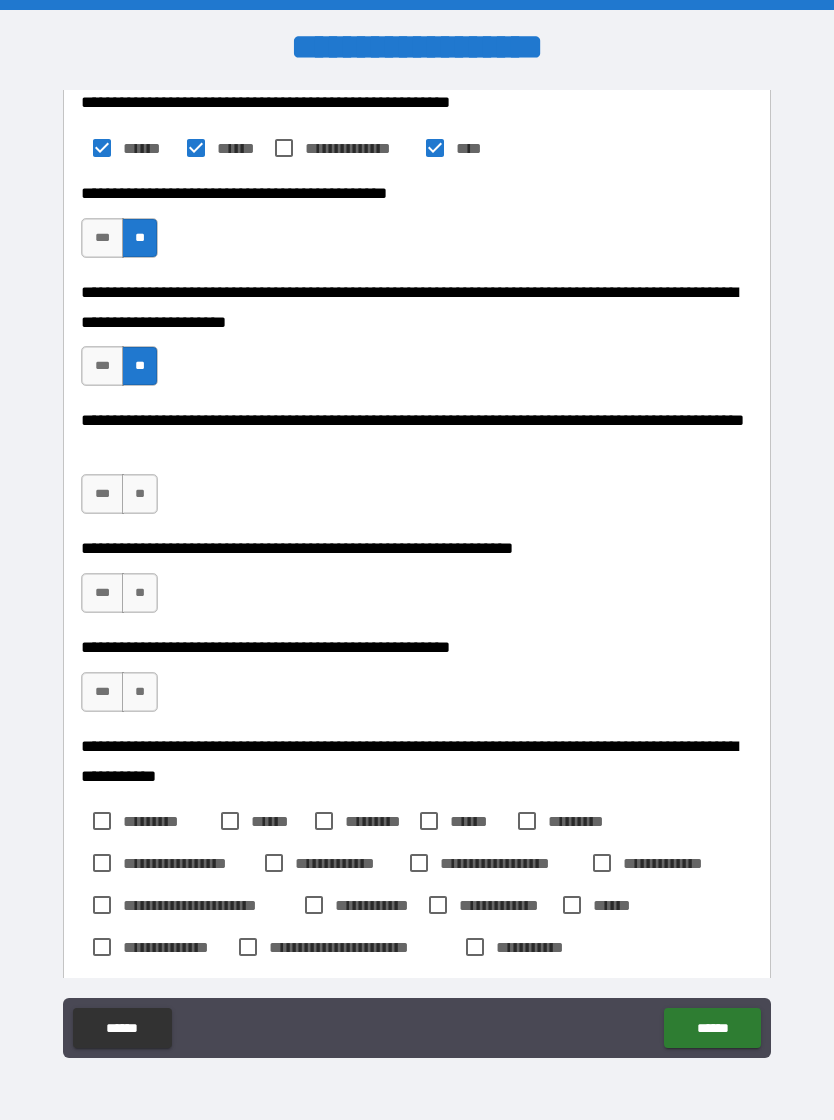 click on "***" at bounding box center (102, 494) 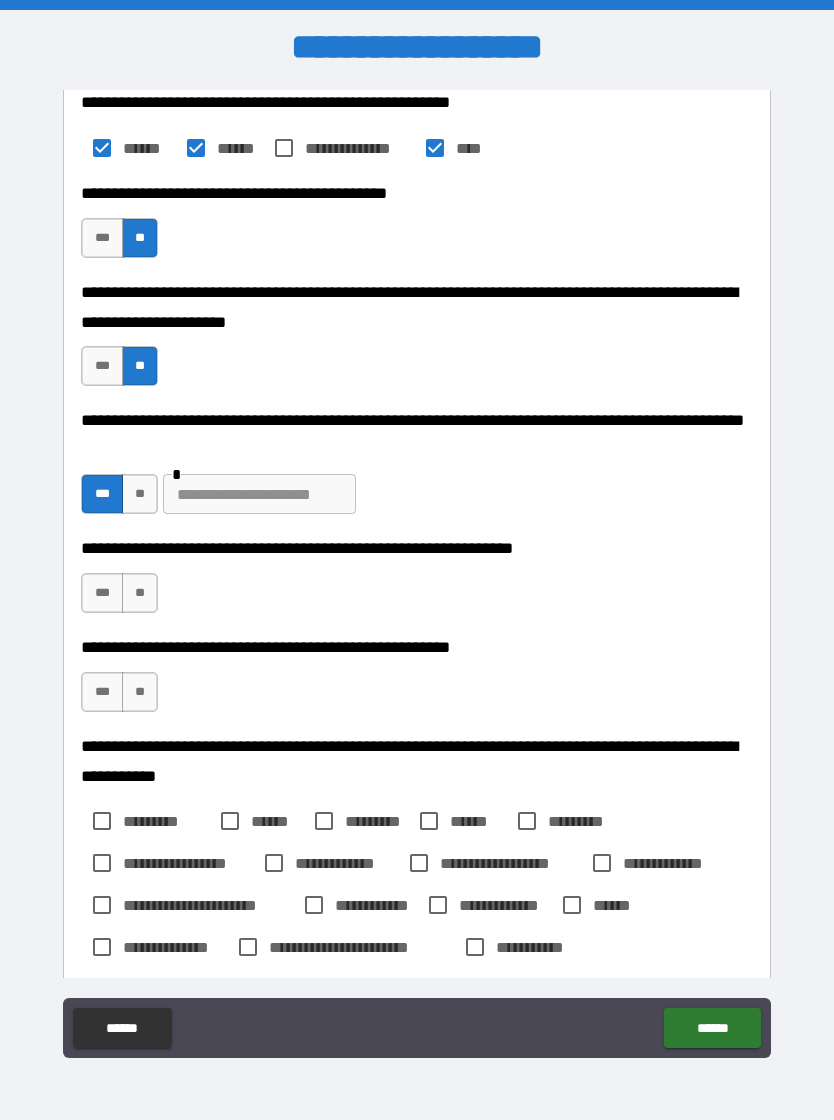 click at bounding box center (259, 494) 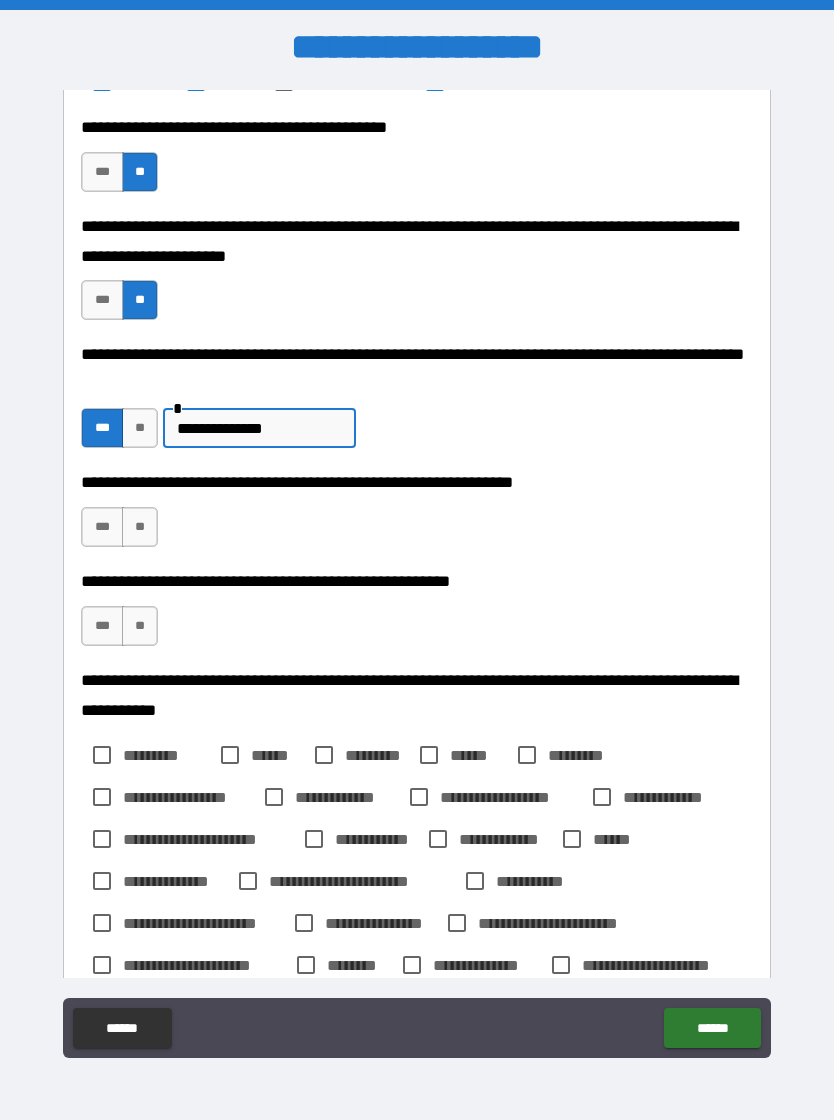 scroll, scrollTop: 2289, scrollLeft: 0, axis: vertical 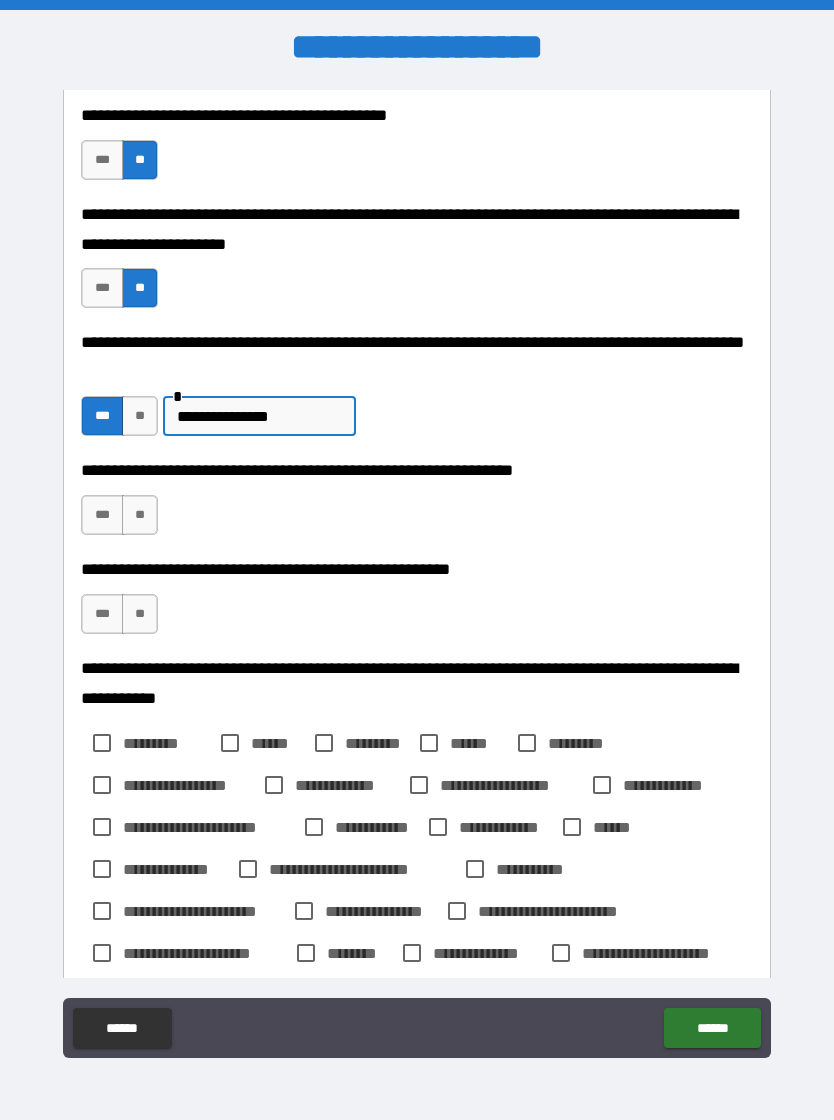 click on "**" at bounding box center (140, 515) 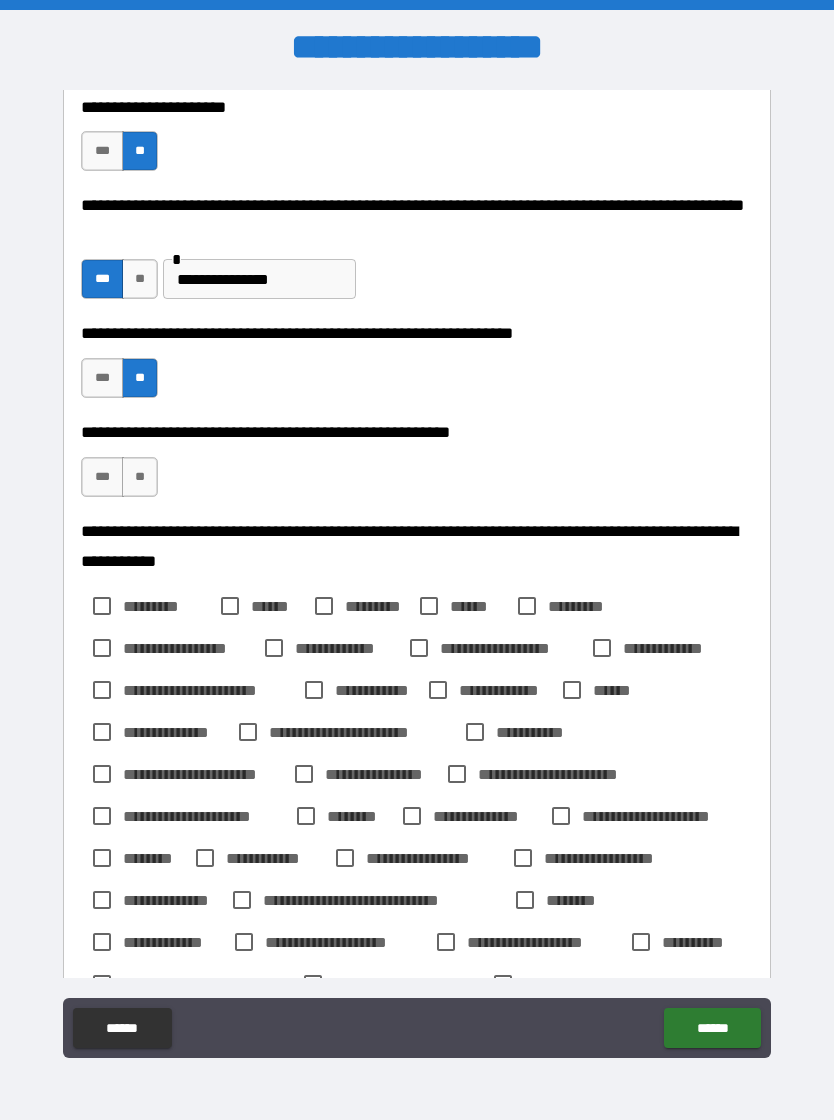 scroll, scrollTop: 2438, scrollLeft: 0, axis: vertical 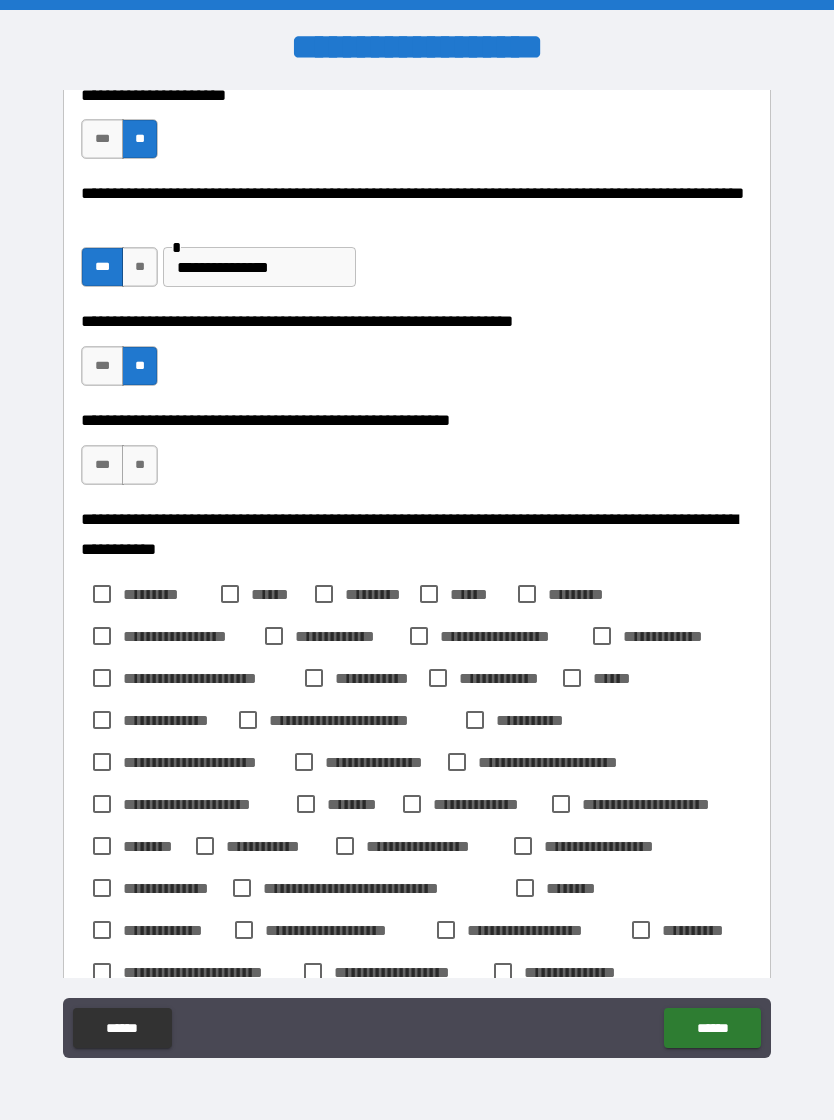 click on "**" at bounding box center [140, 465] 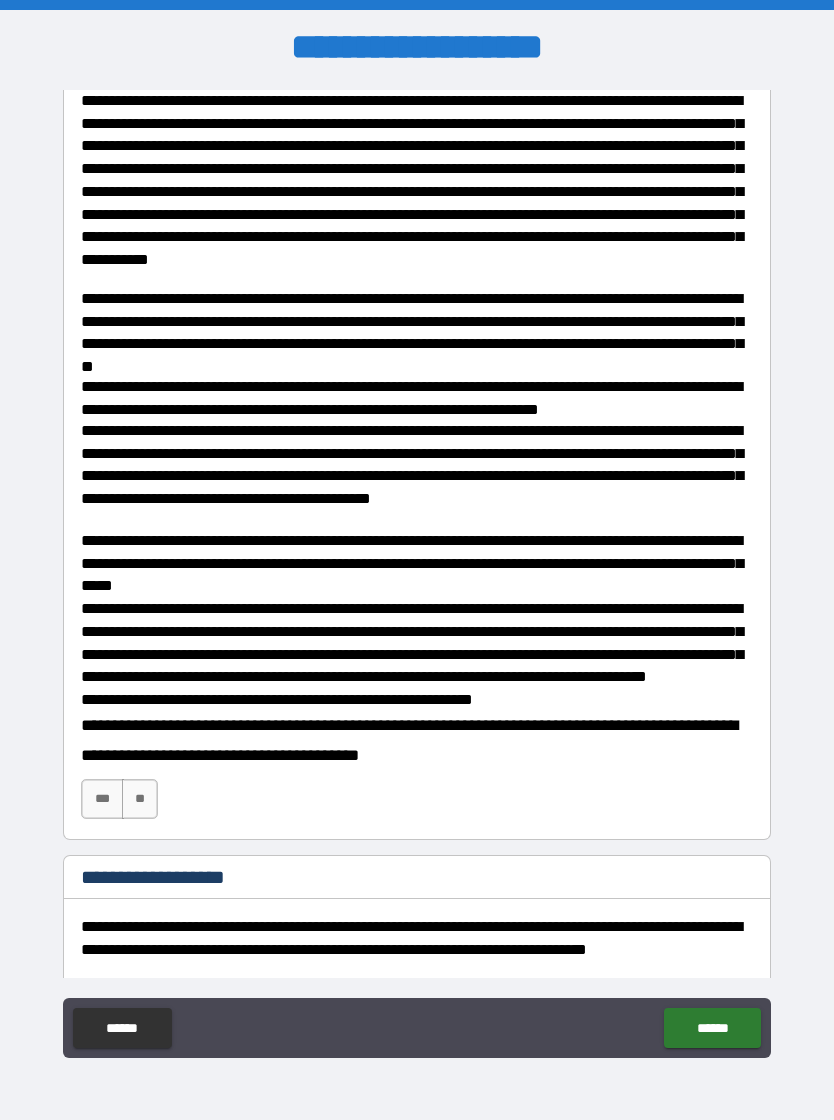 scroll, scrollTop: 4433, scrollLeft: 0, axis: vertical 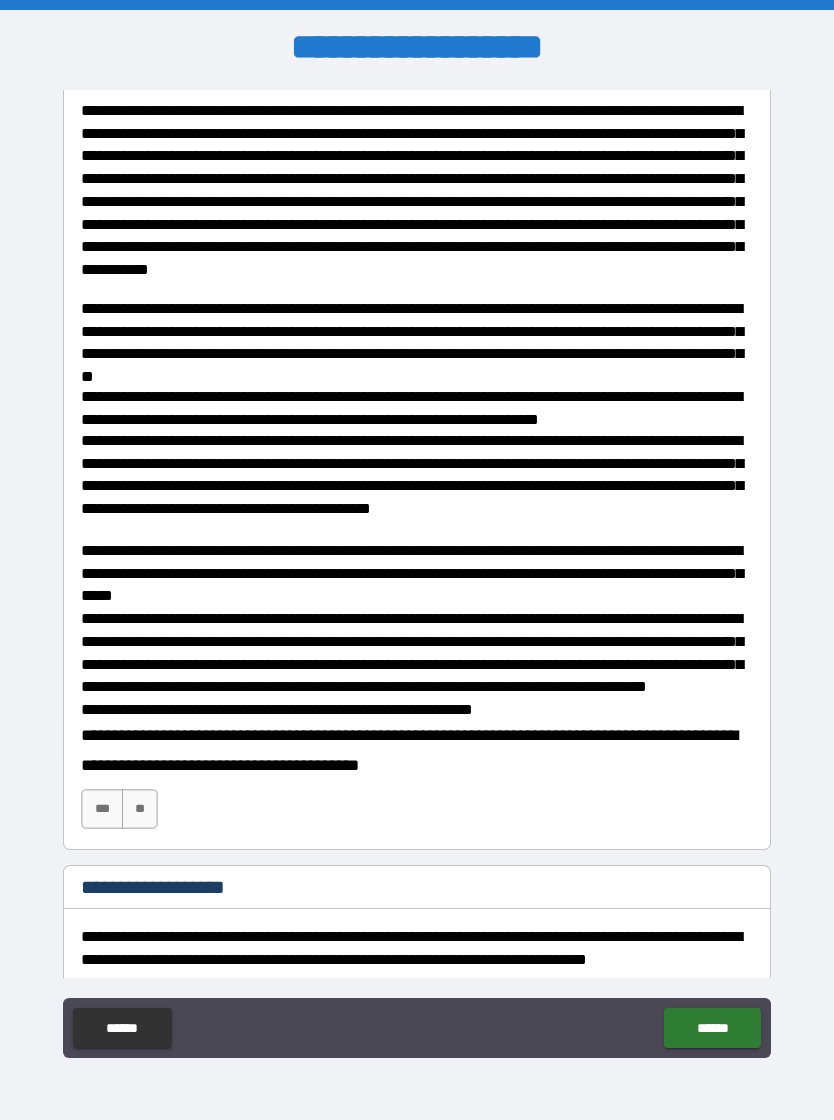 click on "**" at bounding box center [140, 809] 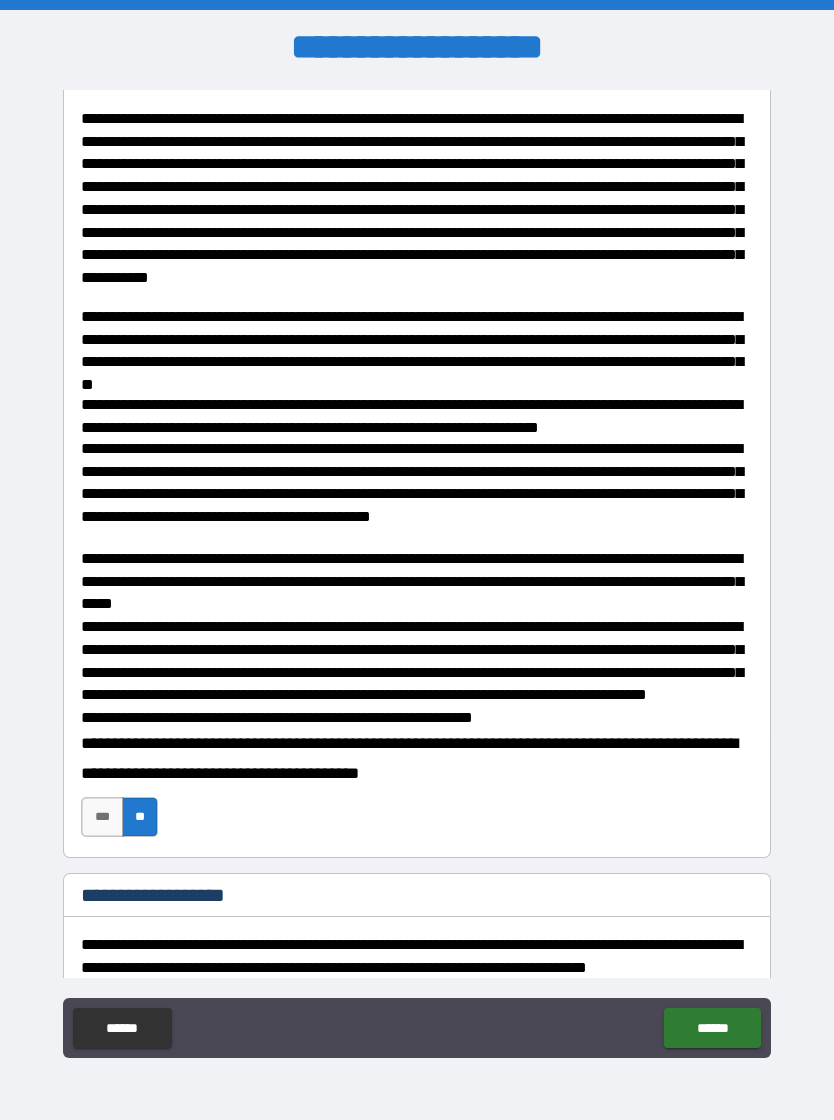 click on "***" at bounding box center (102, 817) 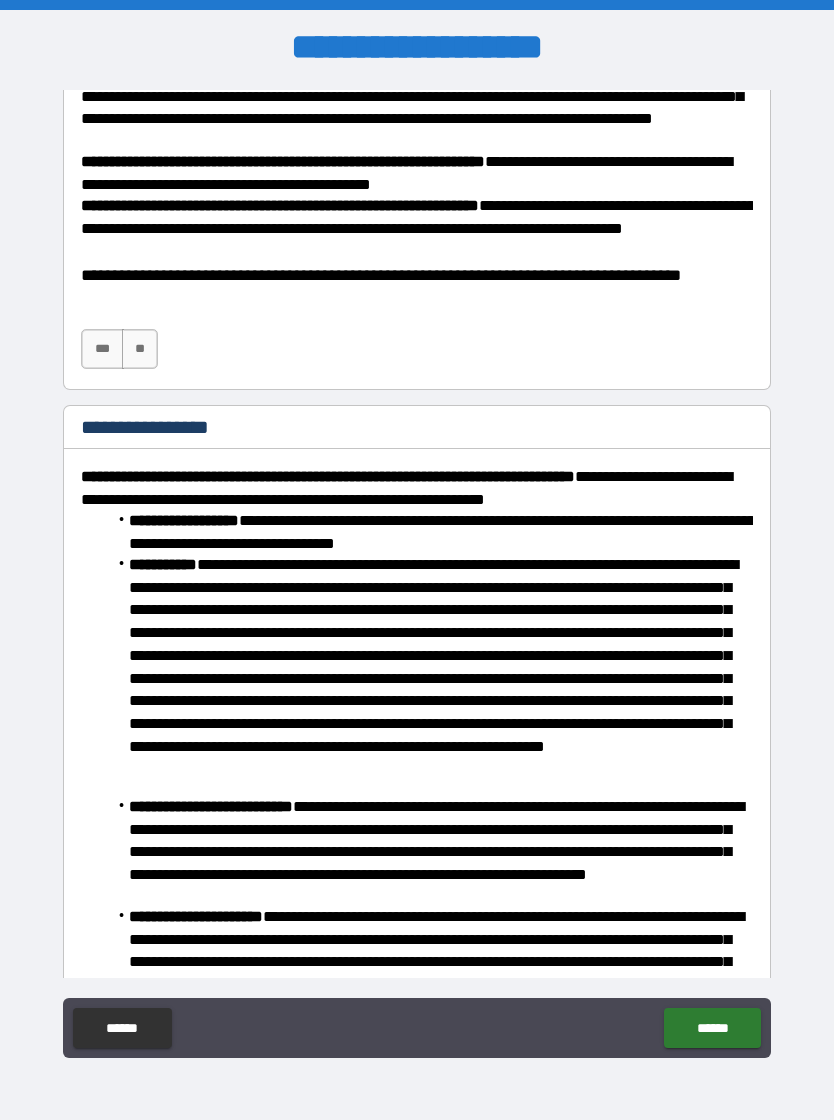 click on "***" at bounding box center [102, 349] 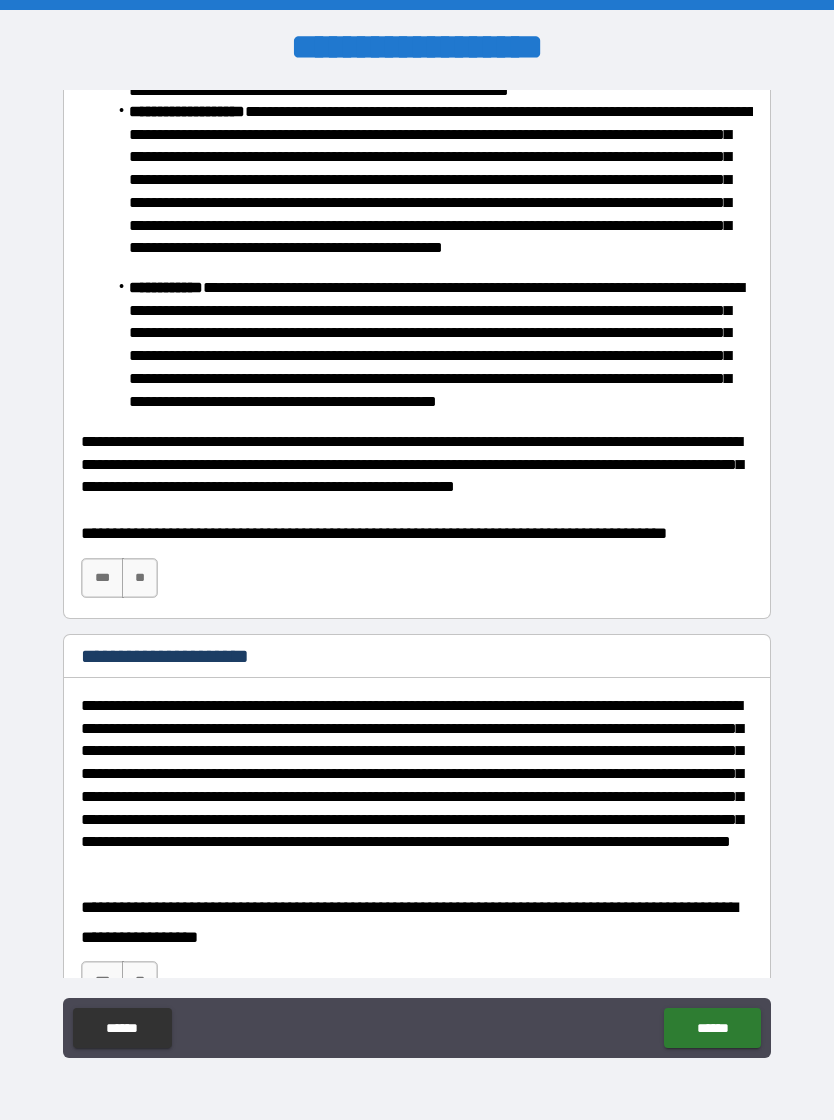 click on "***" at bounding box center (102, 578) 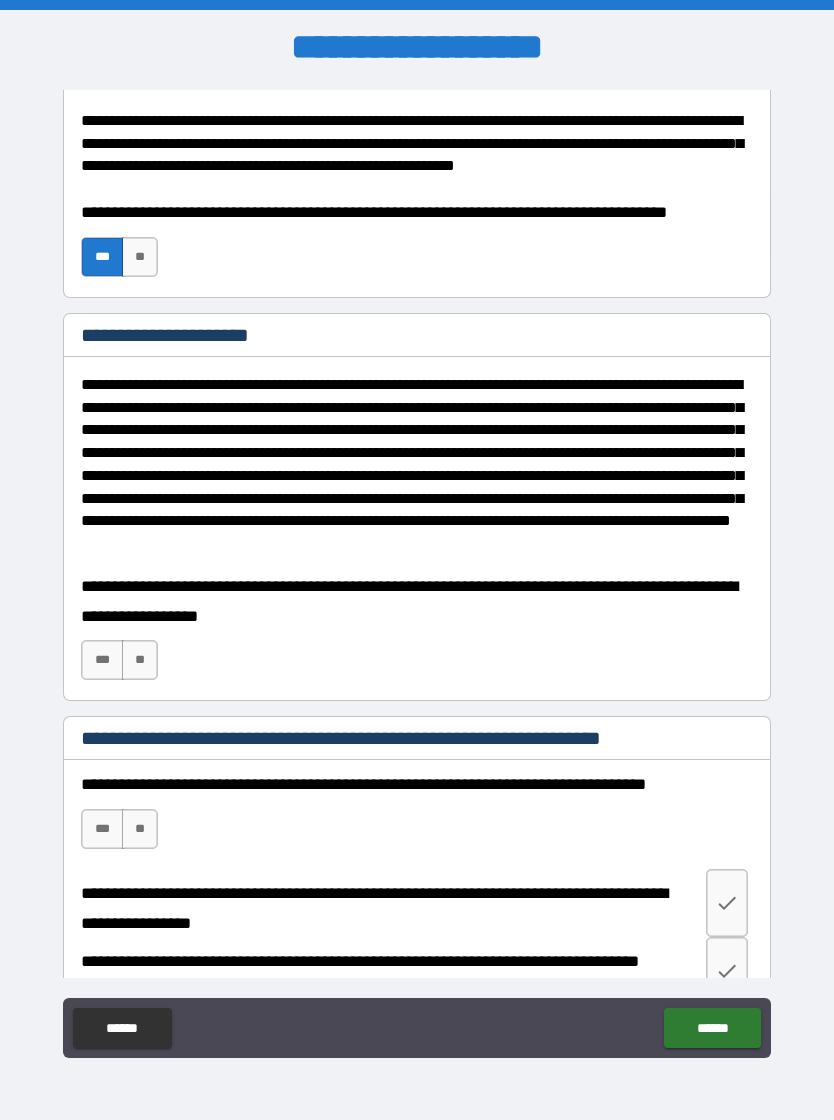 scroll, scrollTop: 7037, scrollLeft: 0, axis: vertical 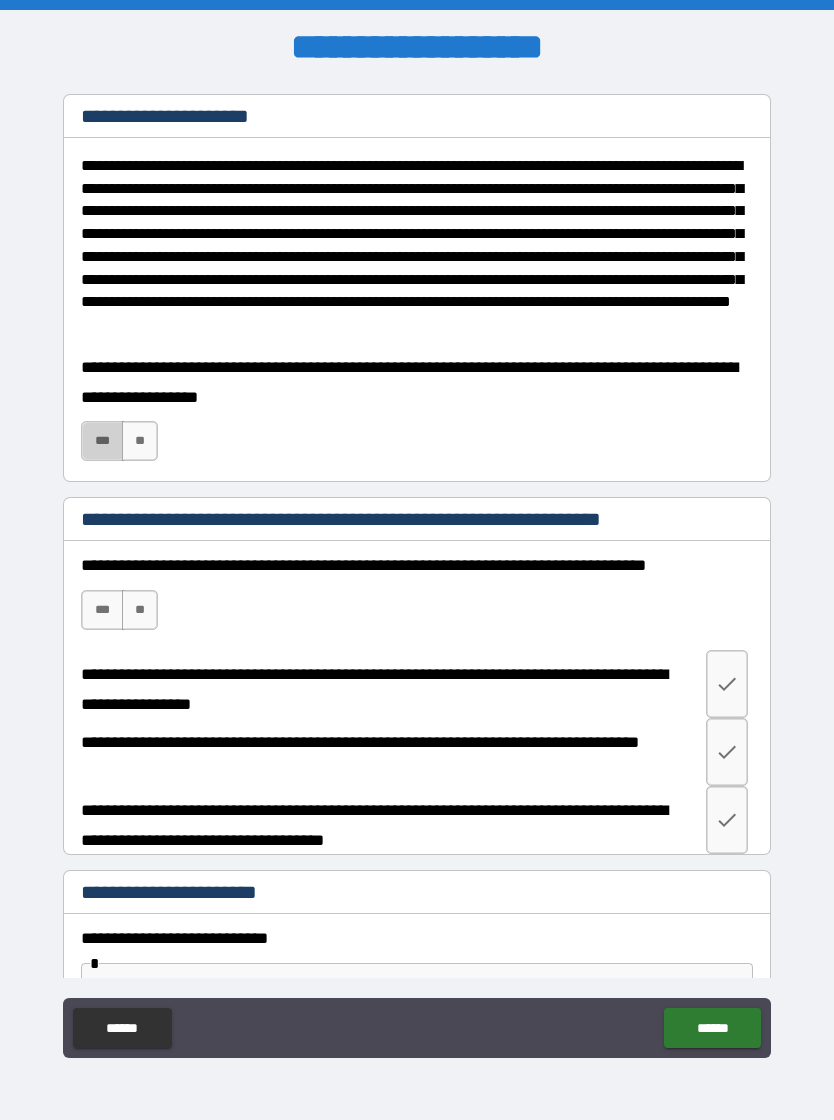 click on "***" at bounding box center (102, 441) 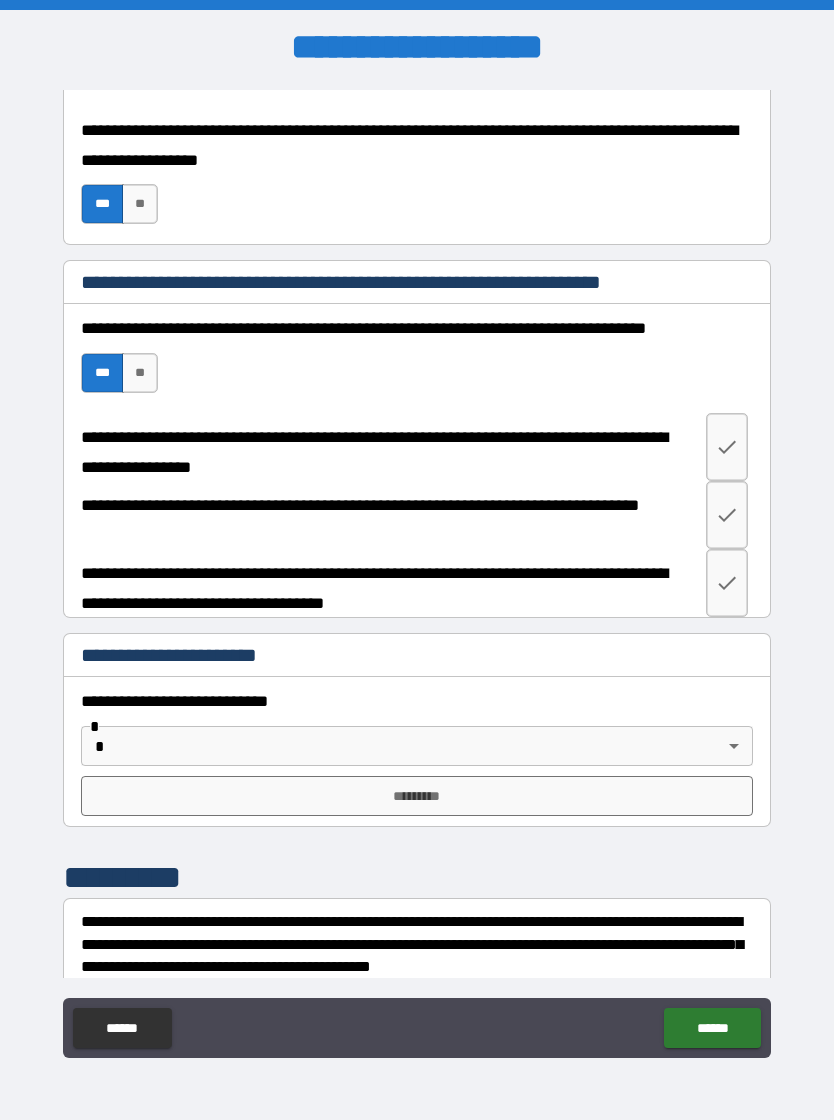 scroll, scrollTop: 7319, scrollLeft: 0, axis: vertical 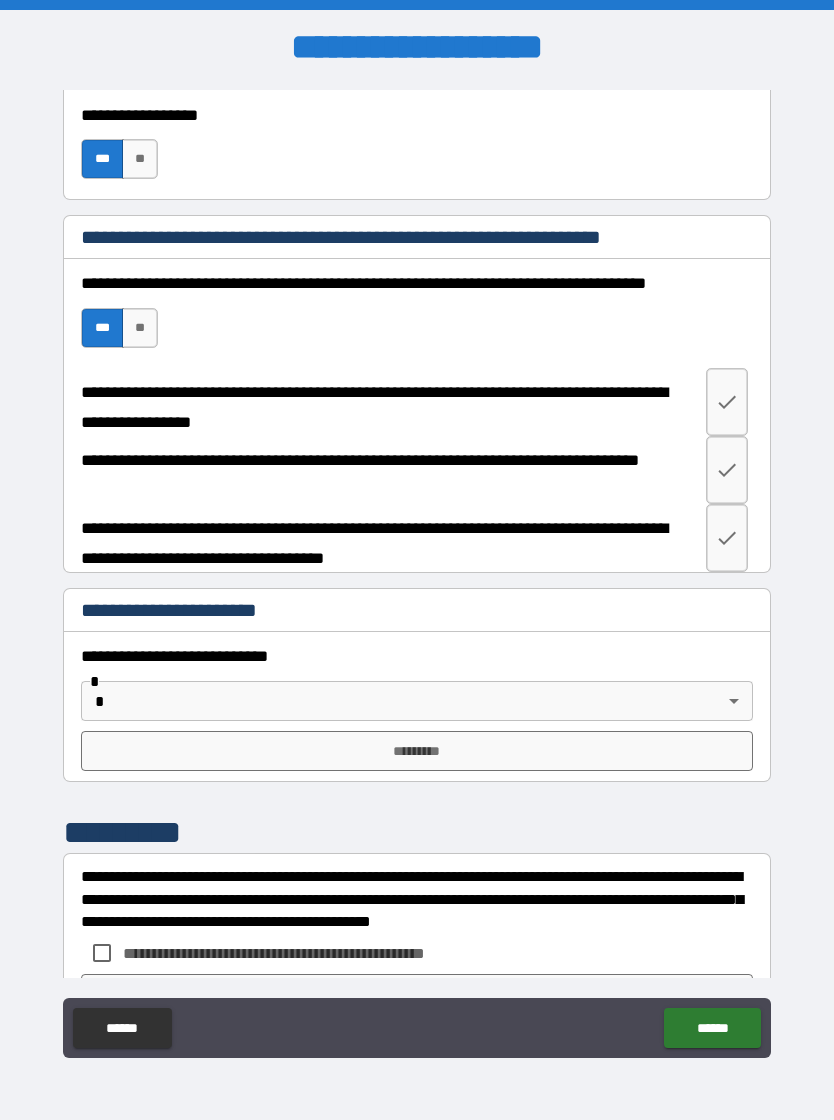 click 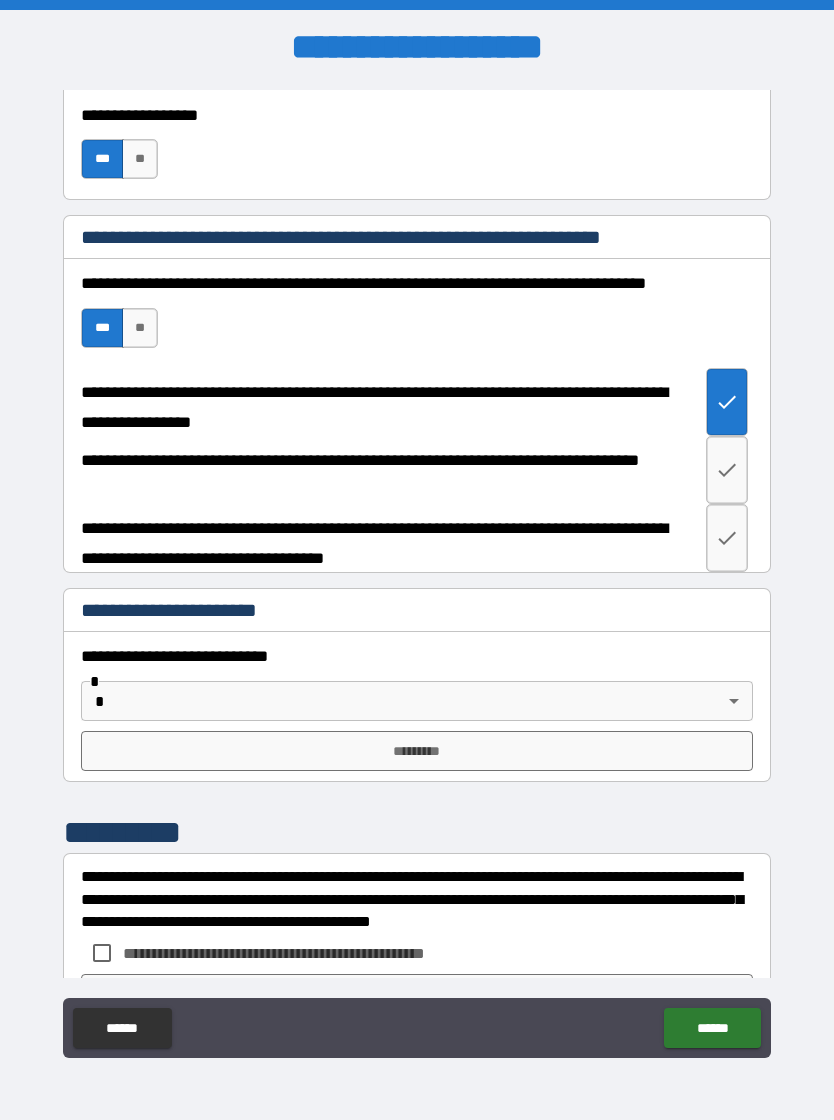 click 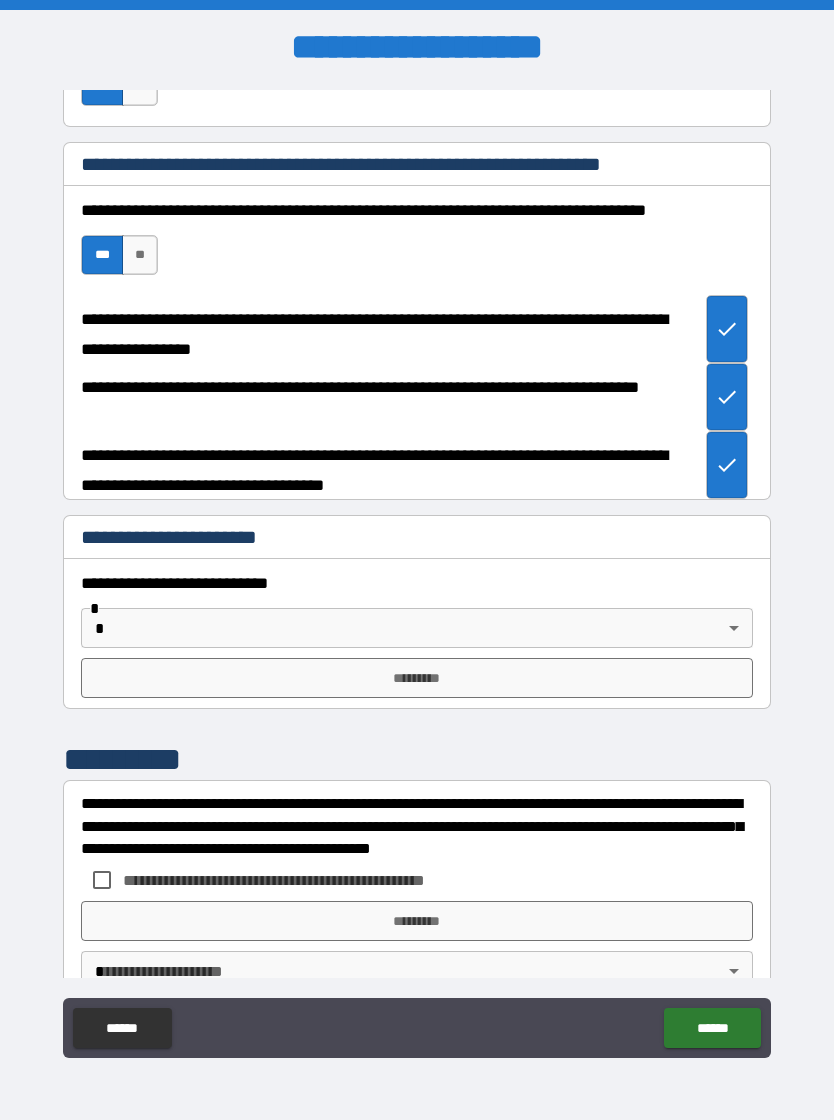 scroll, scrollTop: 7416, scrollLeft: 0, axis: vertical 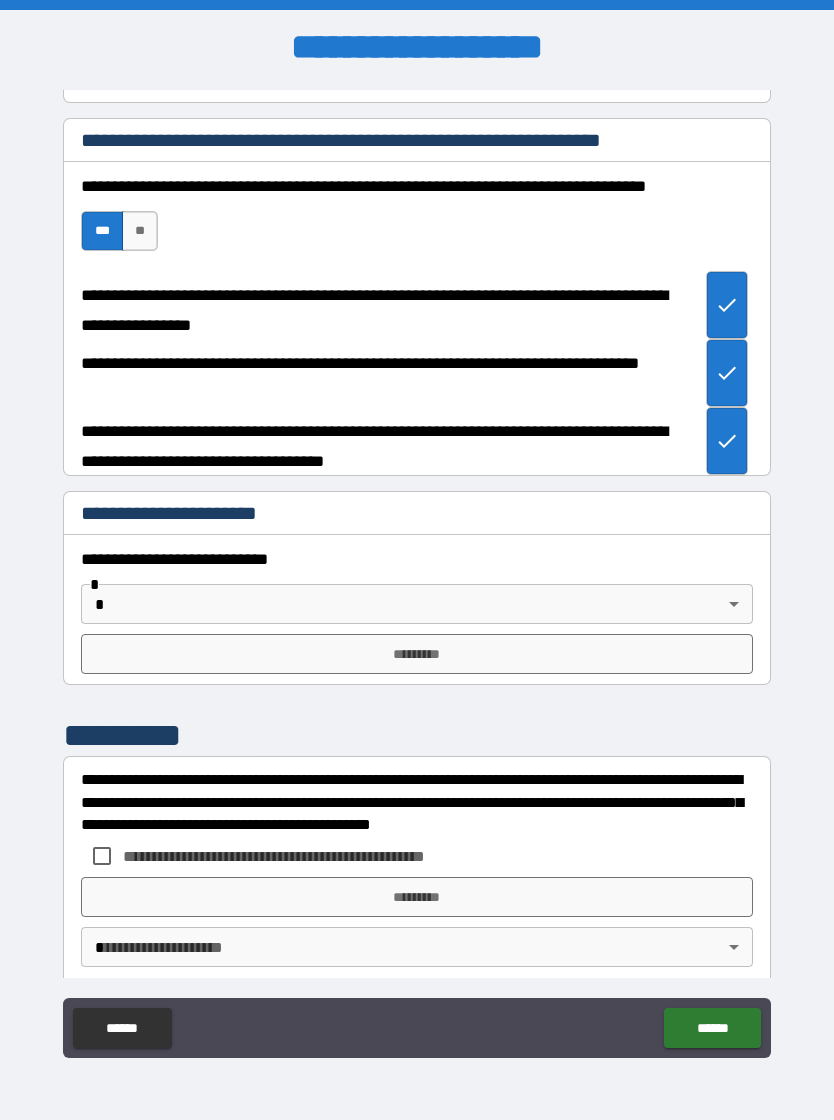 click on "**********" at bounding box center (417, 575) 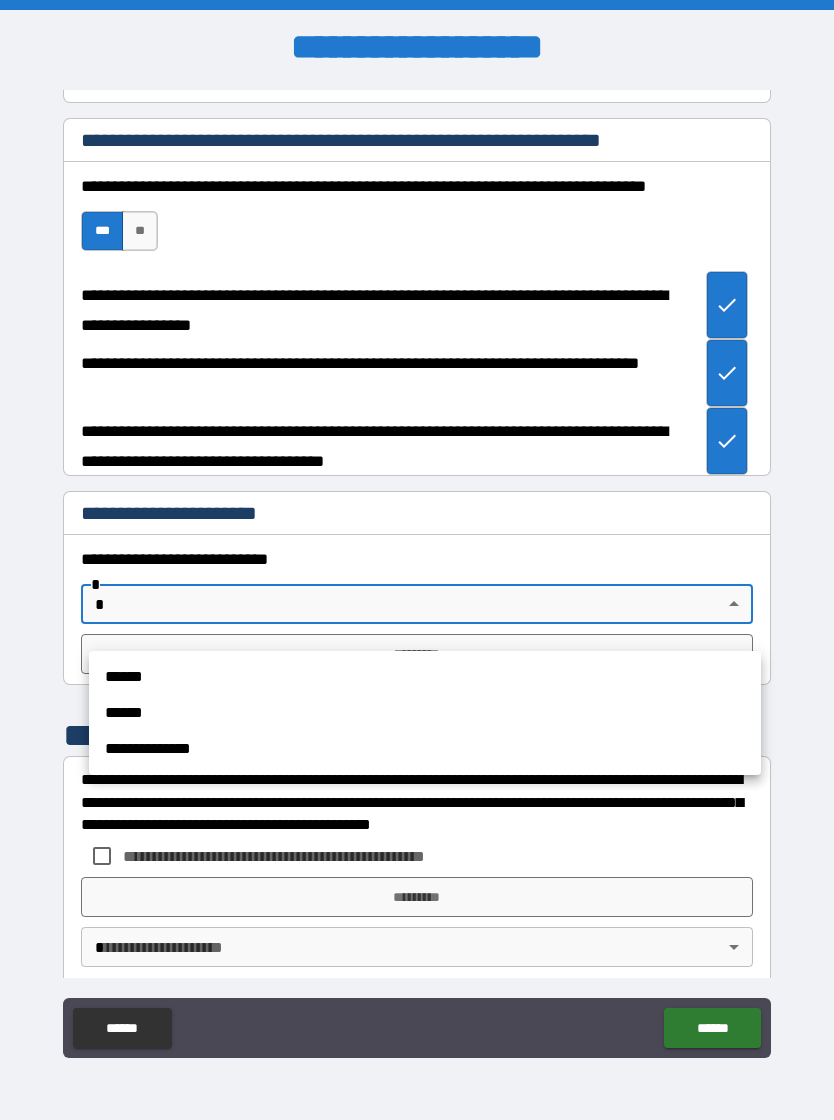 click on "******" at bounding box center (425, 713) 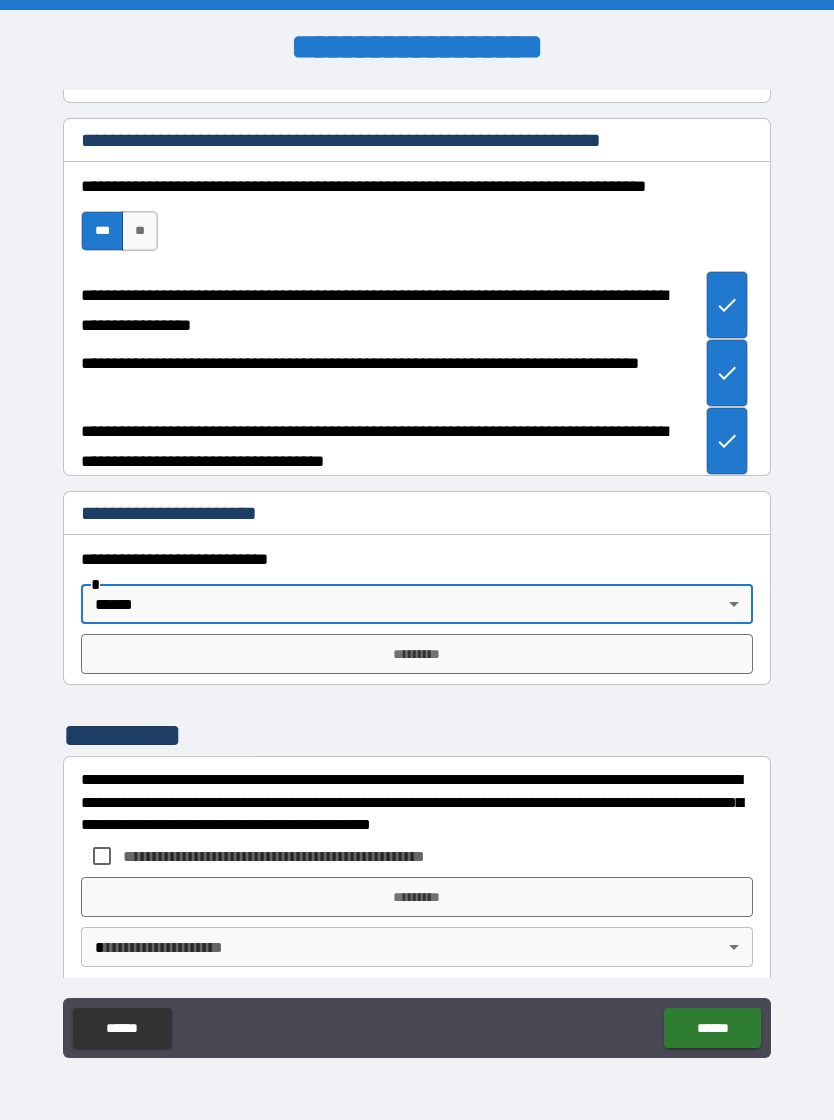 click on "*********" at bounding box center (417, 654) 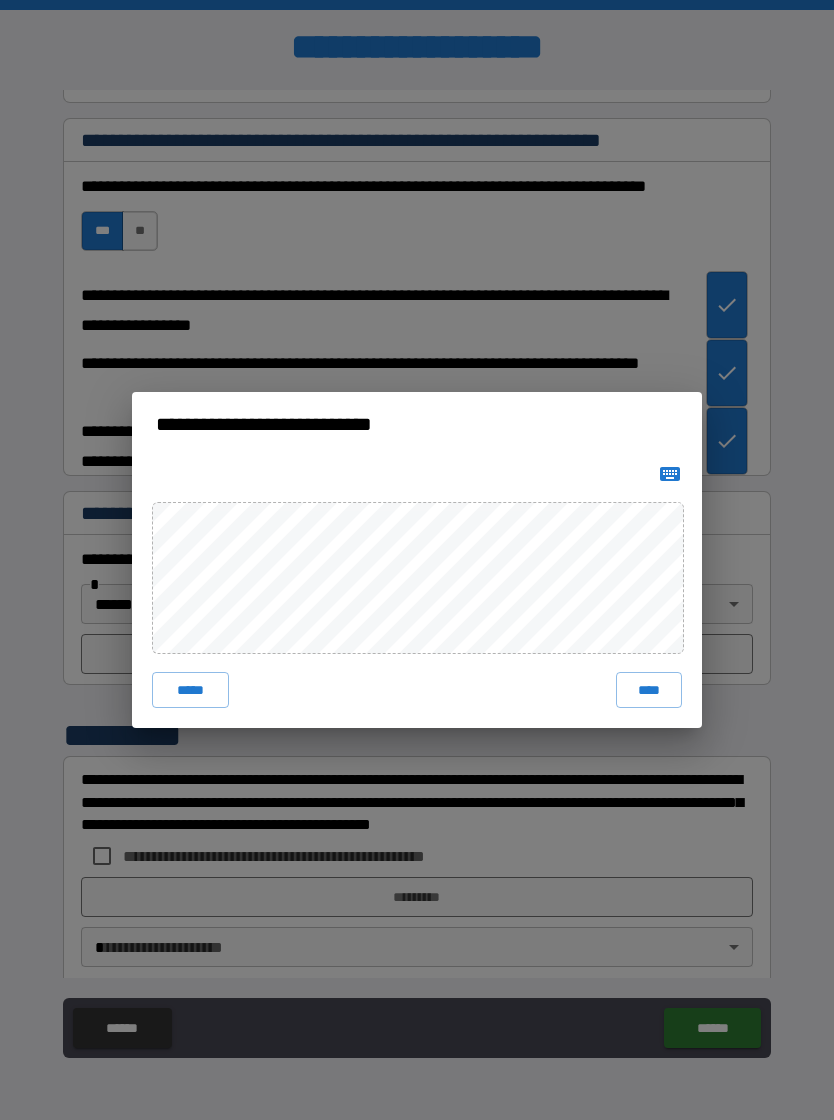 click on "*****" at bounding box center (190, 690) 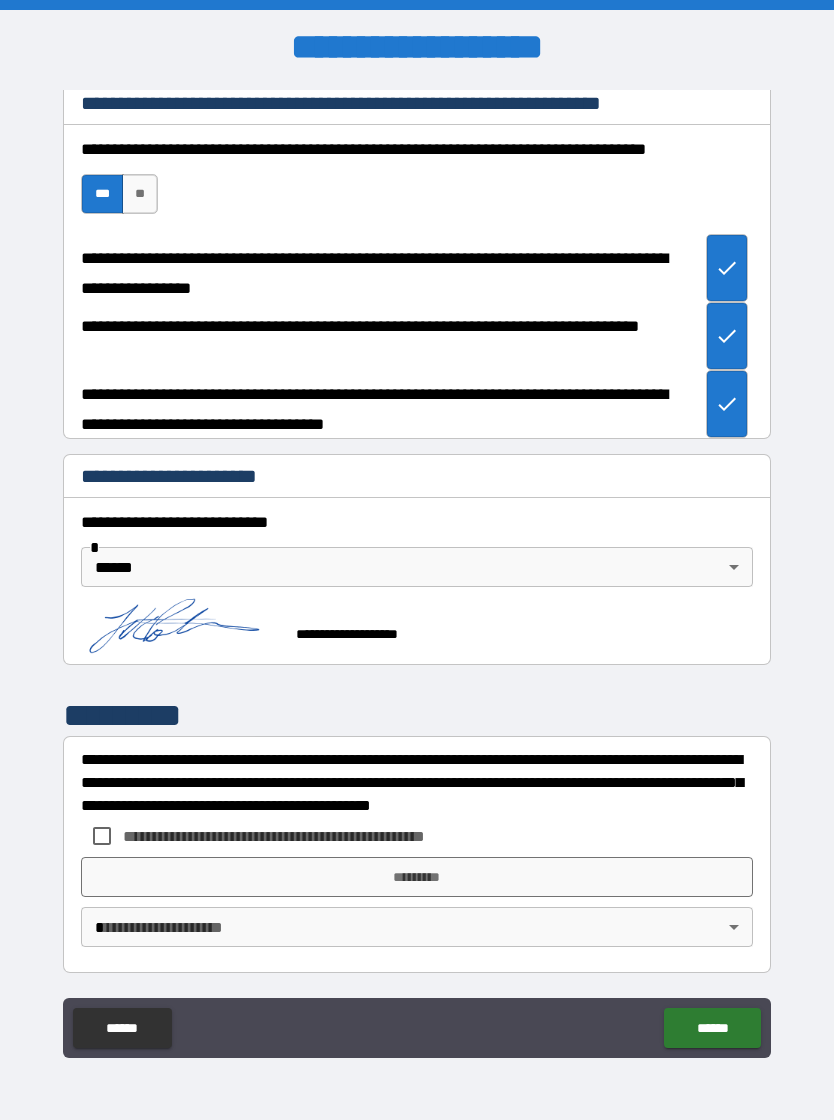 scroll, scrollTop: 7470, scrollLeft: 0, axis: vertical 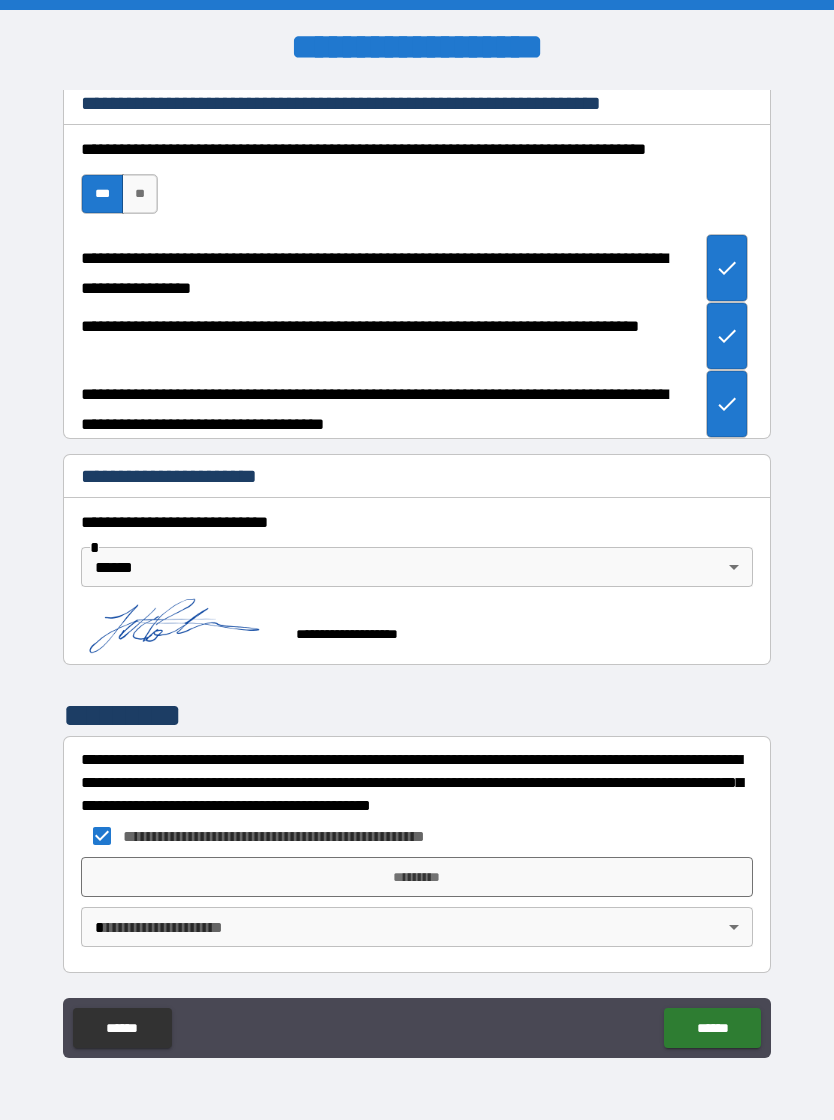 click on "**********" at bounding box center (417, 575) 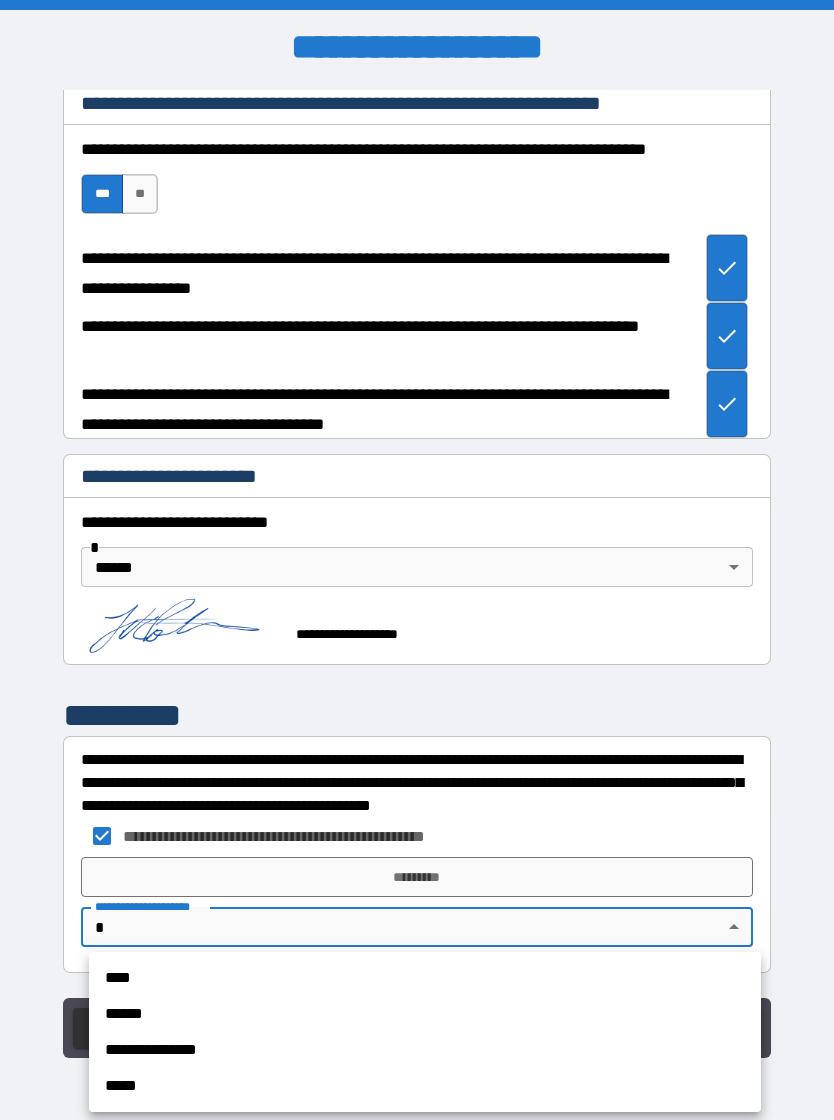 click on "**********" at bounding box center (425, 1050) 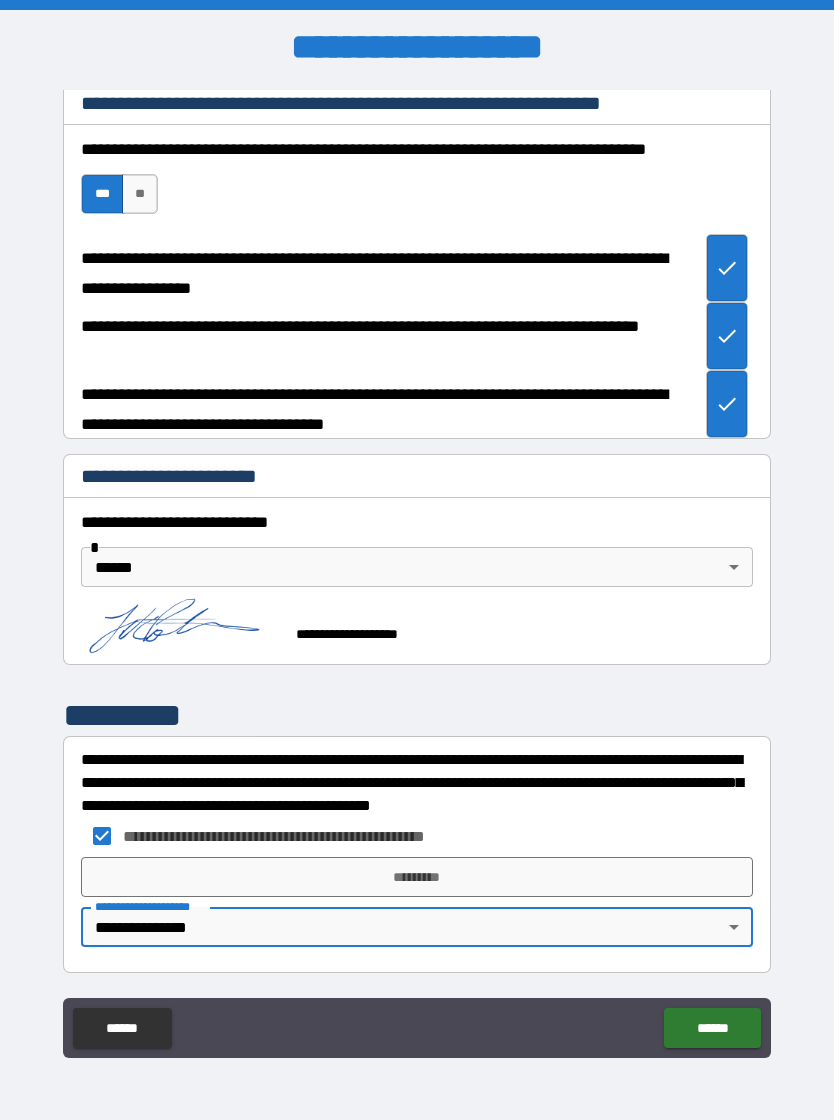 click on "*********" at bounding box center [417, 877] 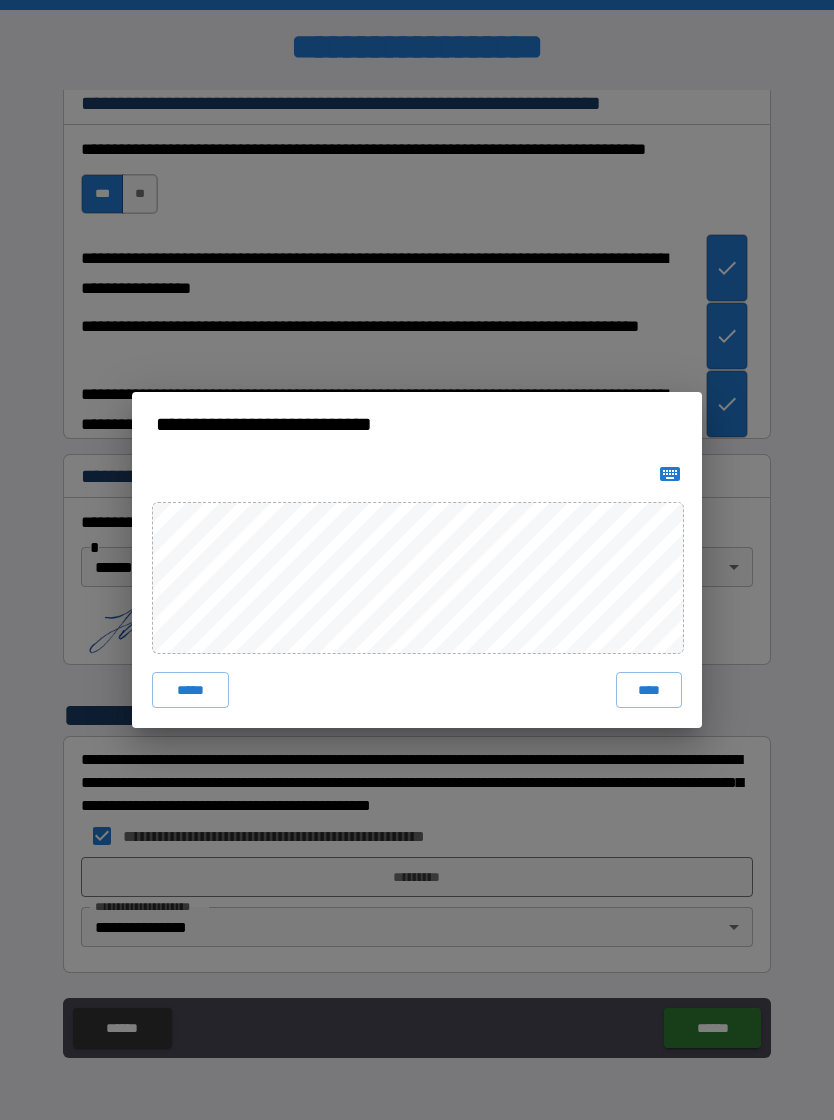 click on "****" at bounding box center (649, 690) 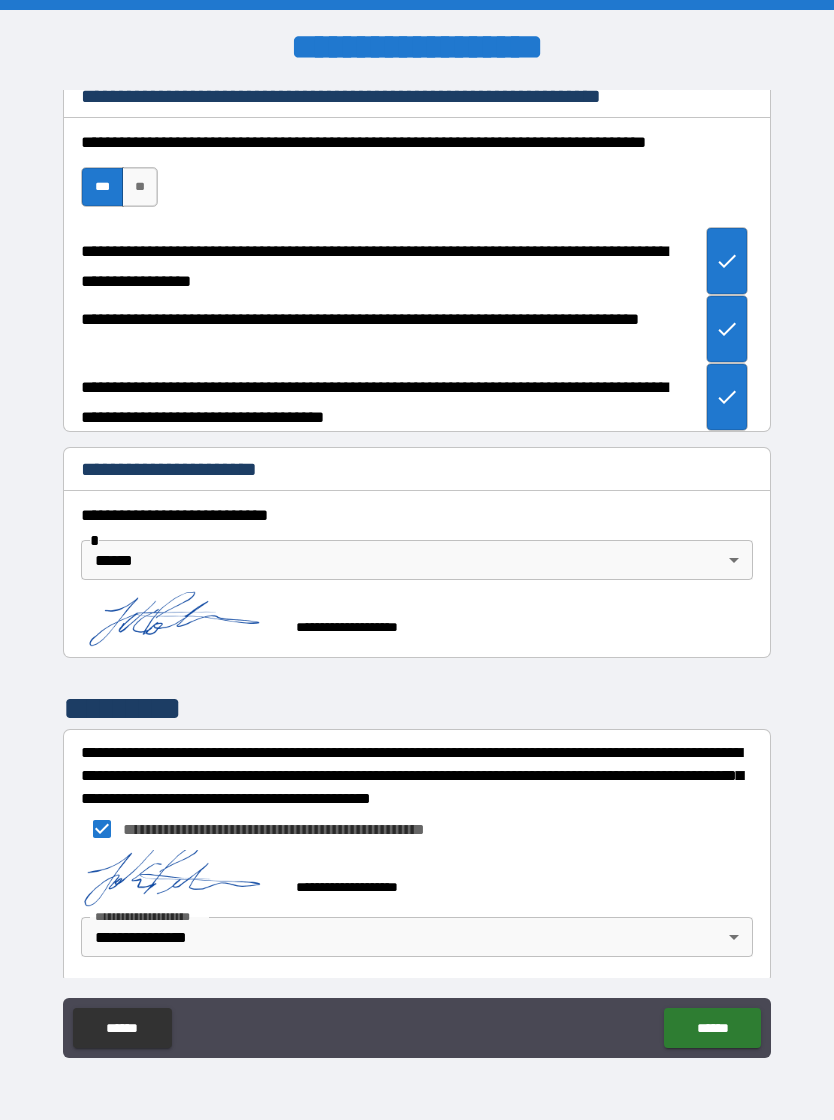 click on "******" at bounding box center [712, 1028] 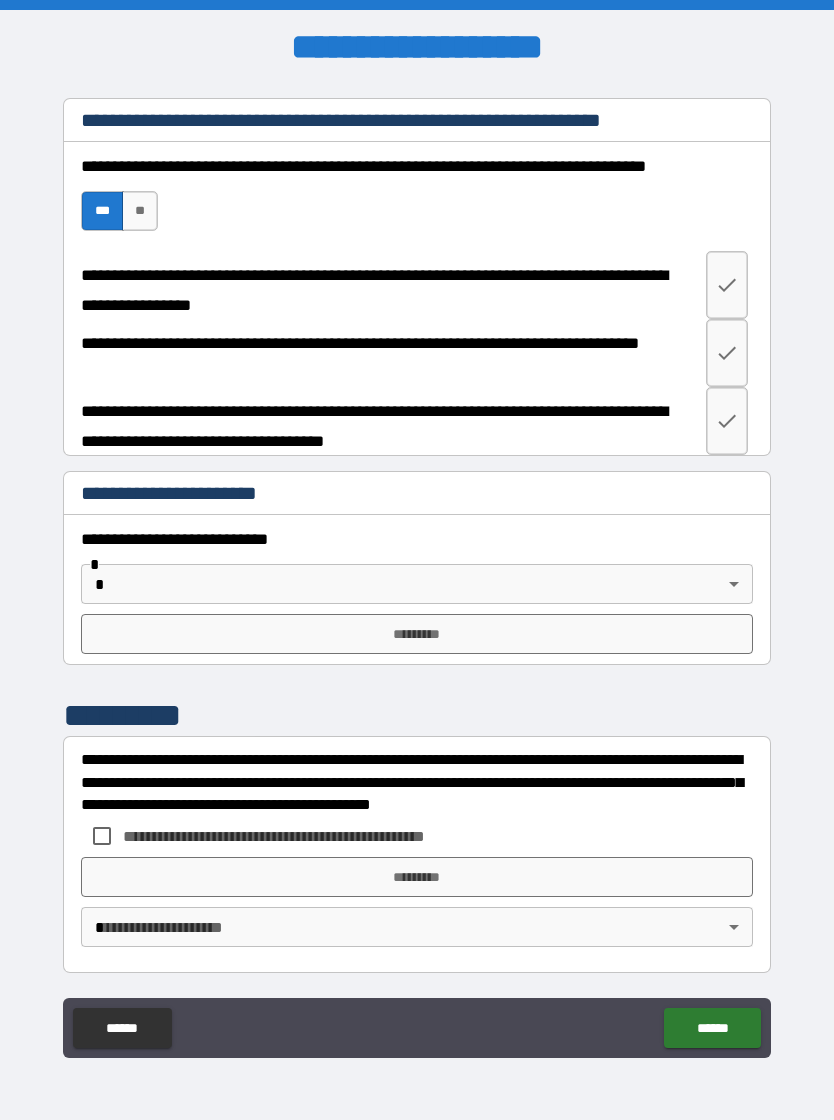 scroll, scrollTop: 7453, scrollLeft: 0, axis: vertical 